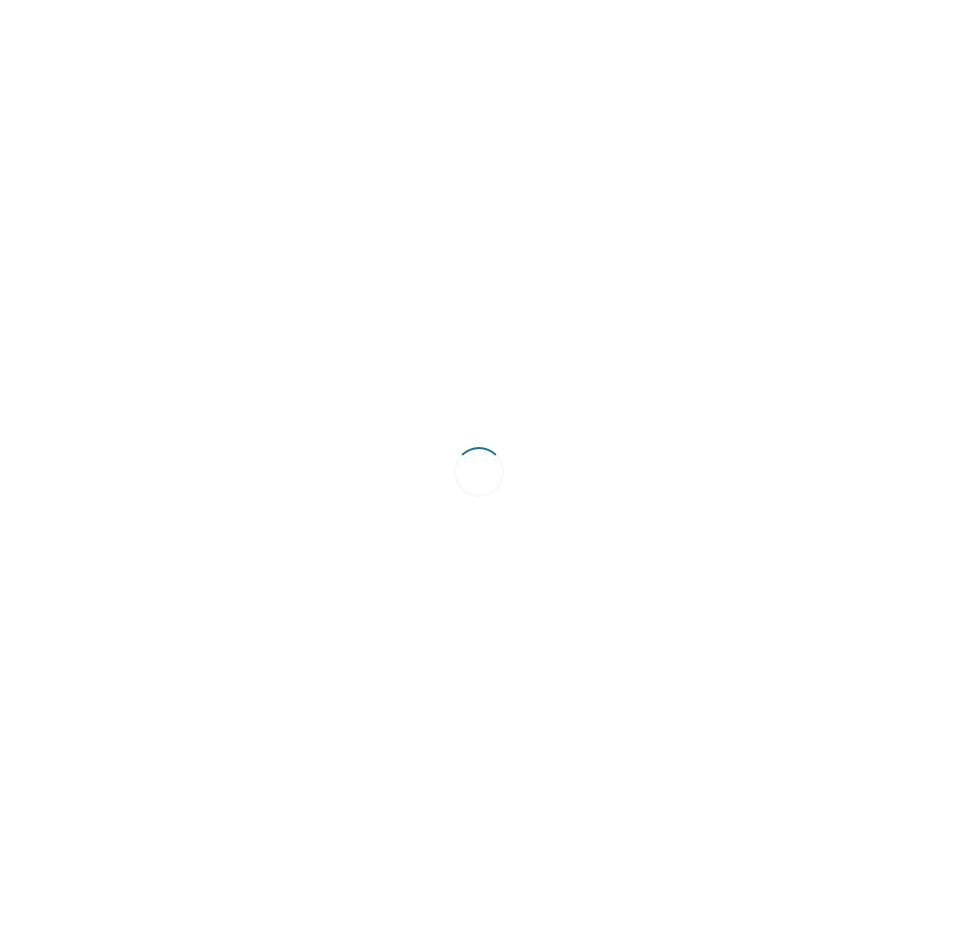 scroll, scrollTop: 0, scrollLeft: 0, axis: both 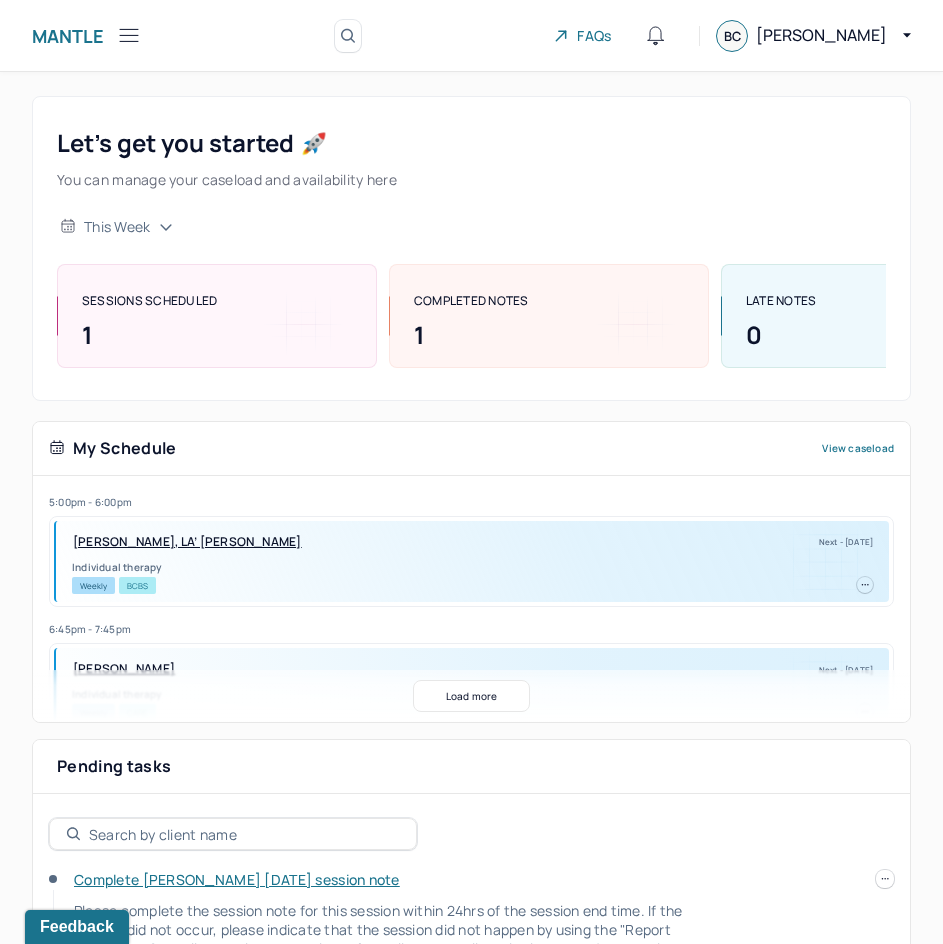 click 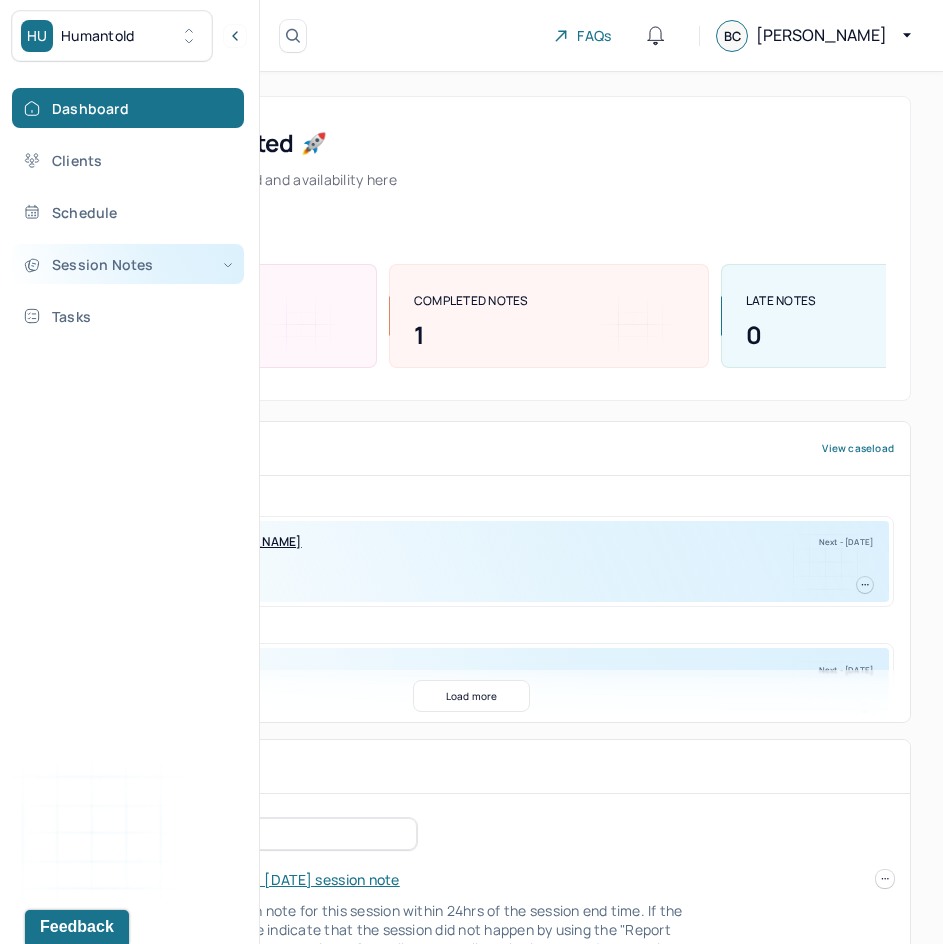click on "Session Notes" at bounding box center [128, 264] 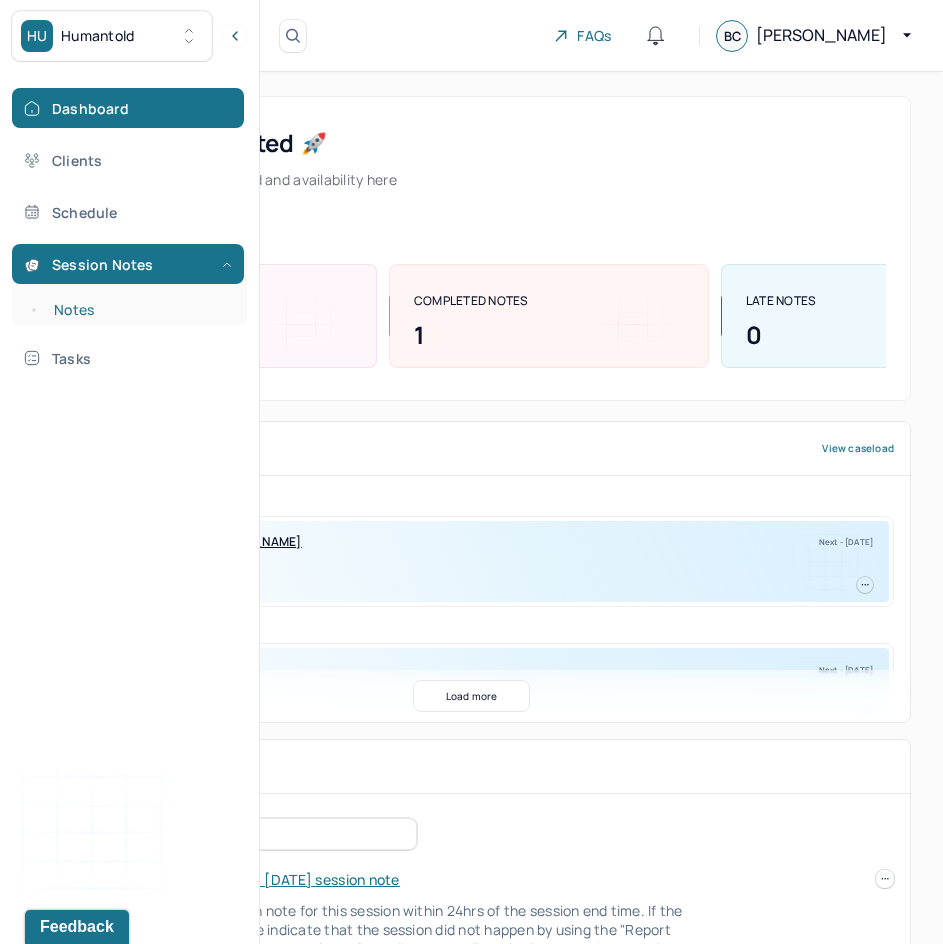 click on "Notes" at bounding box center (139, 310) 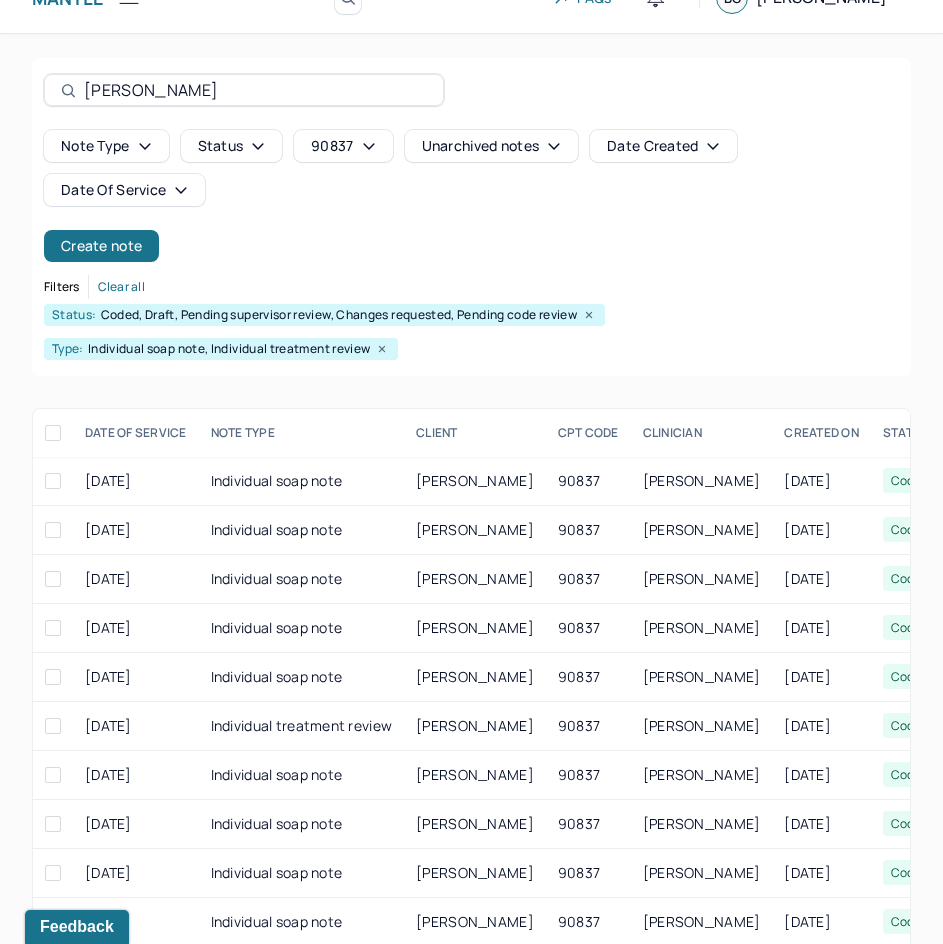 scroll, scrollTop: 30, scrollLeft: 0, axis: vertical 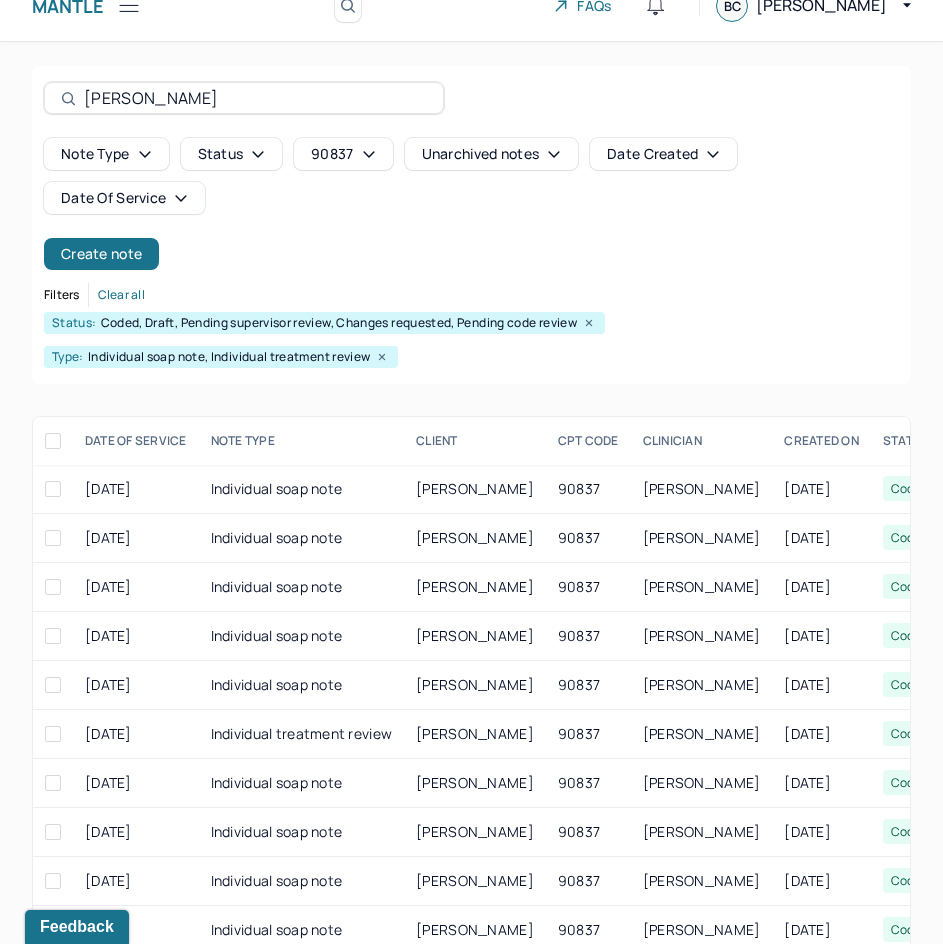 click on "chloe" at bounding box center (255, 98) 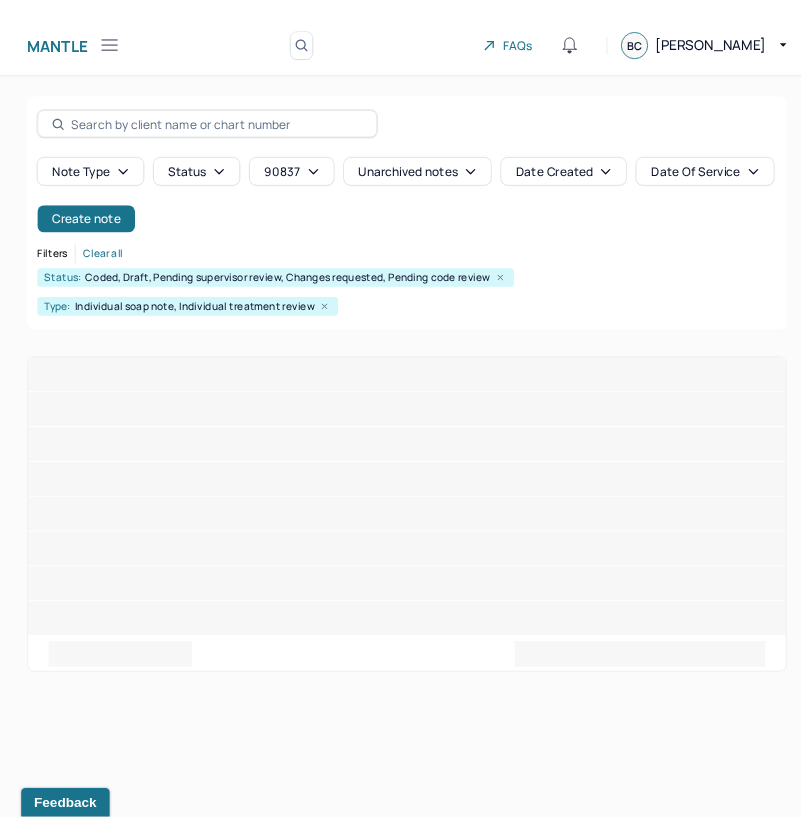 scroll, scrollTop: 0, scrollLeft: 0, axis: both 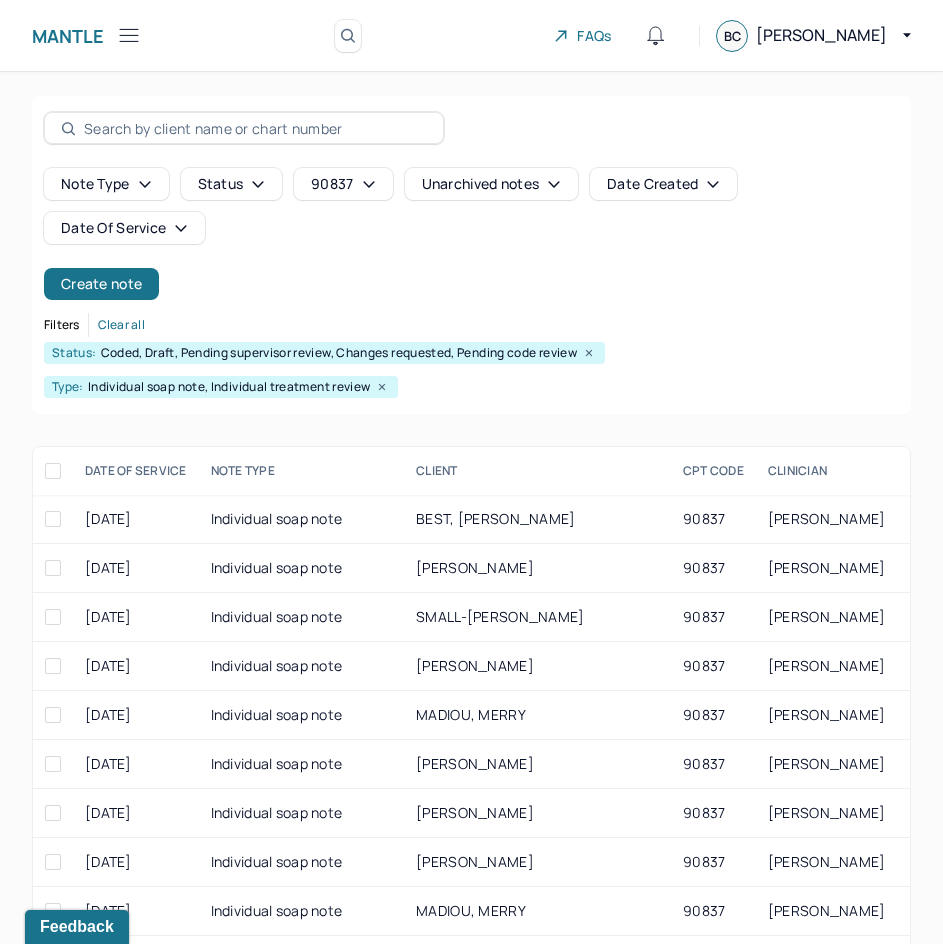 type 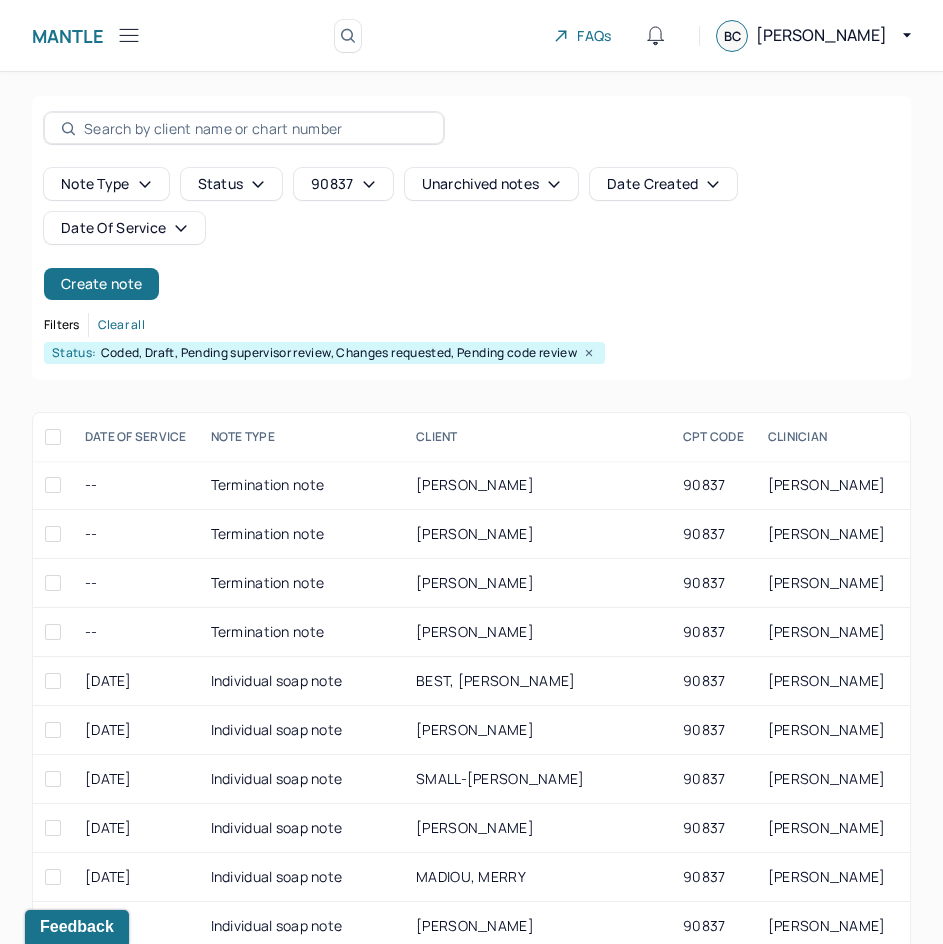 click 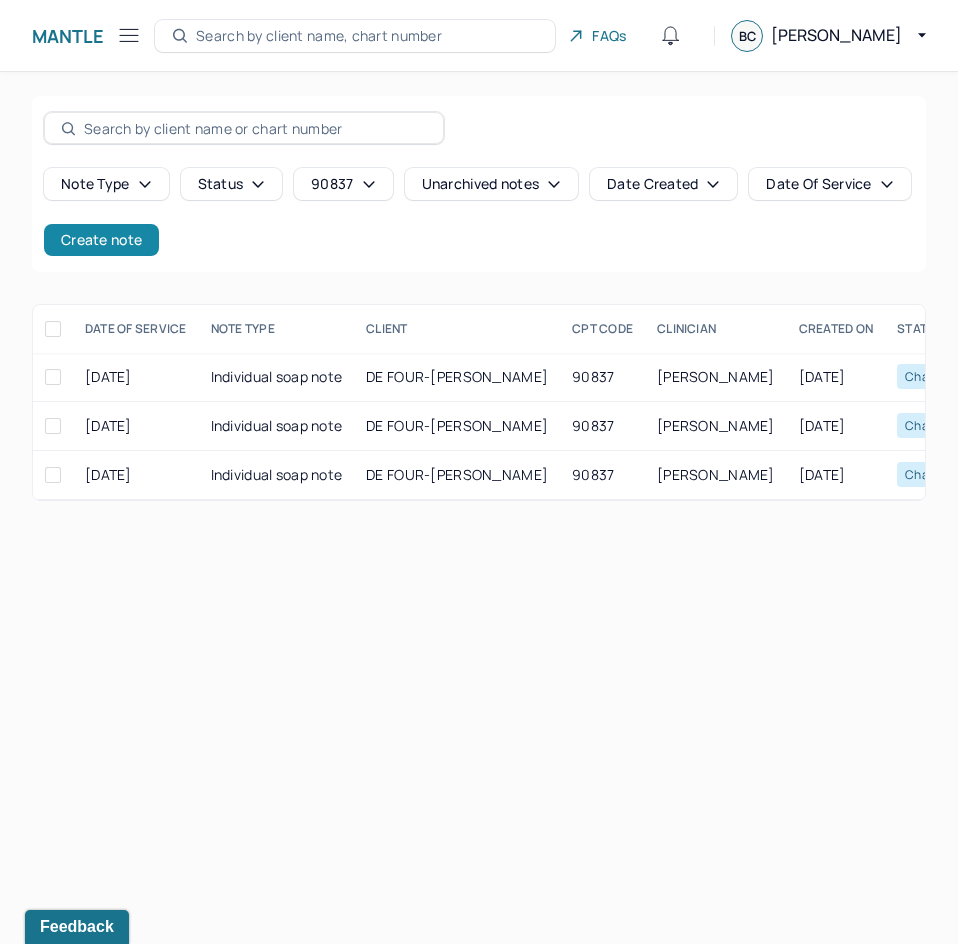 click on "Create note" at bounding box center [101, 240] 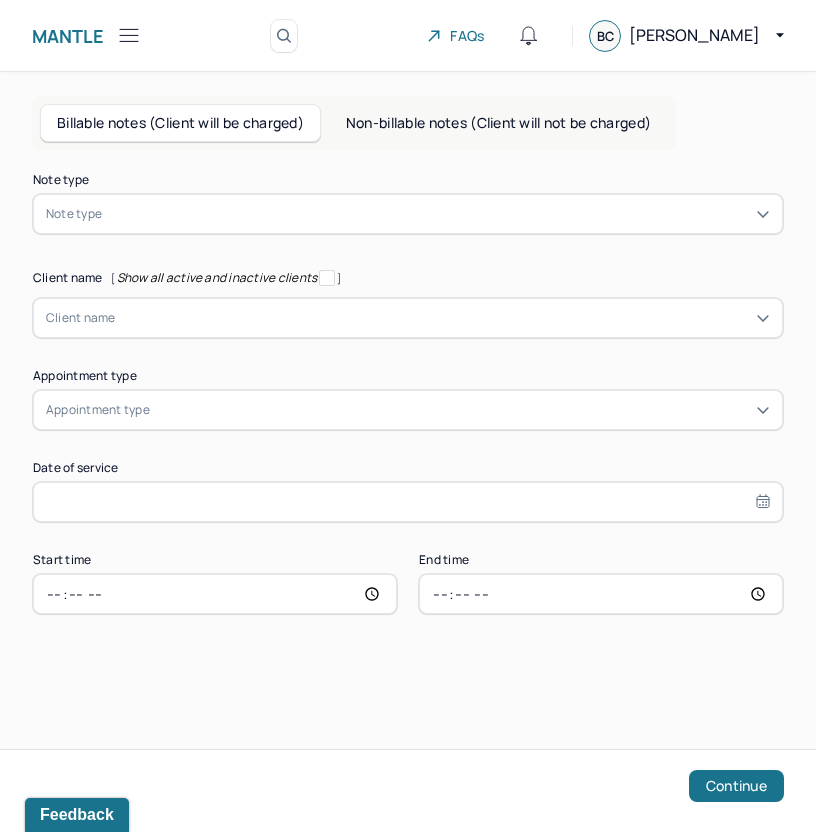 click at bounding box center (438, 214) 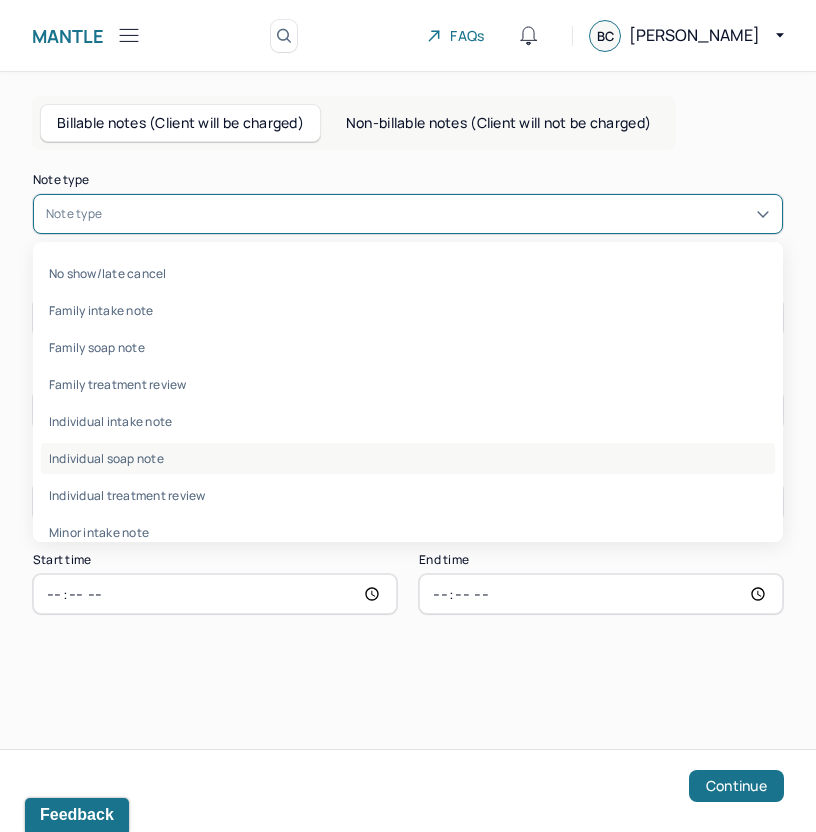 click on "Individual soap note" at bounding box center (408, 458) 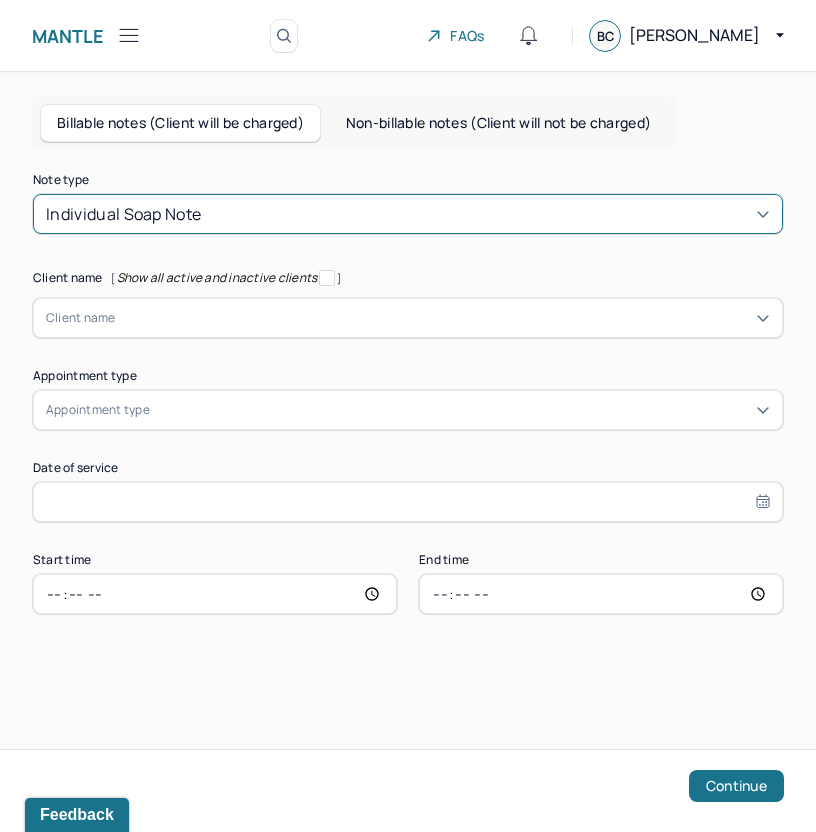 click at bounding box center (443, 318) 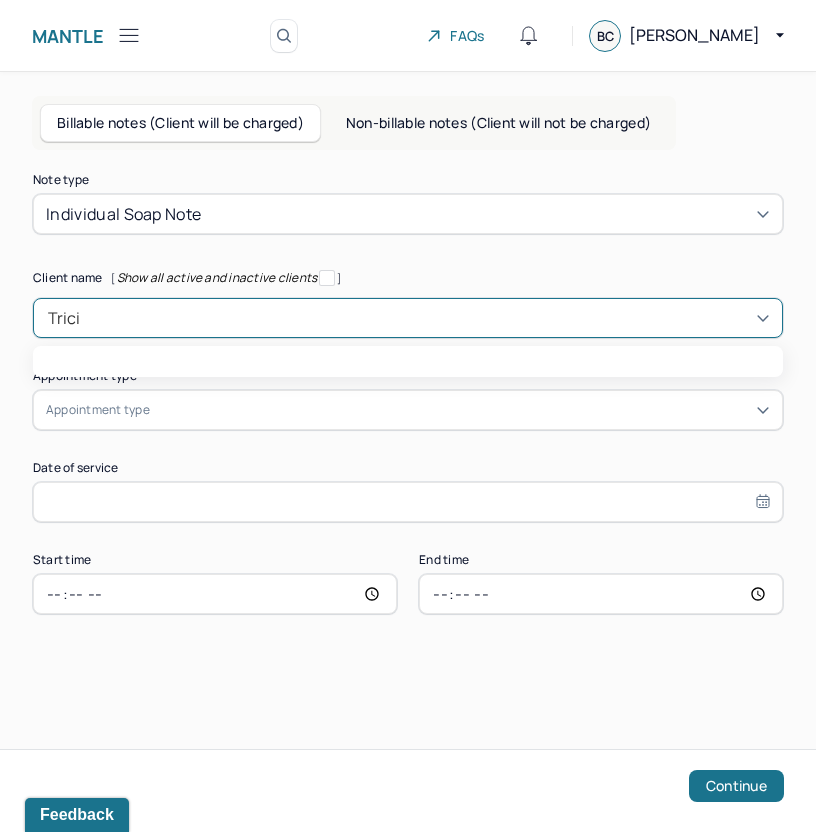 type on "Tricia" 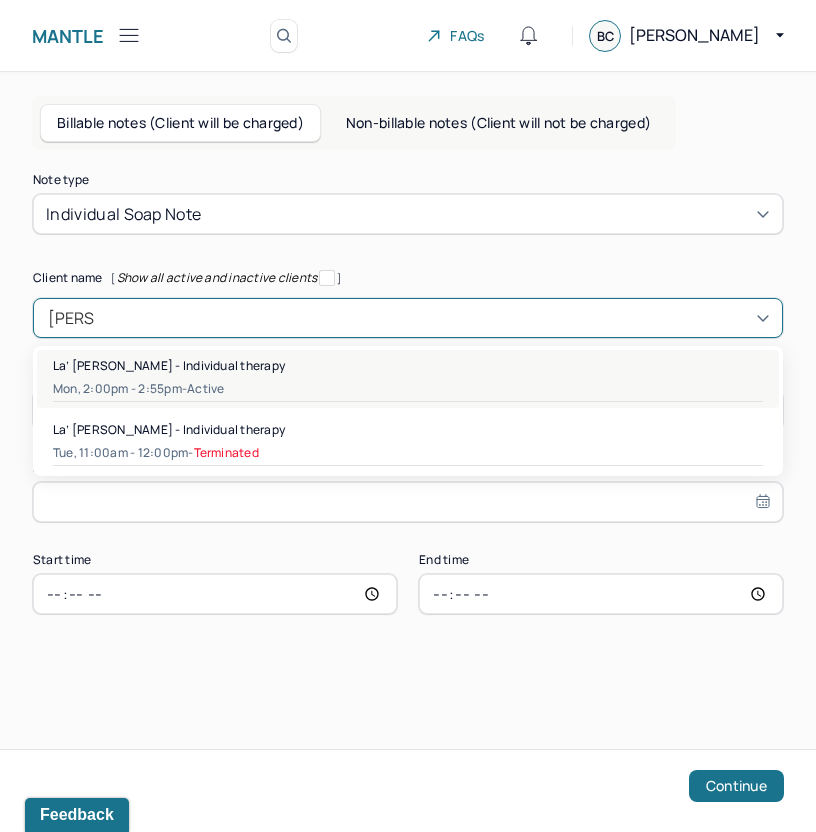 click on "active" at bounding box center [205, 389] 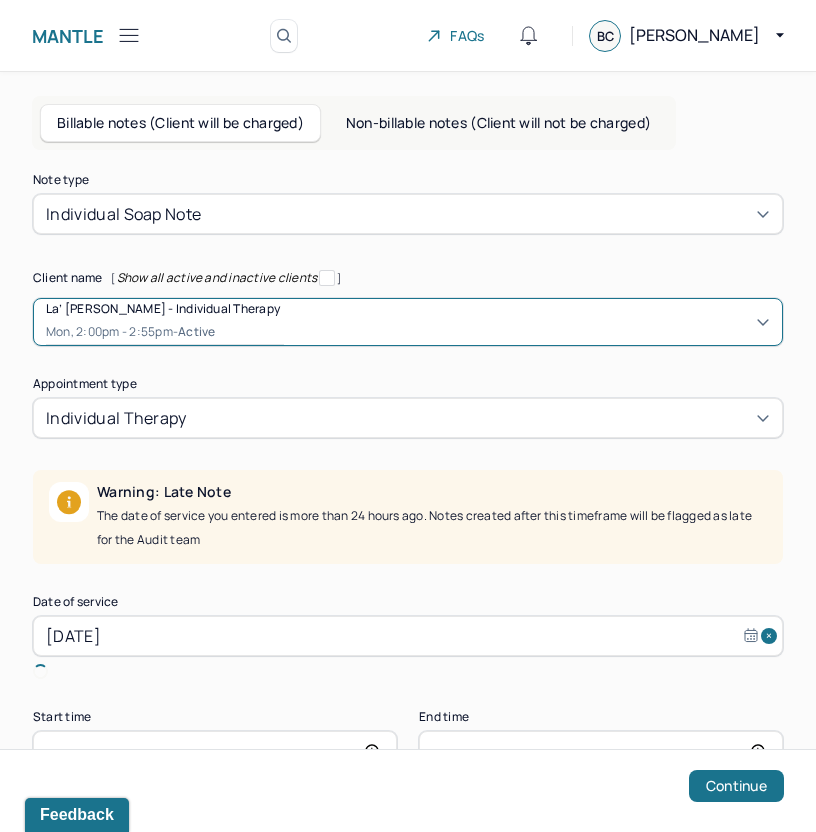 type 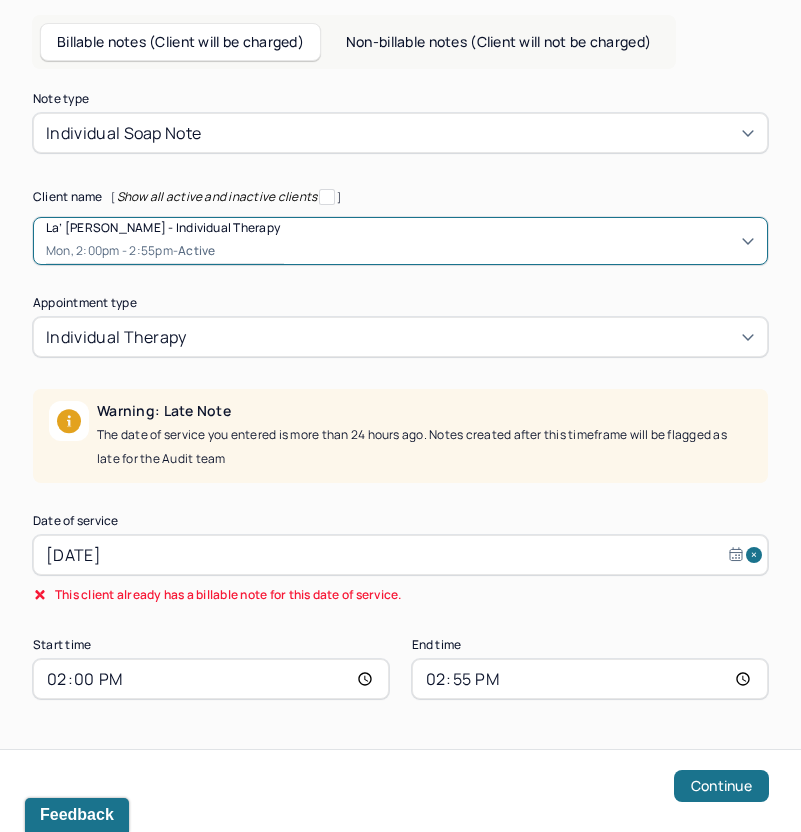 scroll, scrollTop: 104, scrollLeft: 0, axis: vertical 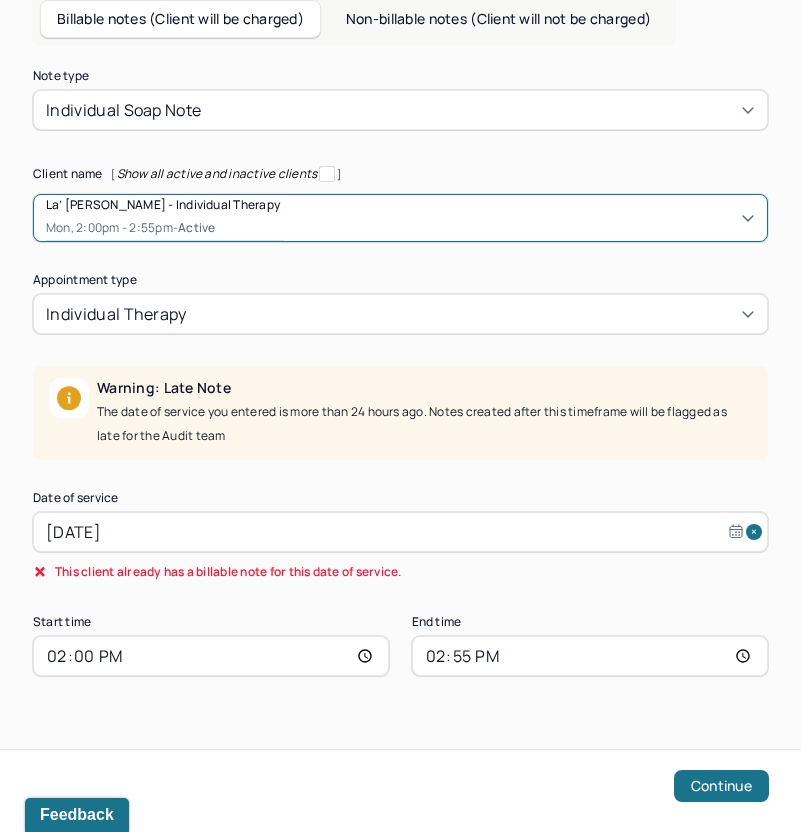 select on "5" 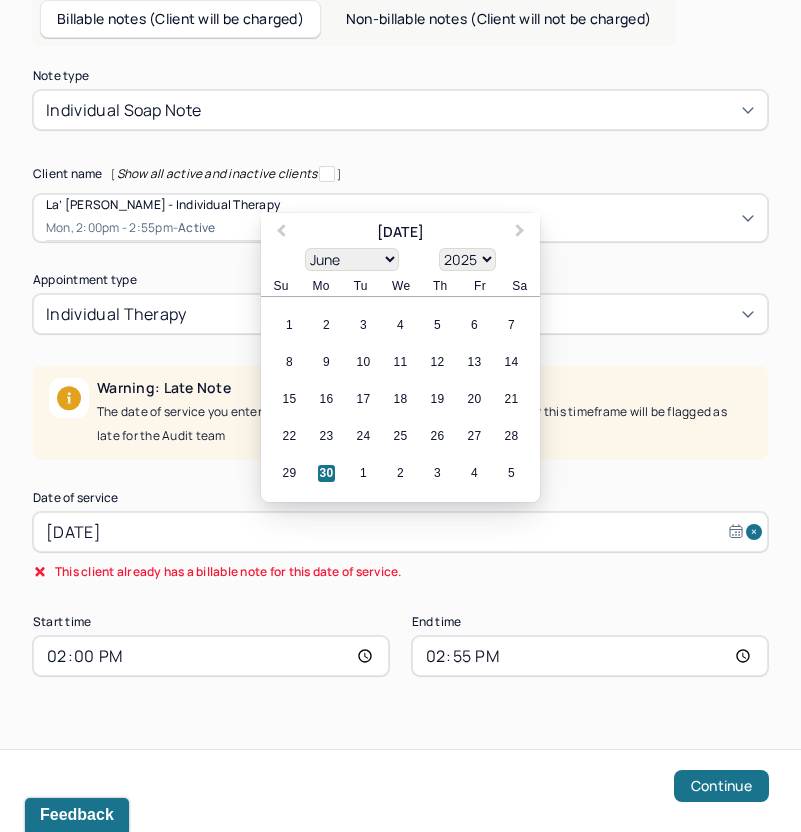 click on "Jun 30, 2025" at bounding box center (400, 532) 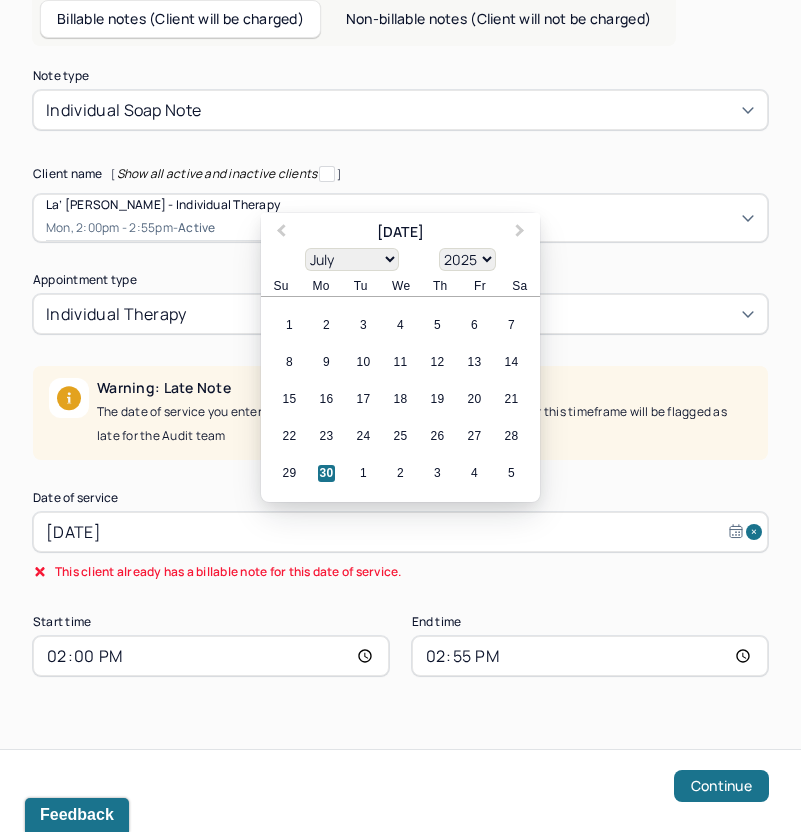 click on "January February March April May June July August September October November December" at bounding box center (352, 259) 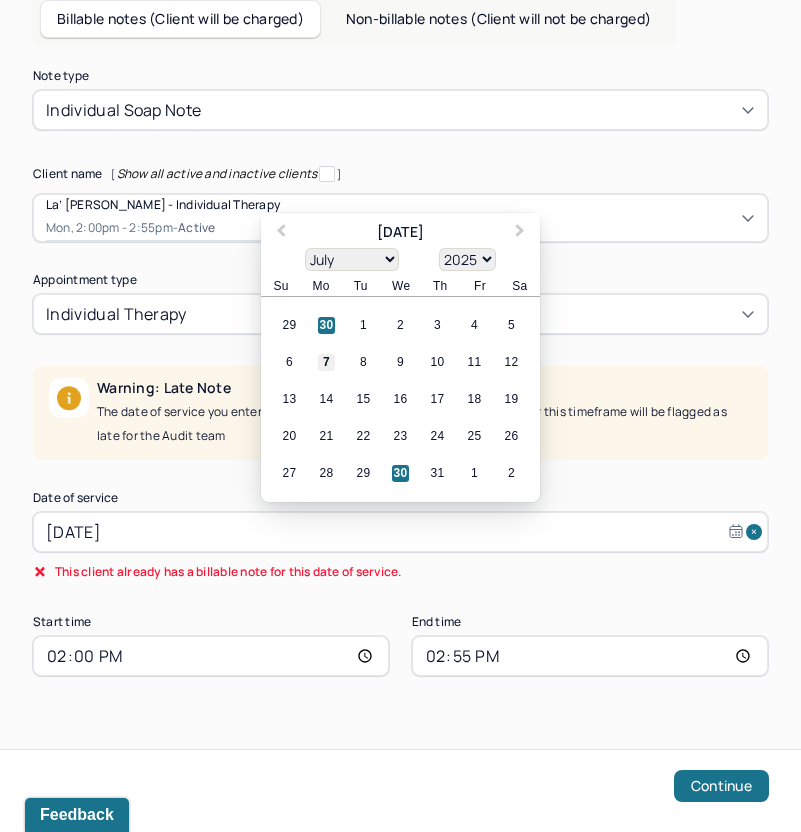 click on "7" at bounding box center (326, 362) 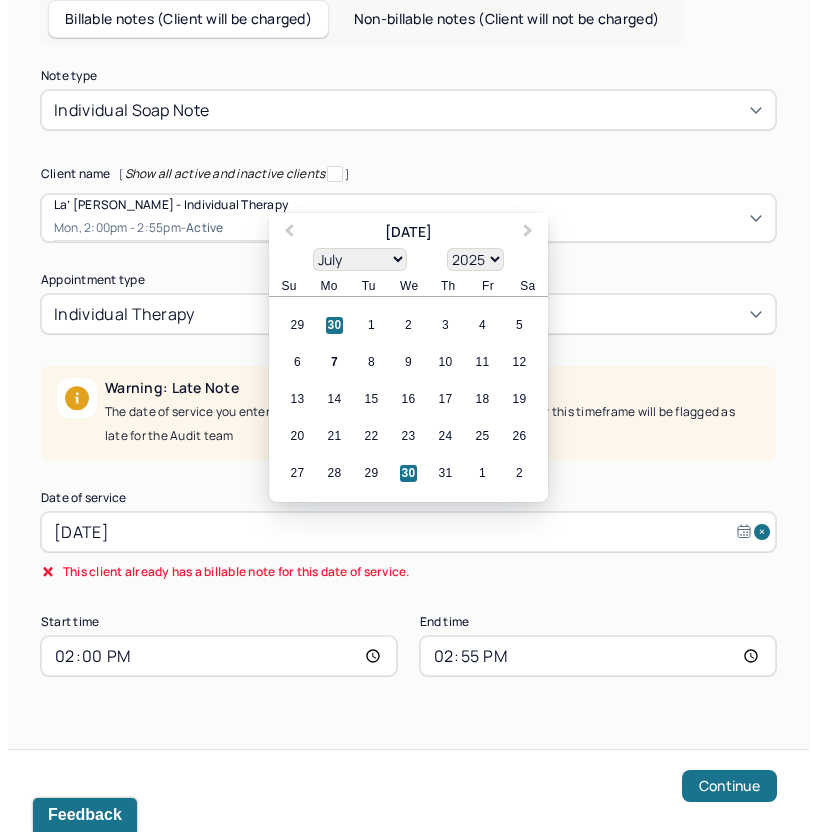 scroll, scrollTop: 0, scrollLeft: 0, axis: both 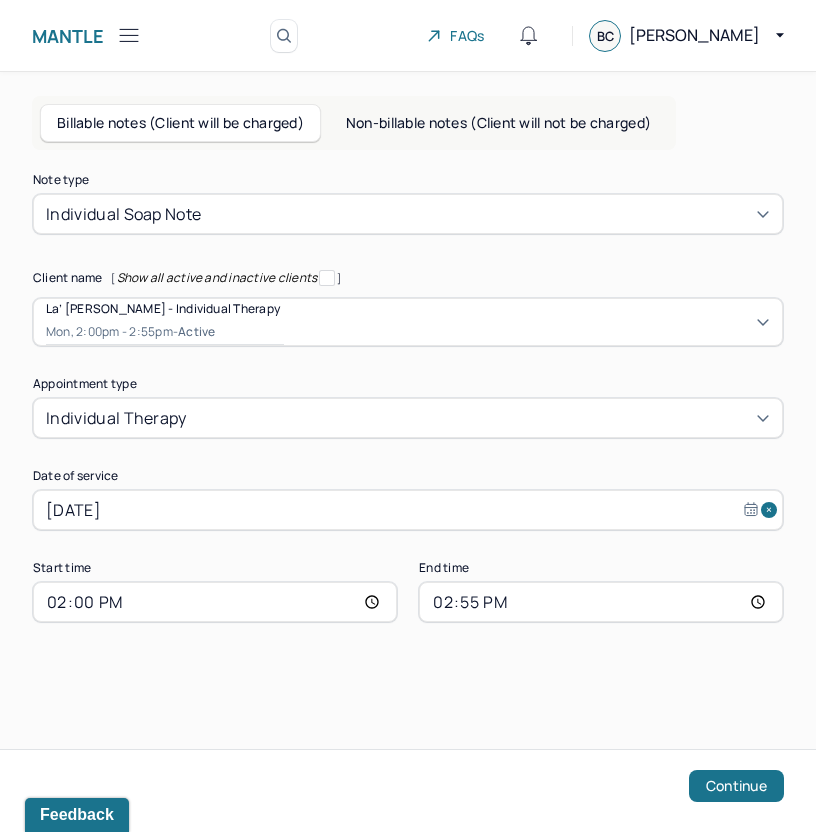 click on "14:00" at bounding box center (215, 602) 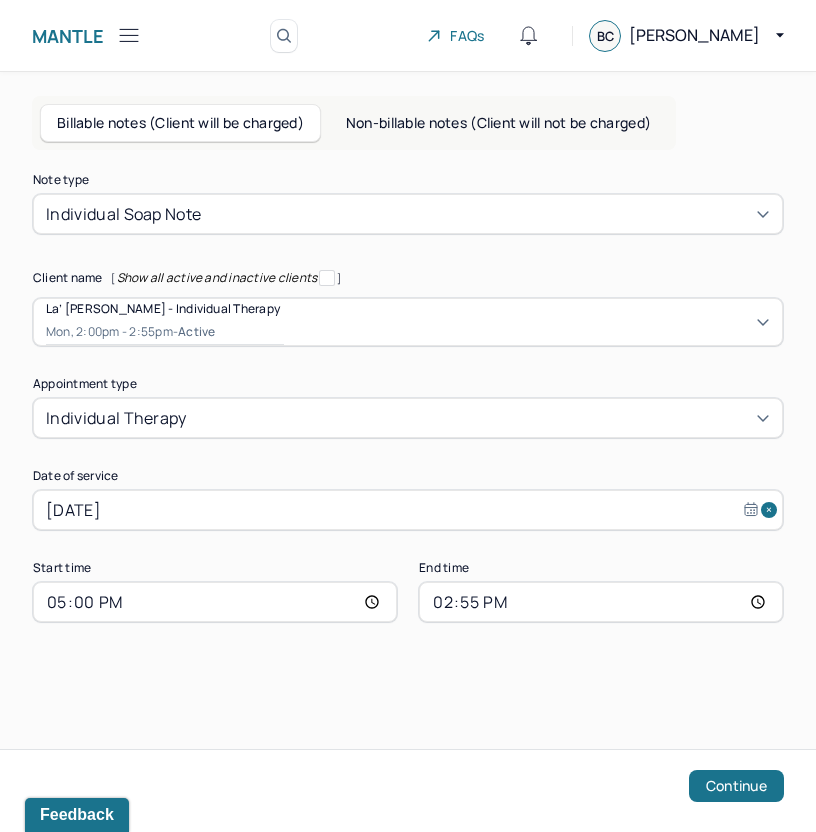 click on "14:55" at bounding box center [601, 602] 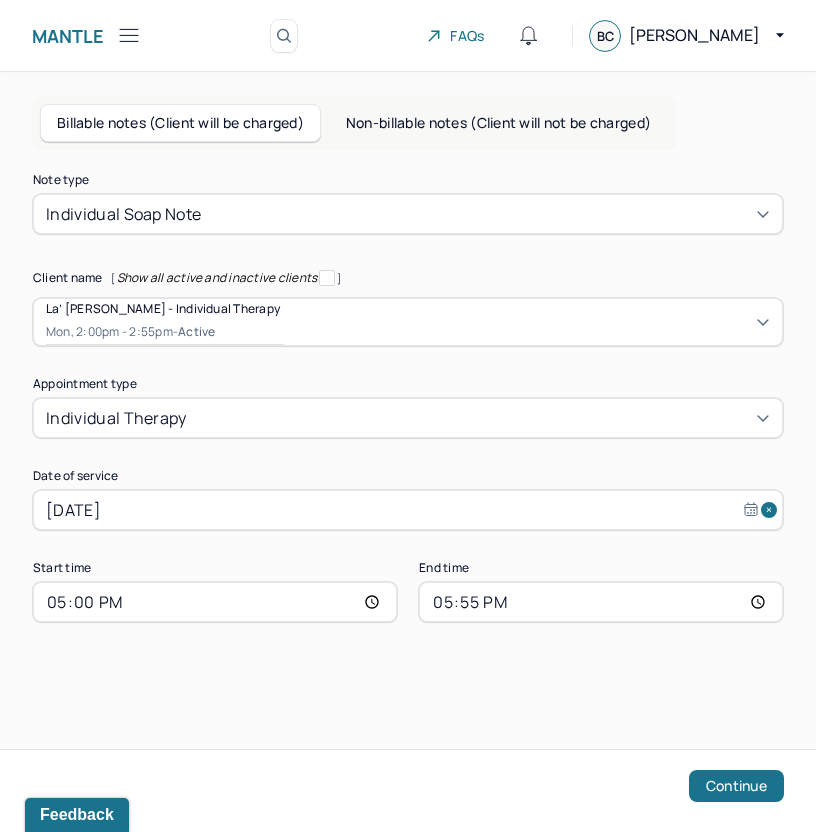 click on "Note type Individual soap note Client name [ Show all active and inactive clients ] La’  Tricia Jenkins  Bennett - Individual therapy Mon, 2:00pm - 2:55pm  -  active Supervisee name Brianna Campbell Appointment type individual therapy Date of service Jul 7, 2025 Start time 17:00 End time 17:55   Continue" at bounding box center [408, 464] 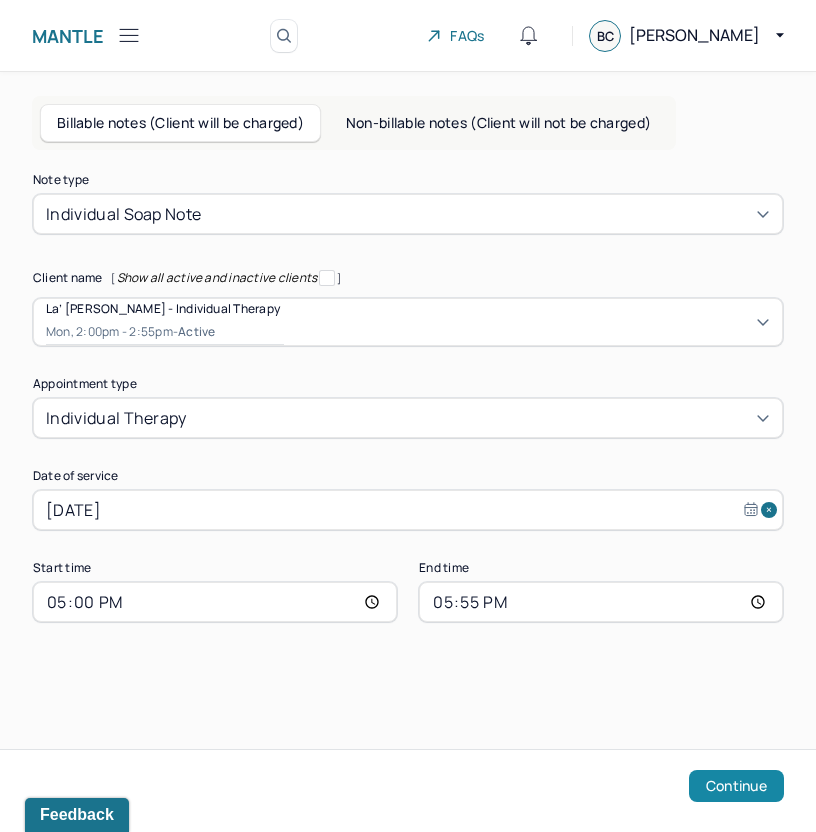 click on "Continue" at bounding box center (736, 786) 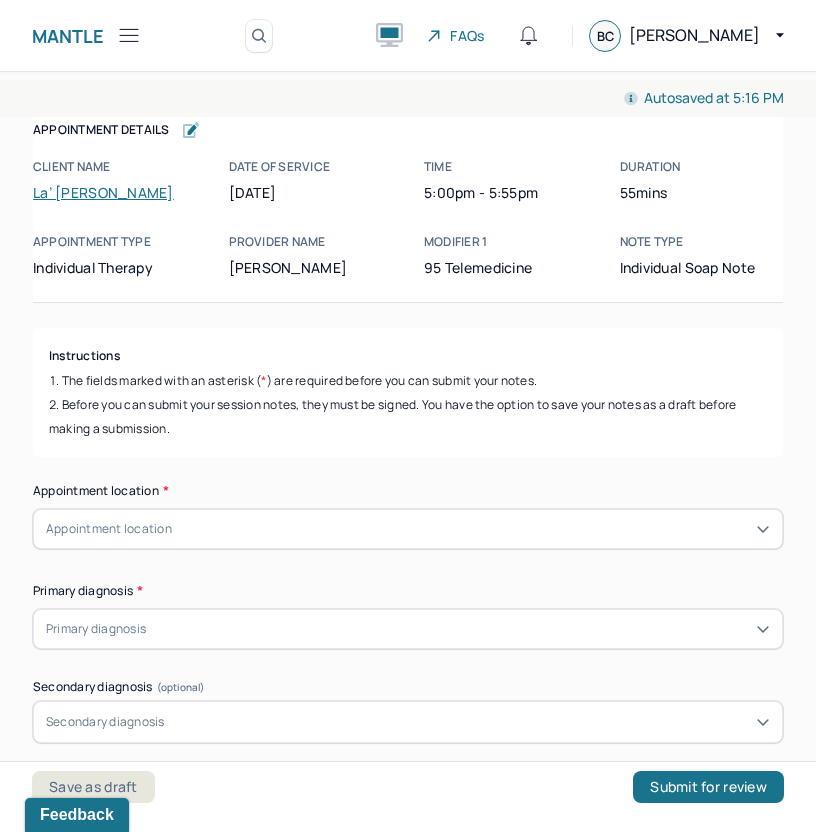 click on "Appointment Details     Client name La’ Tricia Jenkins Bennett Date of service 07/07/2025 Time 5:00pm - 5:55pm Duration 55mins Appointment type individual therapy Provider name Brianna Campbell Modifier 1 95 Telemedicine Note type Individual soap note Appointment Details     Client name La’ Tricia Jenkins Bennett Date of service 07/07/2025 Time 5:00pm - 5:55pm Duration 55mins Appointment type individual therapy Provider name Brianna Campbell Modifier 1 95 Telemedicine Note type Individual soap note" at bounding box center [408, 199] 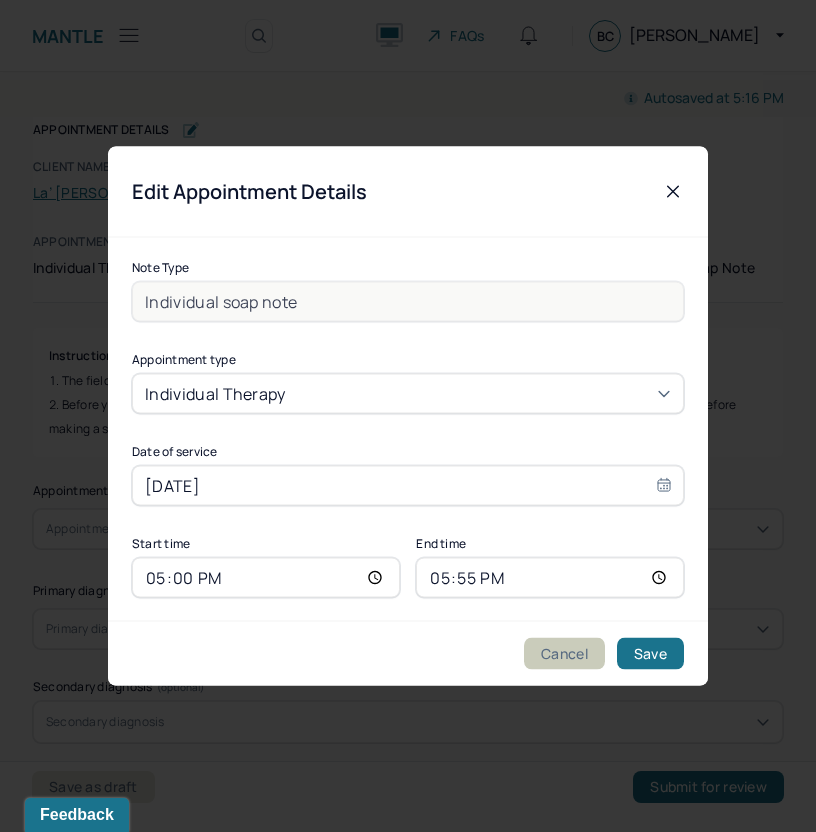 click on "Cancel" at bounding box center (564, 654) 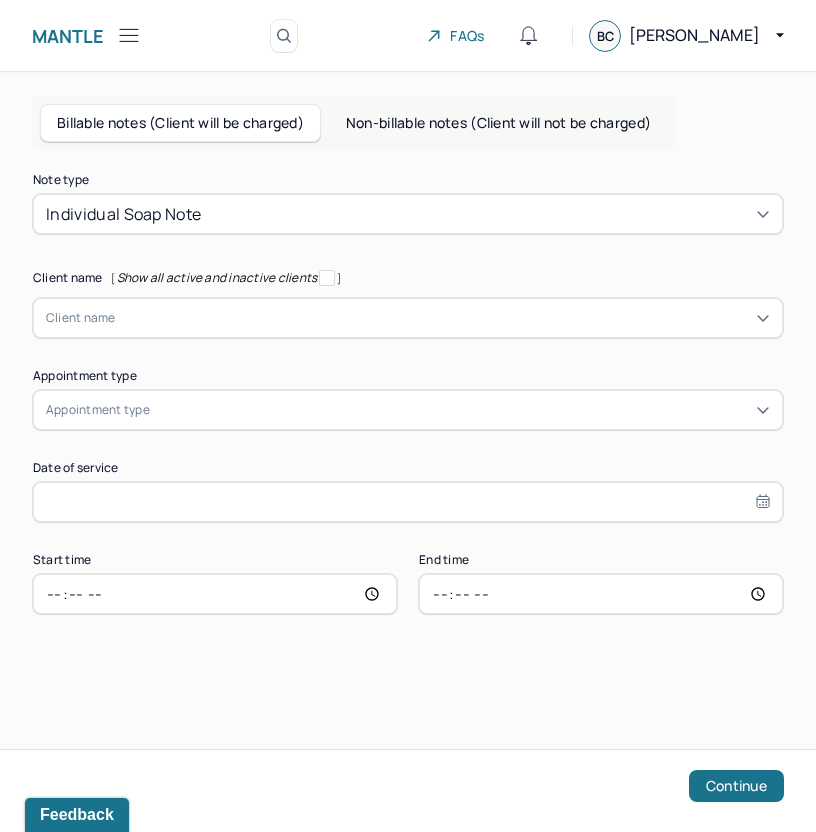 click at bounding box center (487, 214) 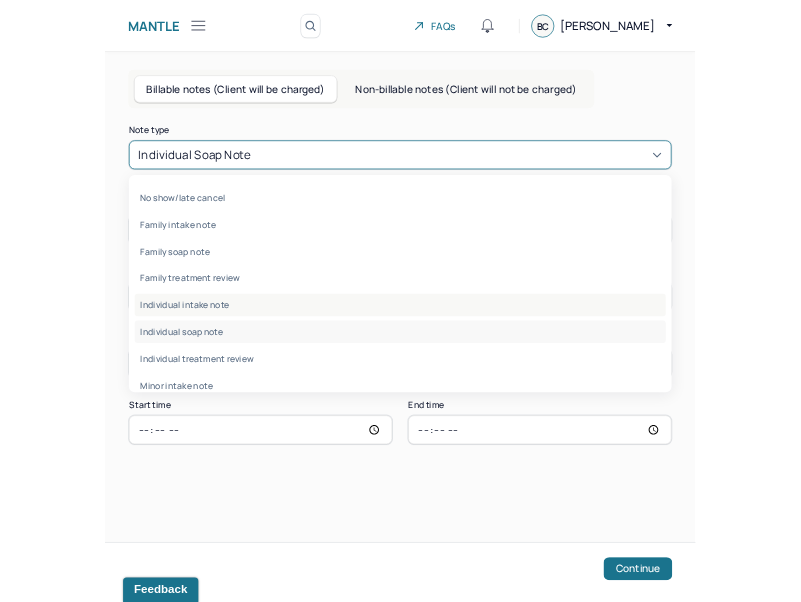 scroll, scrollTop: 96, scrollLeft: 0, axis: vertical 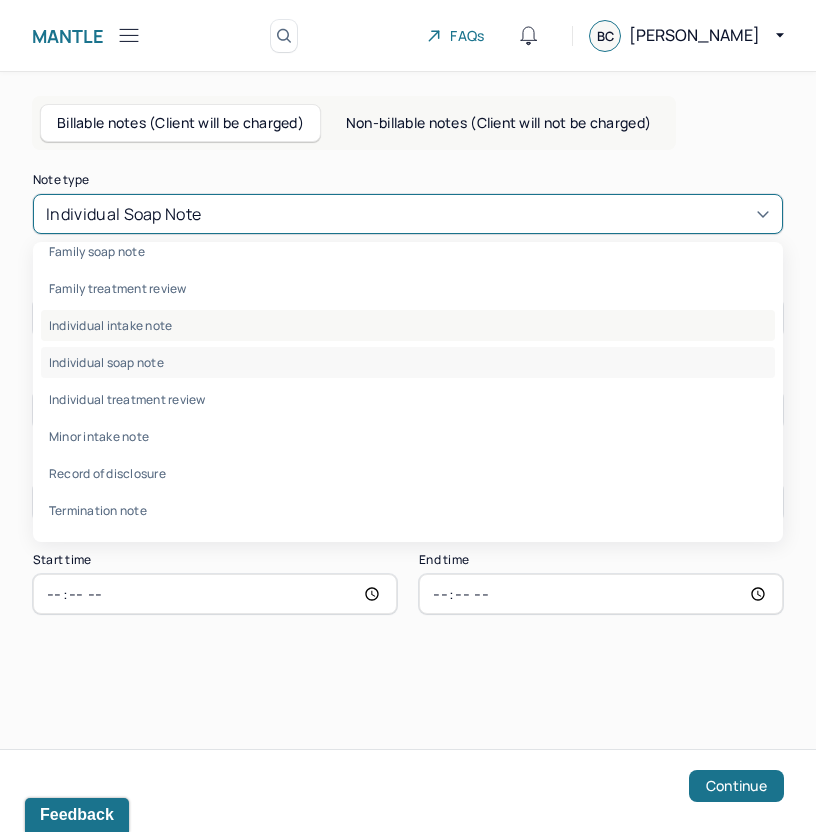 click on "Individual intake note" at bounding box center (408, 325) 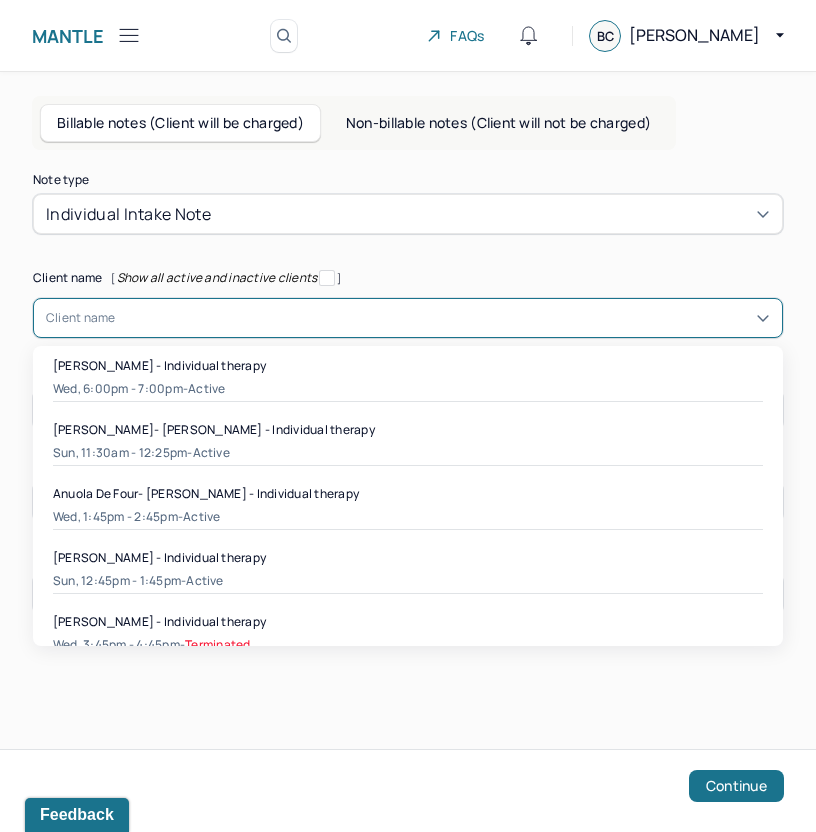 click at bounding box center (443, 318) 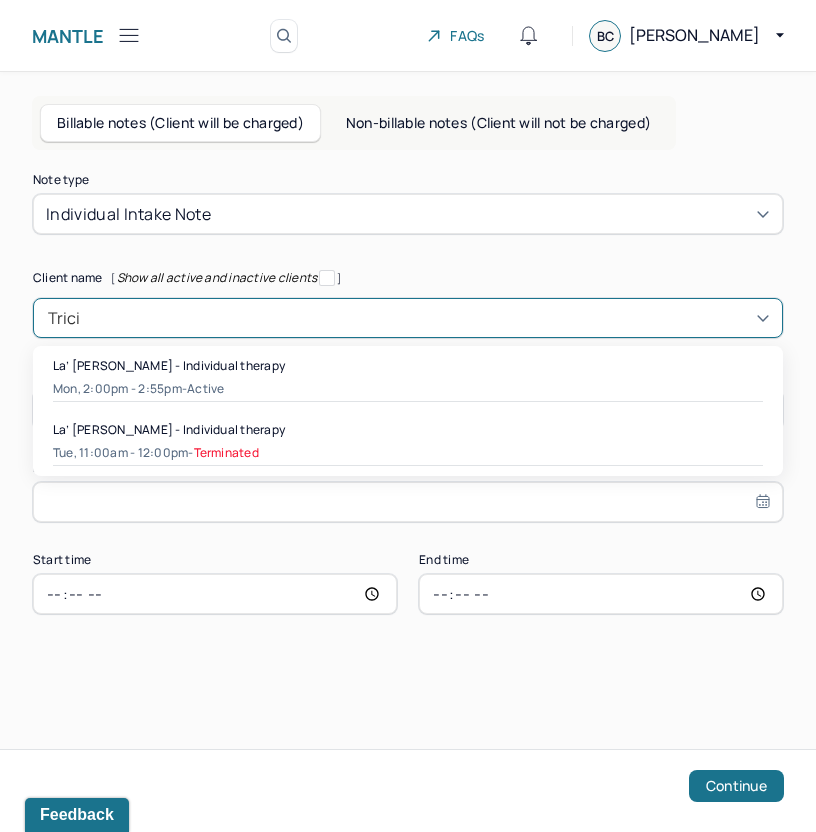 type on "Tricia" 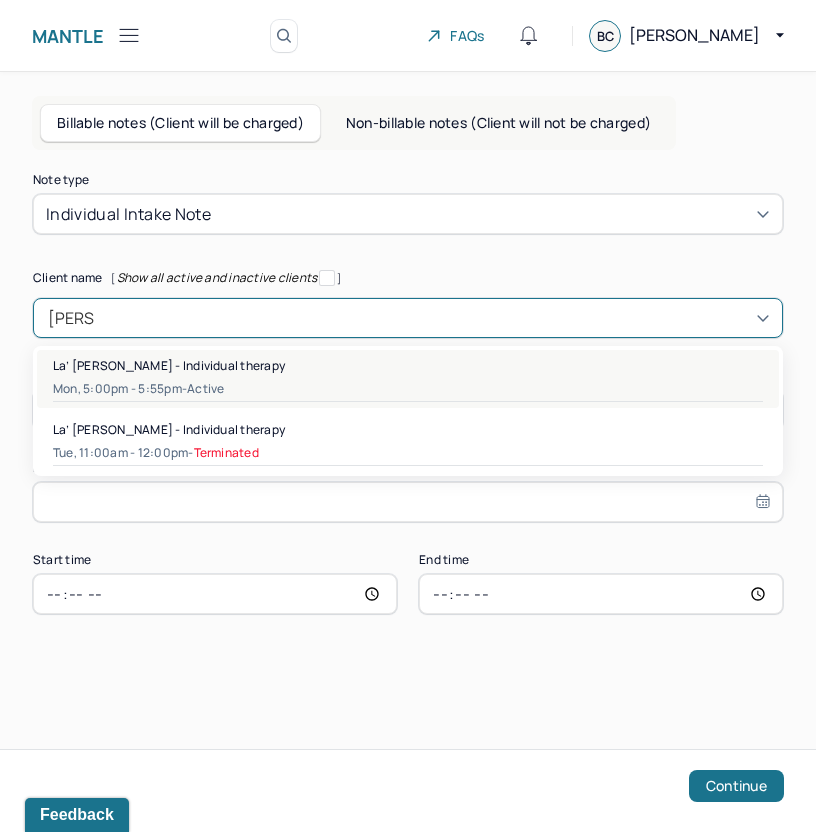 click on "Mon, 5:00pm - 5:55pm  -  active" at bounding box center (408, 389) 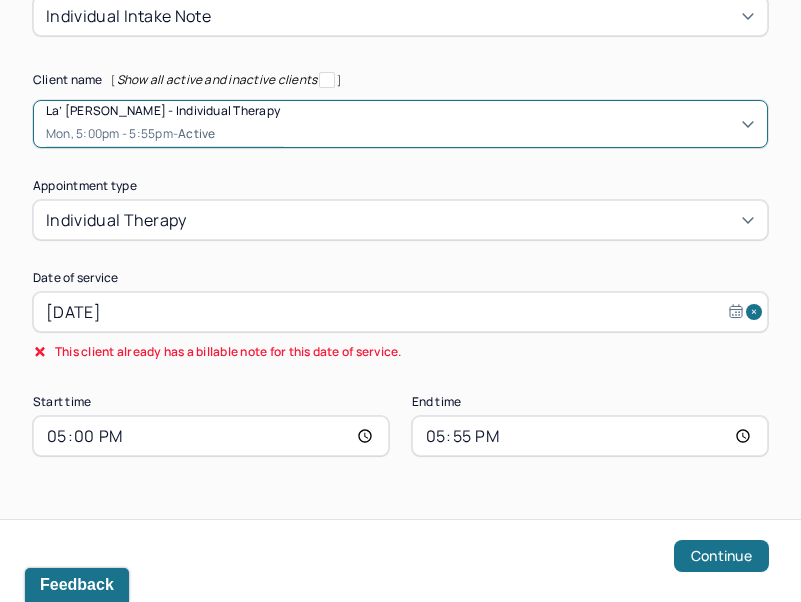 scroll, scrollTop: 208, scrollLeft: 0, axis: vertical 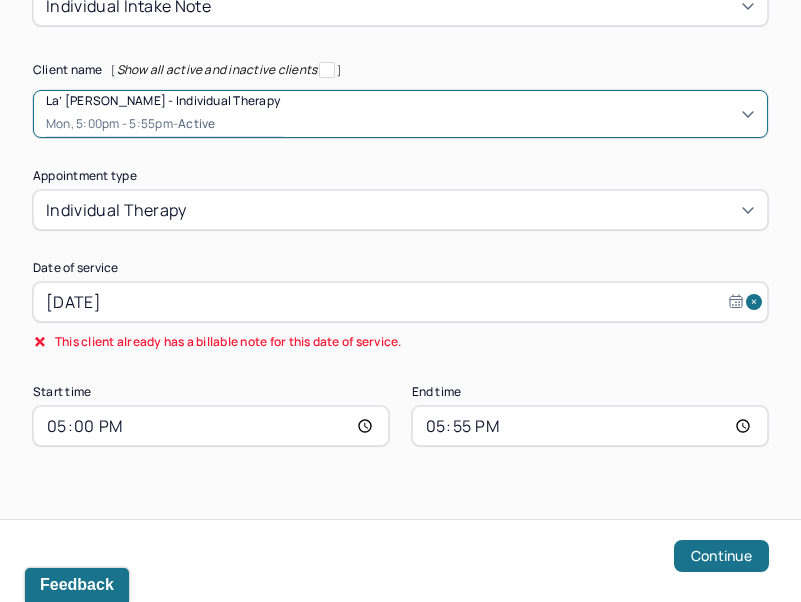 click on "Jul 7, 2025" at bounding box center (400, 302) 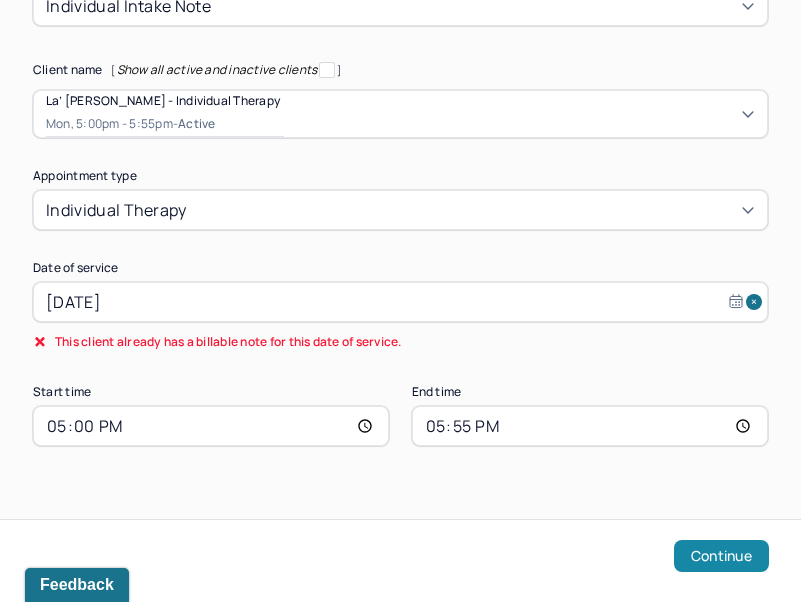 click on "Continue" at bounding box center (721, 556) 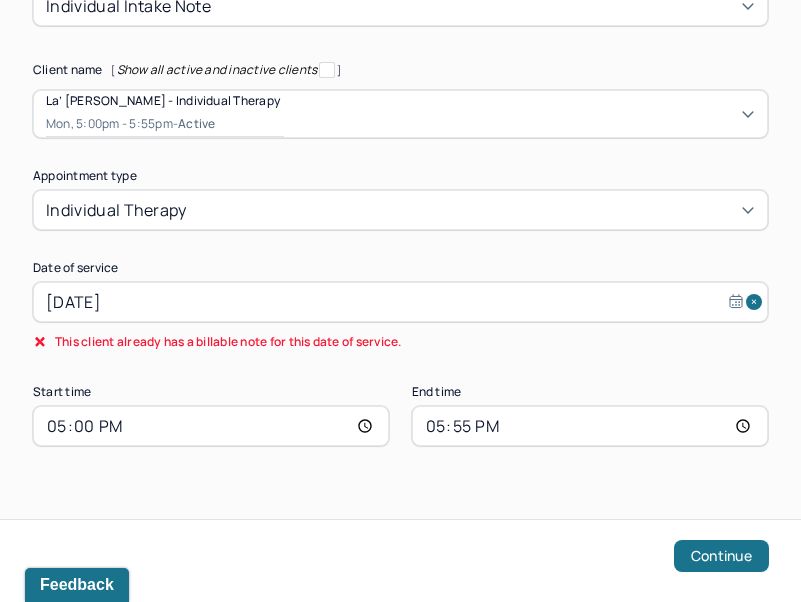 scroll, scrollTop: 176, scrollLeft: 0, axis: vertical 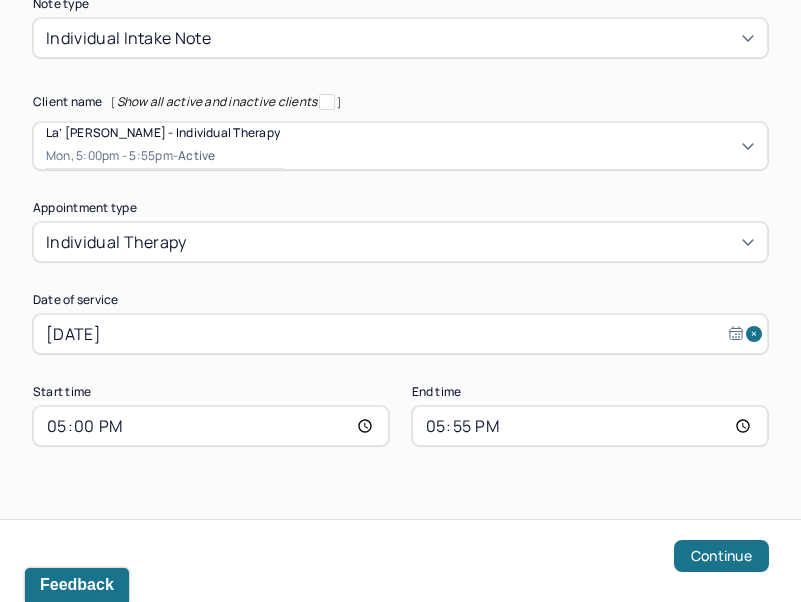click on "Note type Individual intake note Client name [ Show all active and inactive clients ] La’  Tricia Jenkins  Bennett - Individual therapy Mon, 5:00pm - 5:55pm  -  active Supervisee name Brianna Campbell Appointment type individual therapy Date of service Jul 7, 2025 Start time 17:00 End time 17:55   Continue" at bounding box center (400, 288) 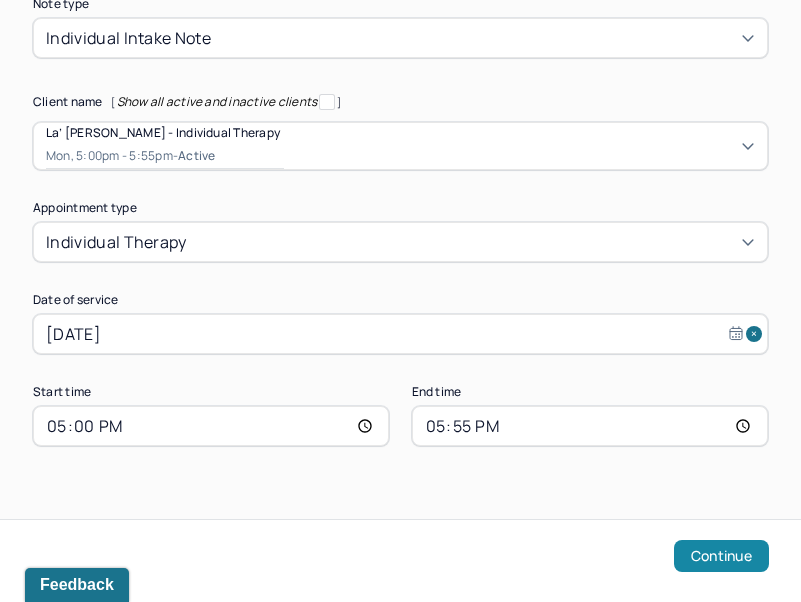 click on "Continue" at bounding box center (721, 556) 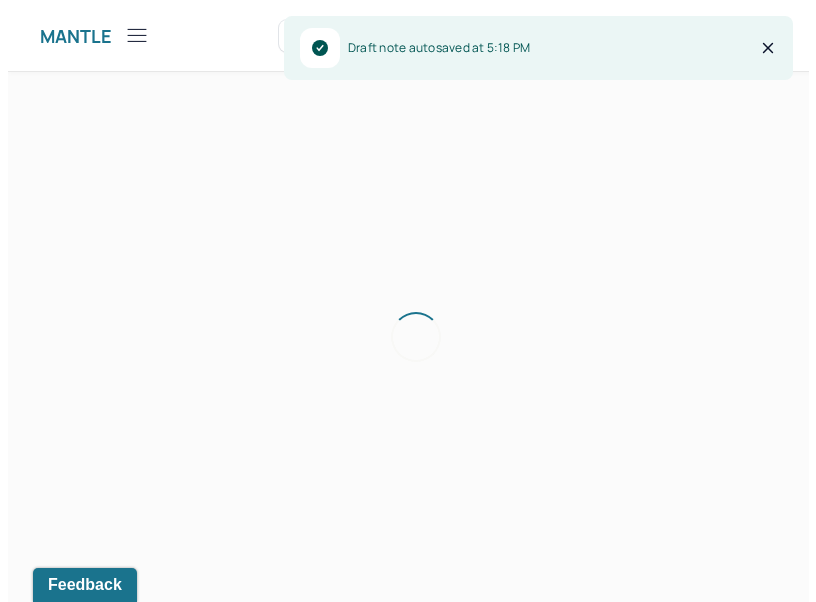scroll, scrollTop: 0, scrollLeft: 0, axis: both 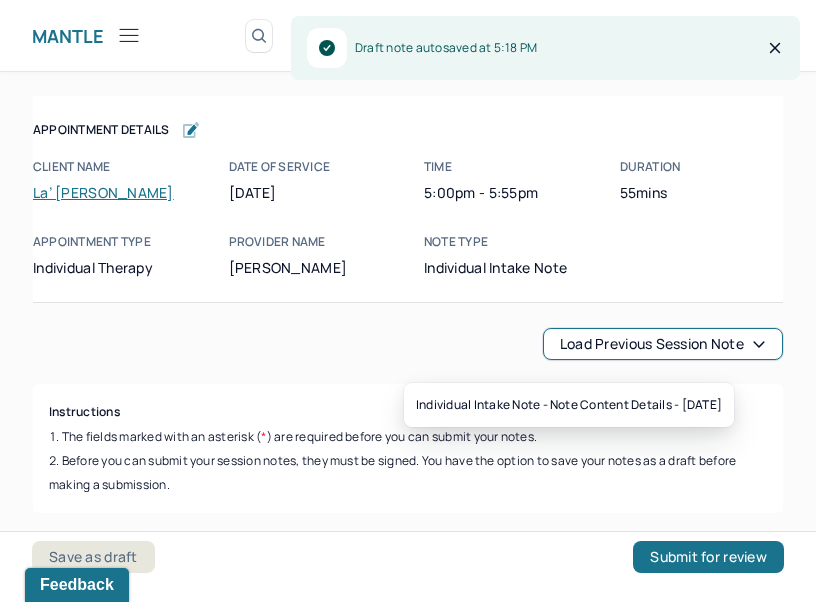 click on "Load previous session note" at bounding box center (663, 344) 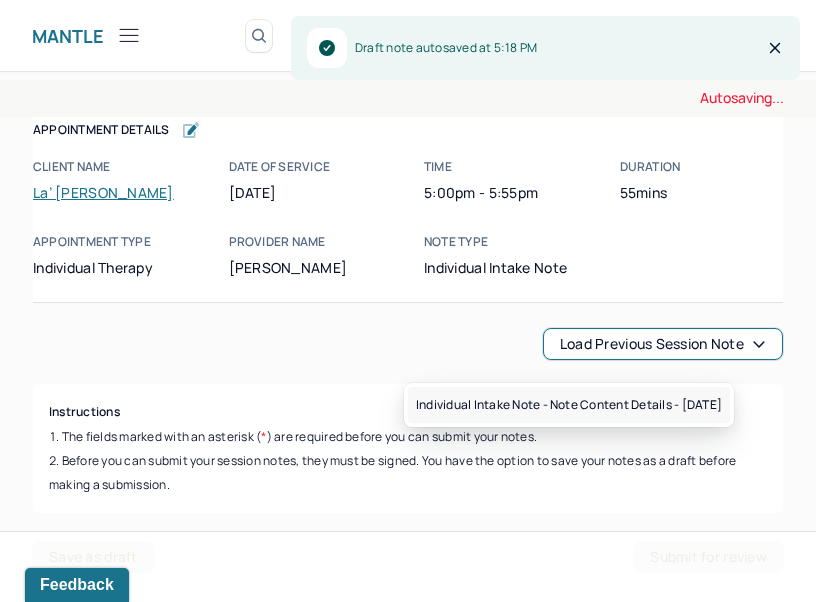 click on "Individual intake note   - Note content Details -   06/30/2025" at bounding box center [569, 405] 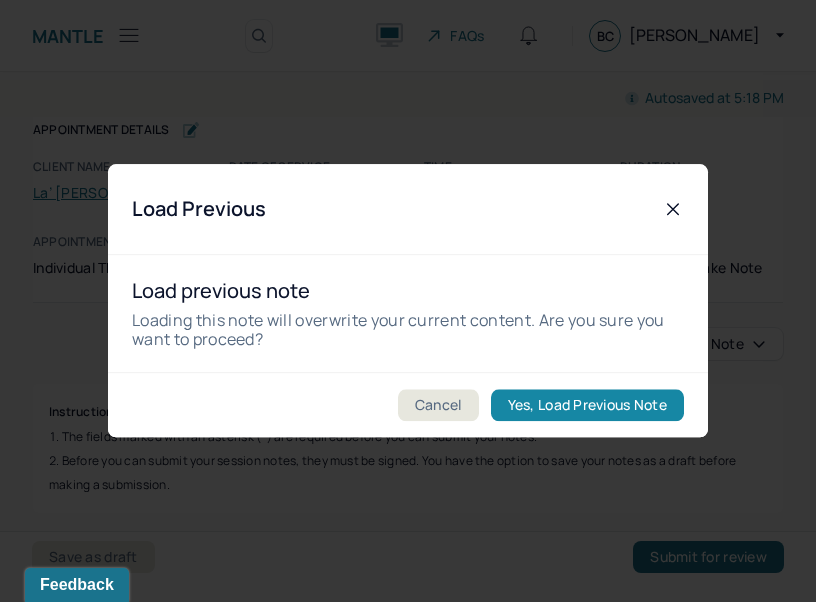 click on "Yes, Load Previous Note" at bounding box center (587, 406) 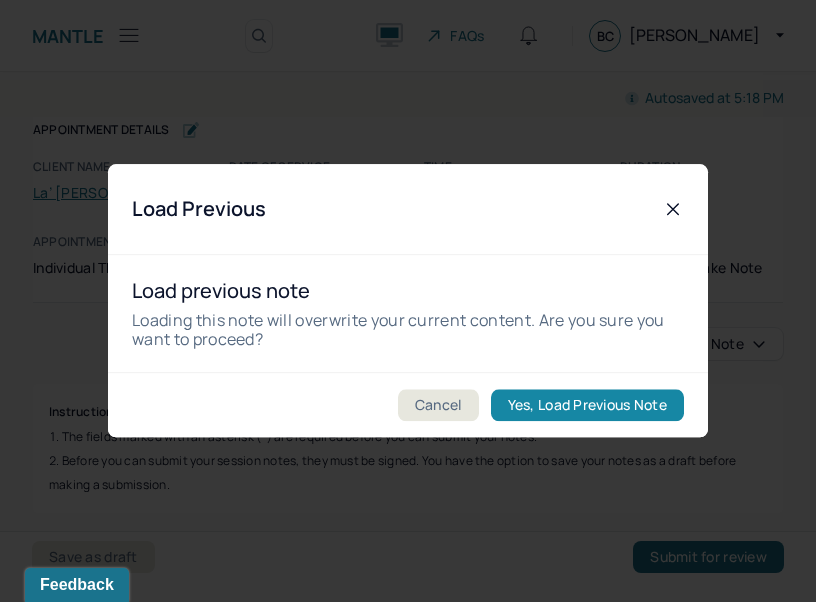 checkbox on "true" 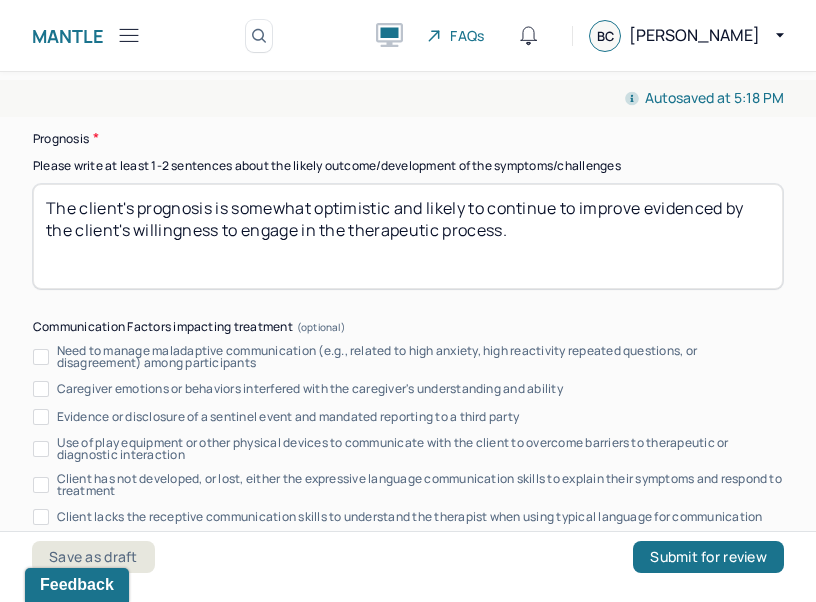 scroll, scrollTop: 11697, scrollLeft: 0, axis: vertical 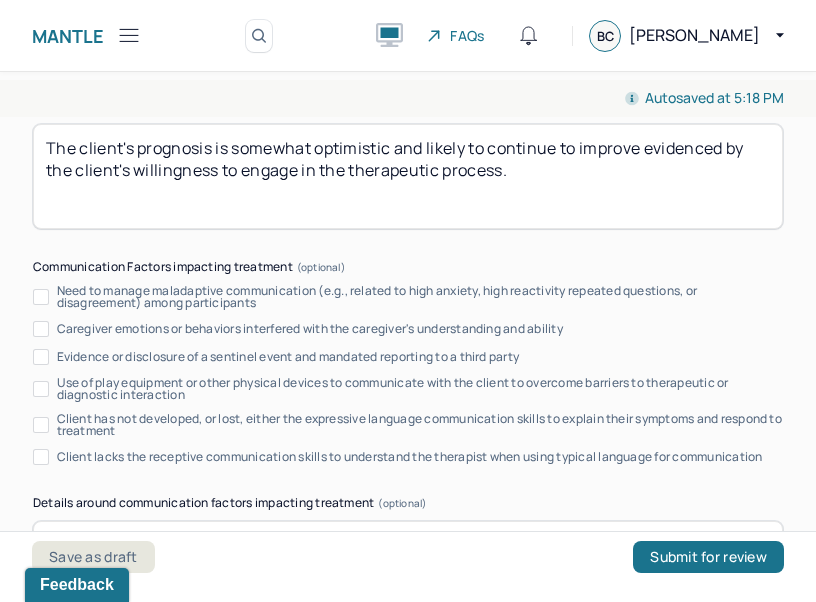 click on "The client's prognosis is somewhat optimistic and likely to continue to improve evidenced by the client's willingness to engage in the therapeutic process." at bounding box center [408, 176] 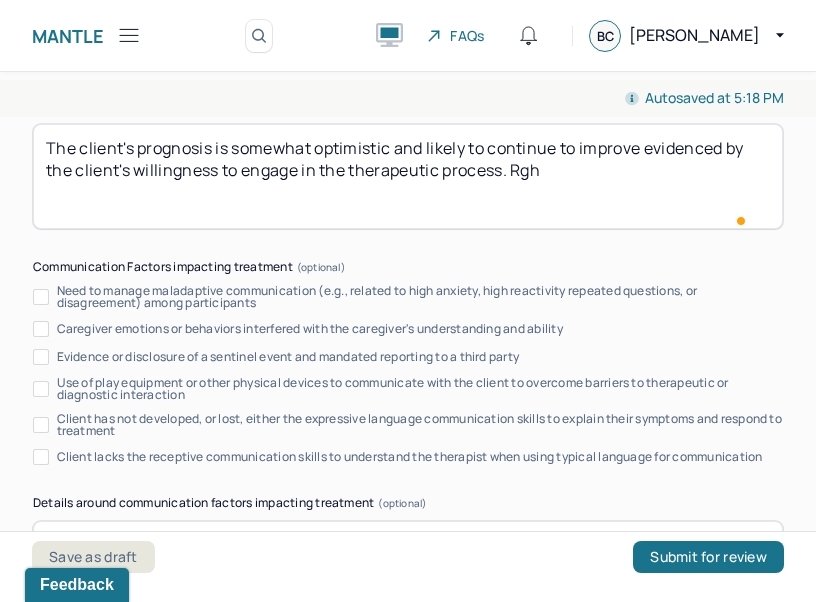scroll, scrollTop: 11697, scrollLeft: 0, axis: vertical 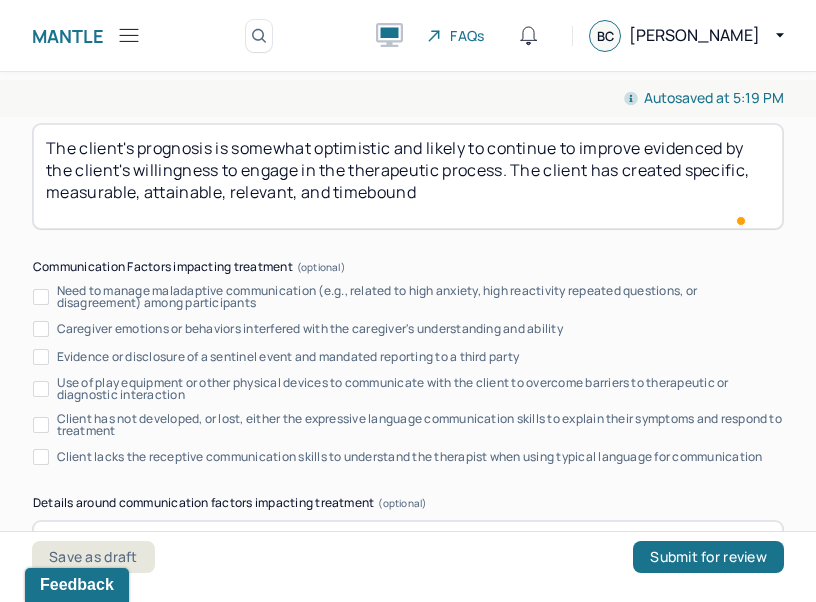 click on "The client's prognosis is somewhat optimistic and likely to continue to improve evidenced by the client's willingness to engage in the therapeutic process. The client has created specific, measurable, attainable, relevant and timebound" at bounding box center [408, 176] 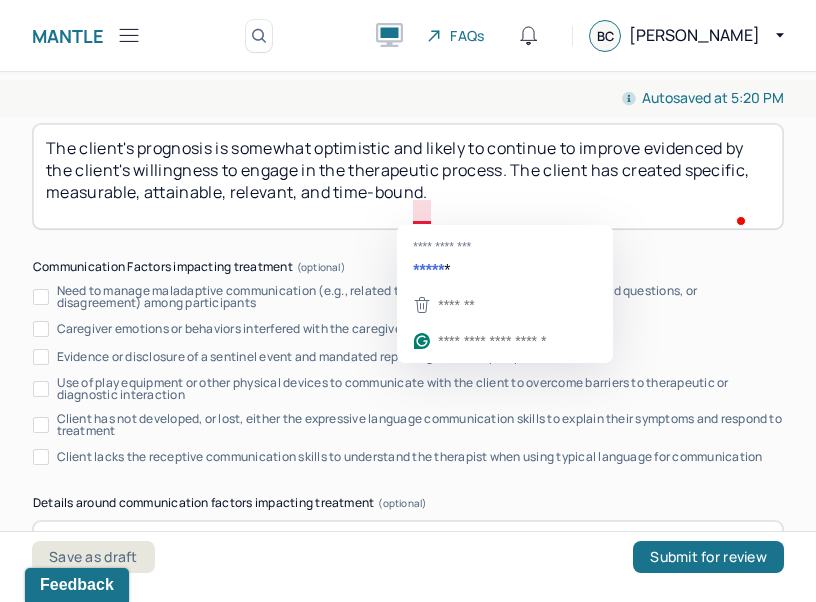 click on "The client's prognosis is somewhat optimistic and likely to continue to improve evidenced by the client's willingness to engage in the therapeutic process. The client has created specific, measurable, attainable, relevant, and time-bound." at bounding box center [408, 176] 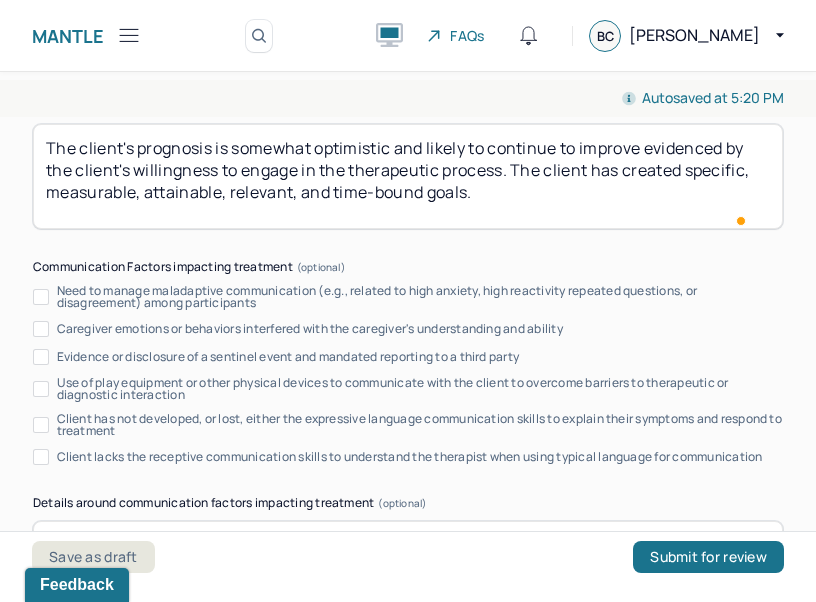 click on "The client's prognosis is somewhat optimistic and likely to continue to improve evidenced by the client's willingness to engage in the therapeutic process. The client has created specific, measurable, attainable, relevant, and time-bound." at bounding box center (408, 176) 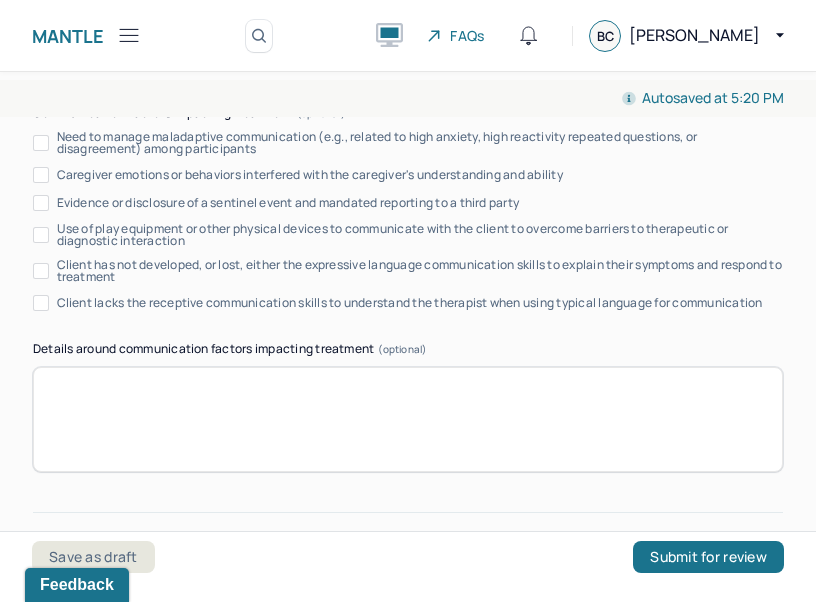 scroll, scrollTop: 11997, scrollLeft: 0, axis: vertical 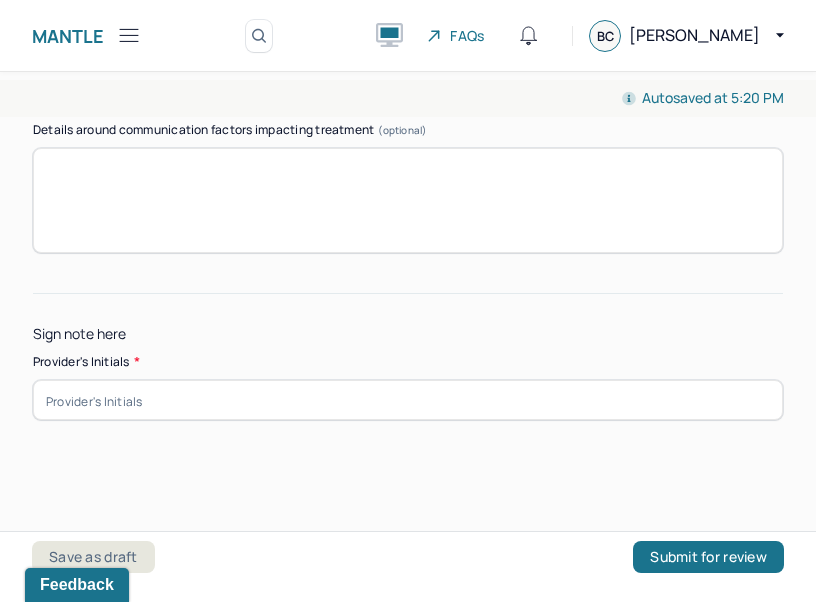type on "The client's prognosis is somewhat optimistic and likely to continue to improve evidenced by the client's willingness to engage in the therapeutic process. The client has created specific, measurable, attainable, relevant, and time-bound goals." 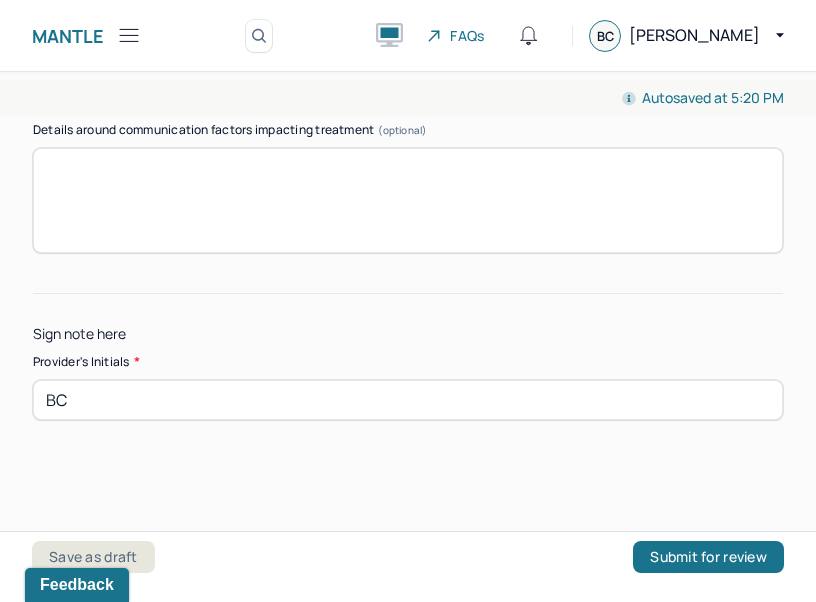 scroll, scrollTop: 11924, scrollLeft: 0, axis: vertical 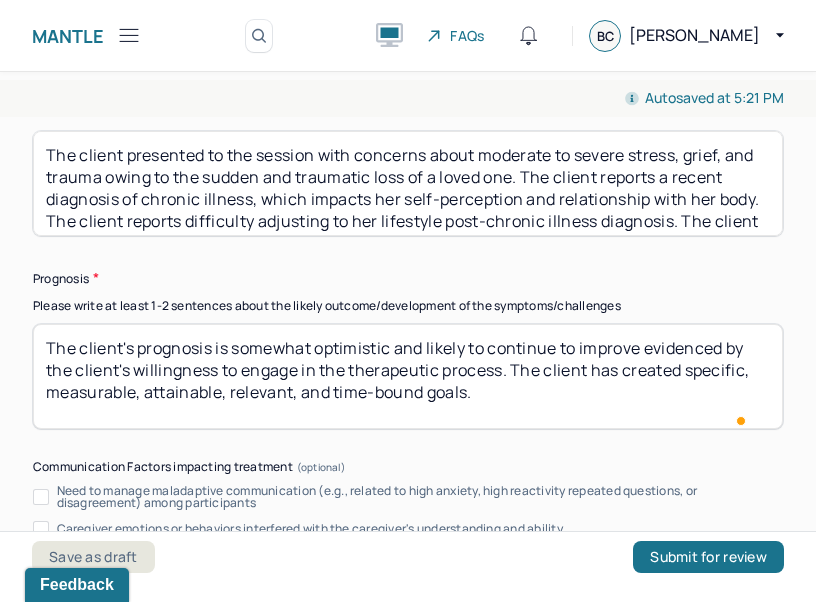 type on "BC" 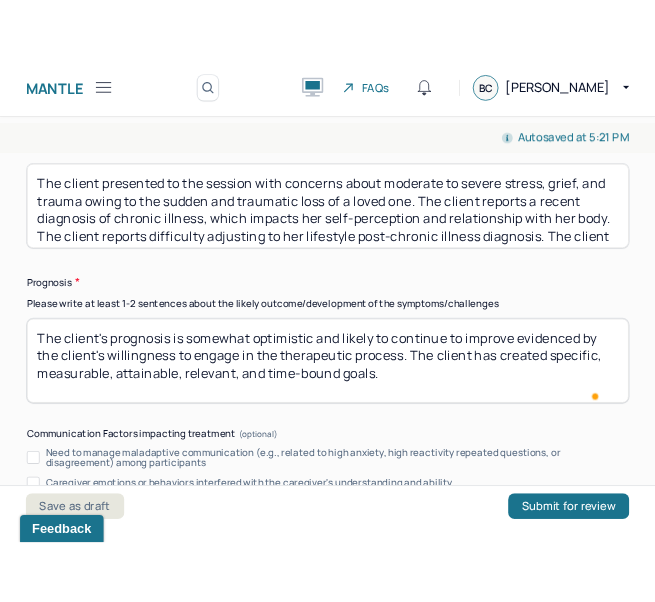 scroll, scrollTop: 11553, scrollLeft: 0, axis: vertical 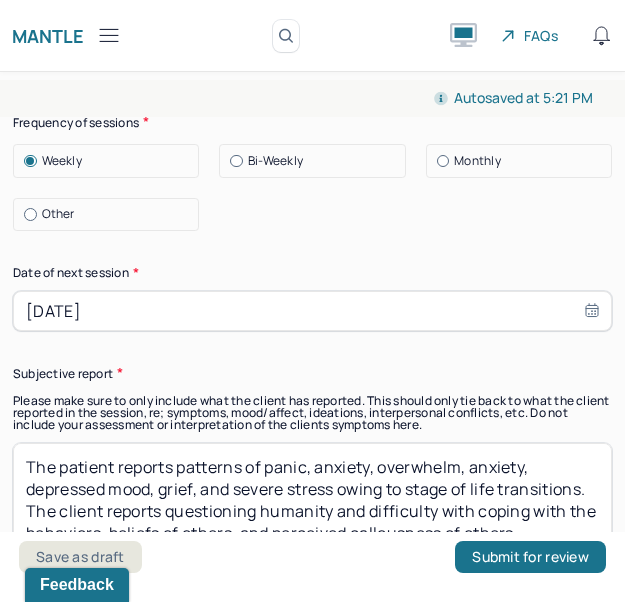 select on "6" 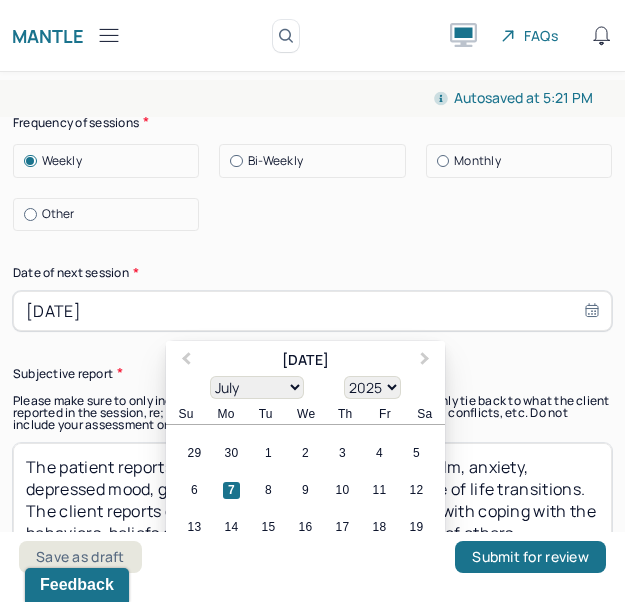 click on "[DATE]" at bounding box center (312, 311) 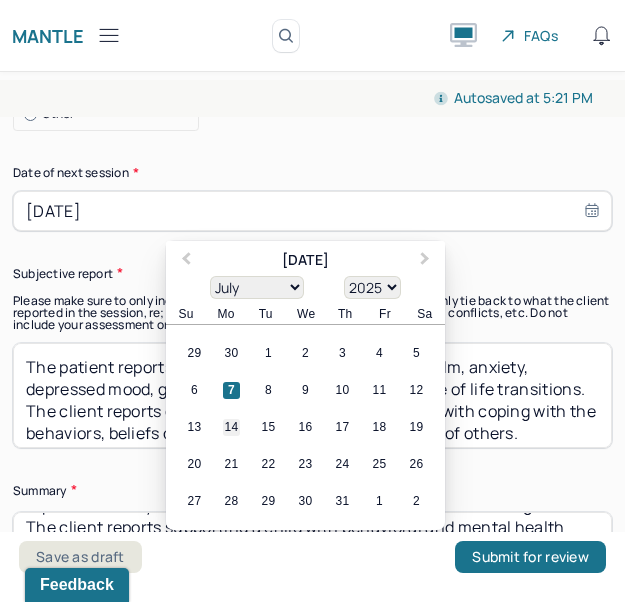 click on "14" at bounding box center [231, 427] 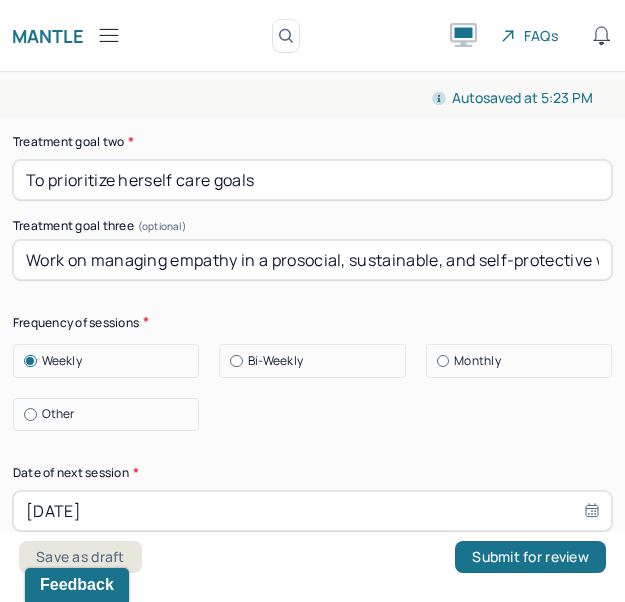 click on "Work on managing empathy in a prosocial, sustainable, and self-protective way." at bounding box center [312, 260] 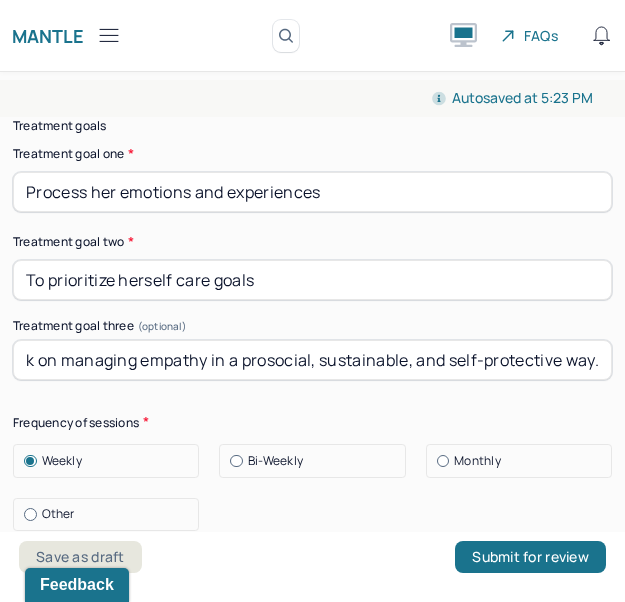 drag, startPoint x: 98, startPoint y: 359, endPoint x: 637, endPoint y: 407, distance: 541.13306 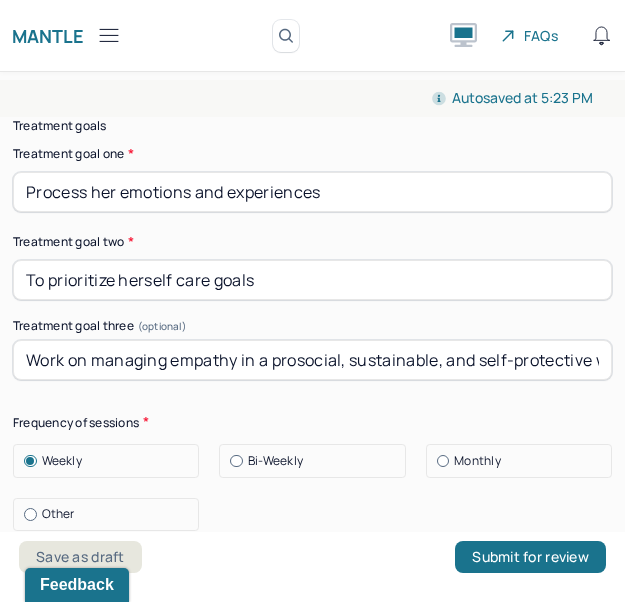 click on "To prioritize herself care goals" at bounding box center [312, 280] 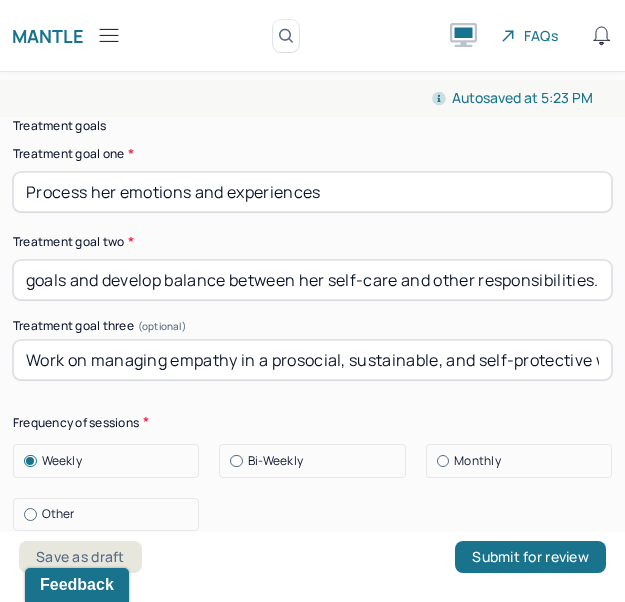 type on "To prioritize herself care goals and develop balance between her self-care and other responsibilities." 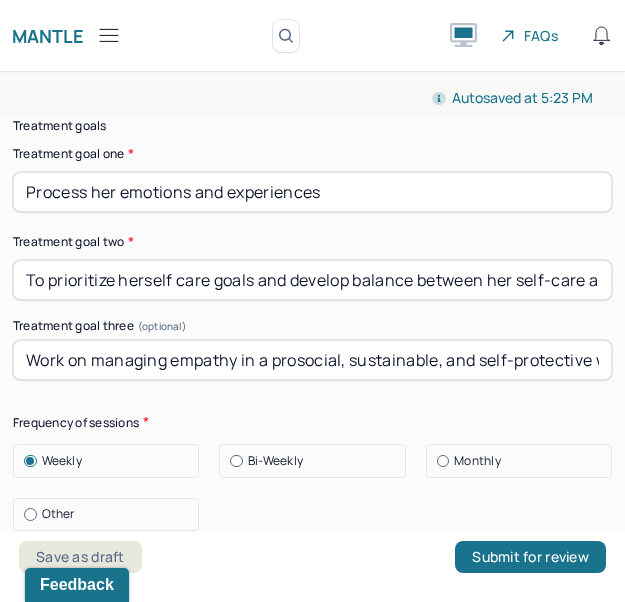 scroll, scrollTop: 12406, scrollLeft: 0, axis: vertical 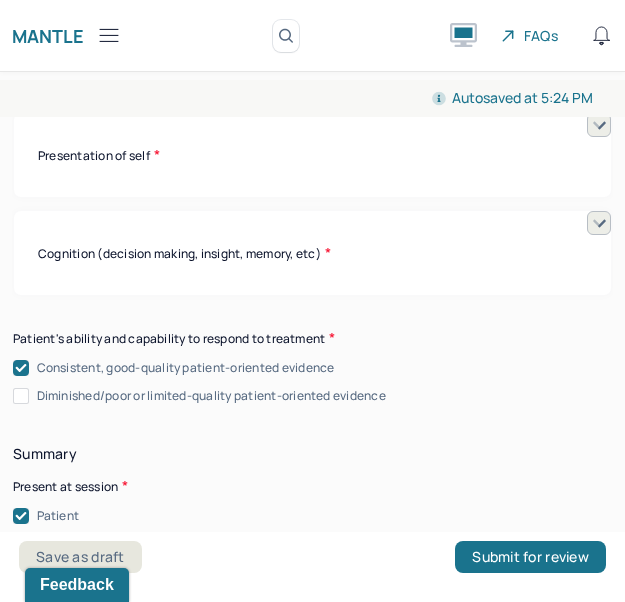 type on "Process her emotions and experiences related to losses, grief, trauma and conflicts proactively." 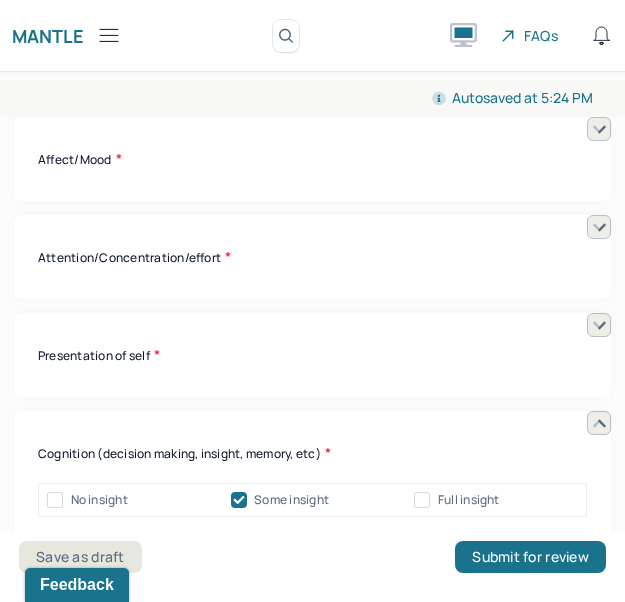 click 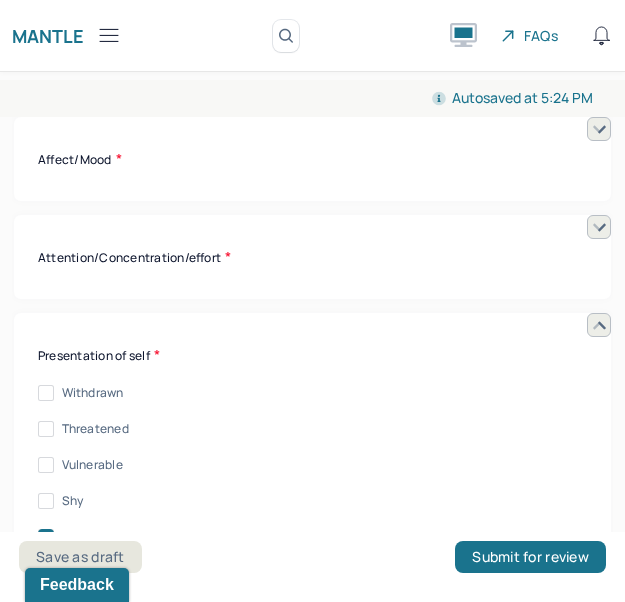 click 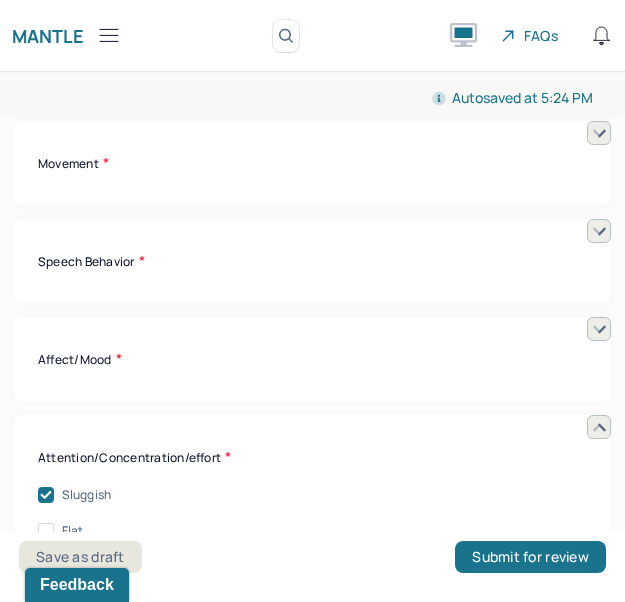 click at bounding box center (599, 329) 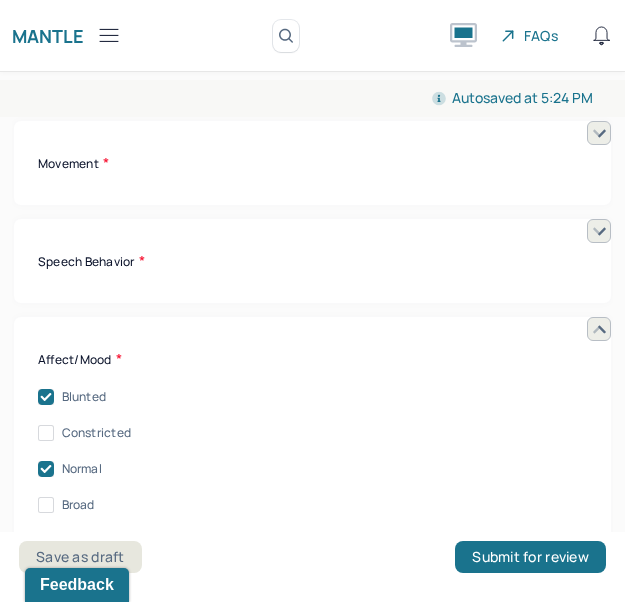 click 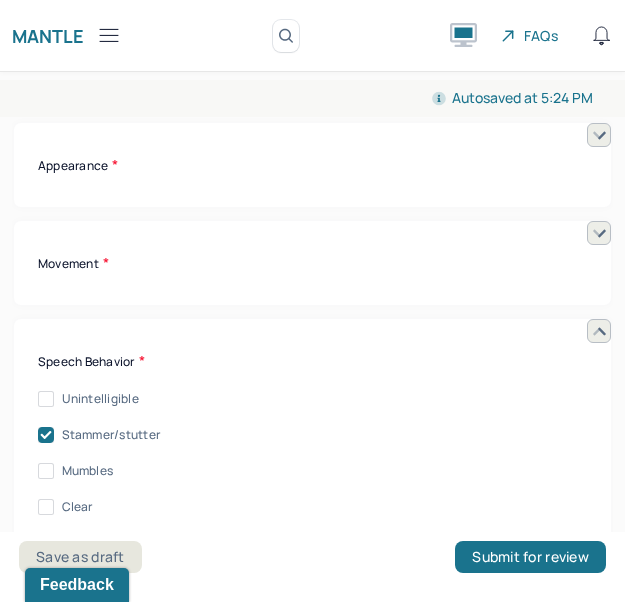 click 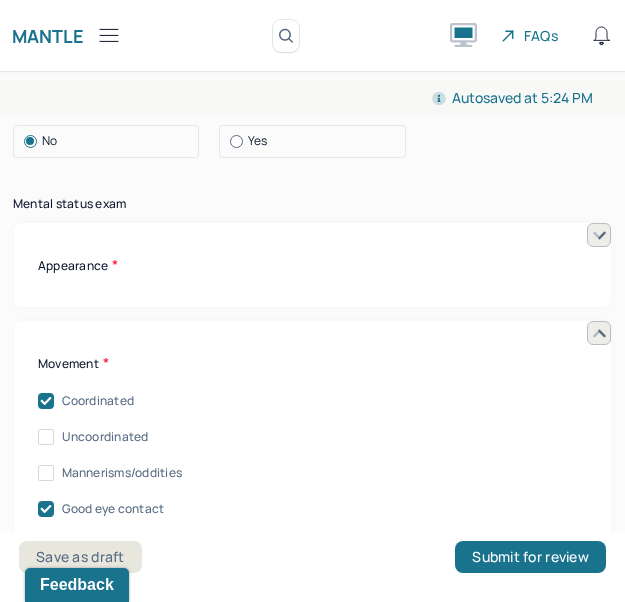 click 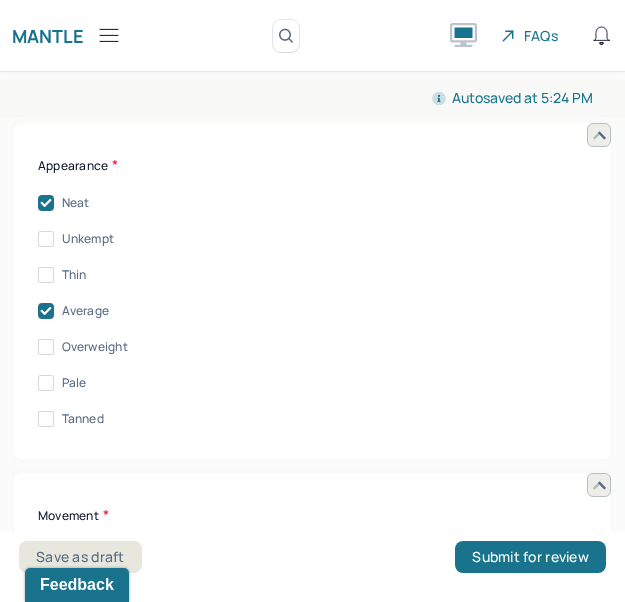 drag, startPoint x: 76, startPoint y: 310, endPoint x: 86, endPoint y: 319, distance: 13.453624 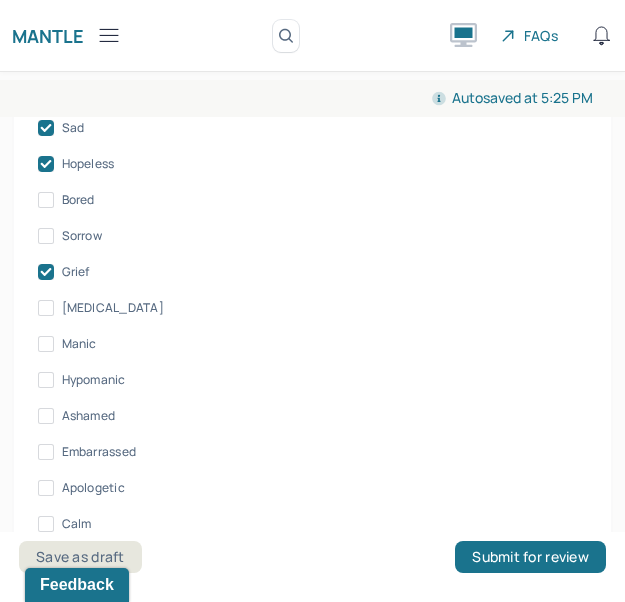 click on "Apologetic" at bounding box center (93, 488) 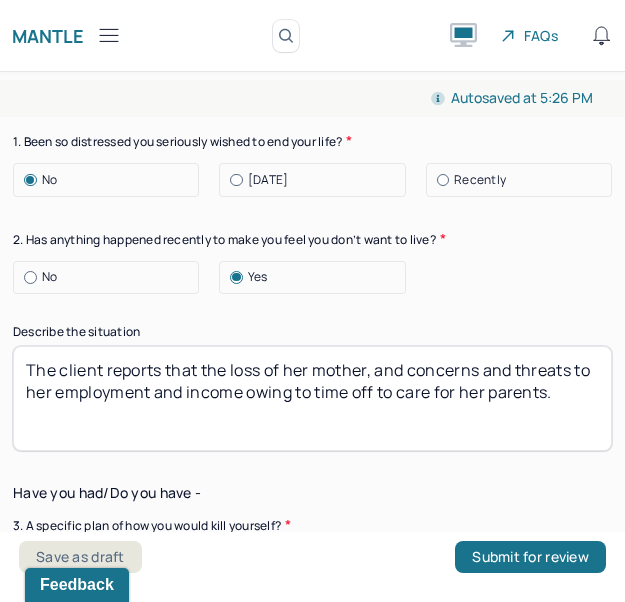 click on "The client reports that the loss of her mother, and concerns and threats to her employment and income owing to time off to care for her parents." at bounding box center [312, 398] 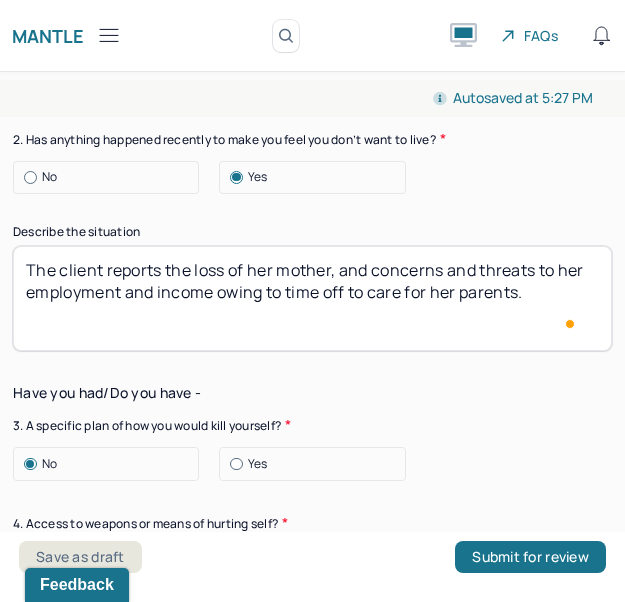 click on "The client reports the loss of her mother, and concerns and threats to her employment and income owing to time off to care for her parents." at bounding box center (312, 298) 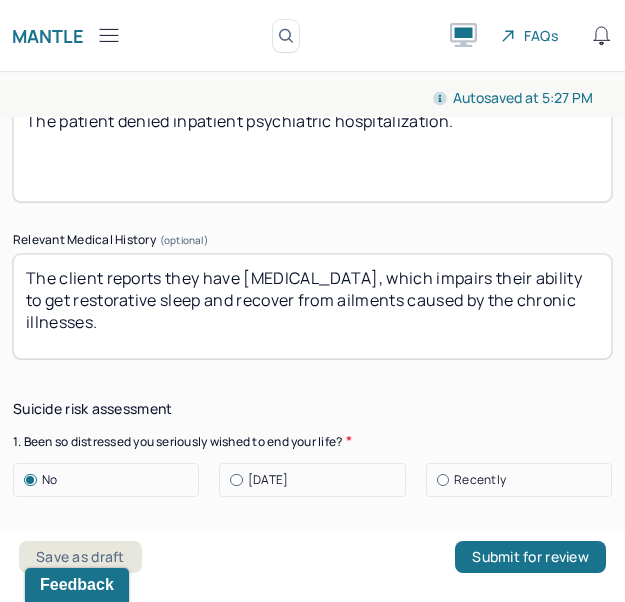 type on "The client reports the loss of her mother, and concerns and threats to her employment and income owing to time off to care for her parents." 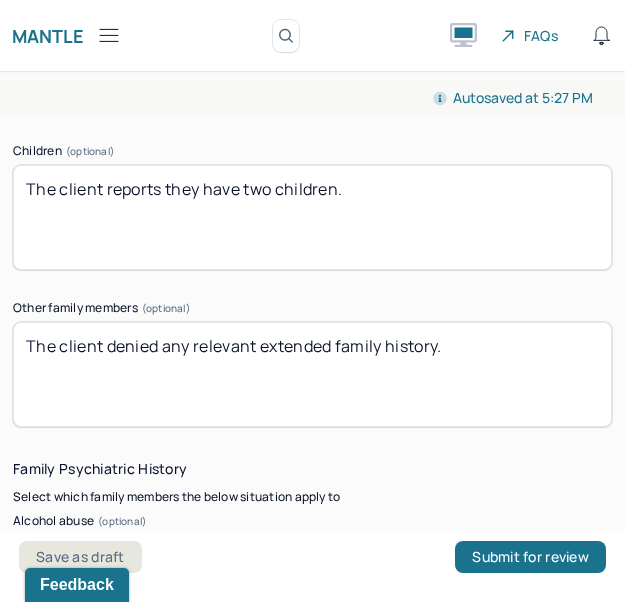 click on "The client denied any relevant extended family history." at bounding box center (312, 374) 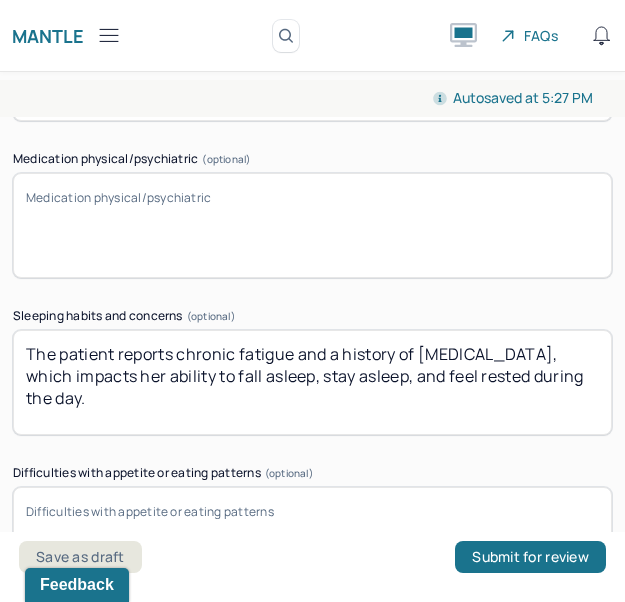 click on "Medication physical/psychiatric (optional)" at bounding box center (312, 225) 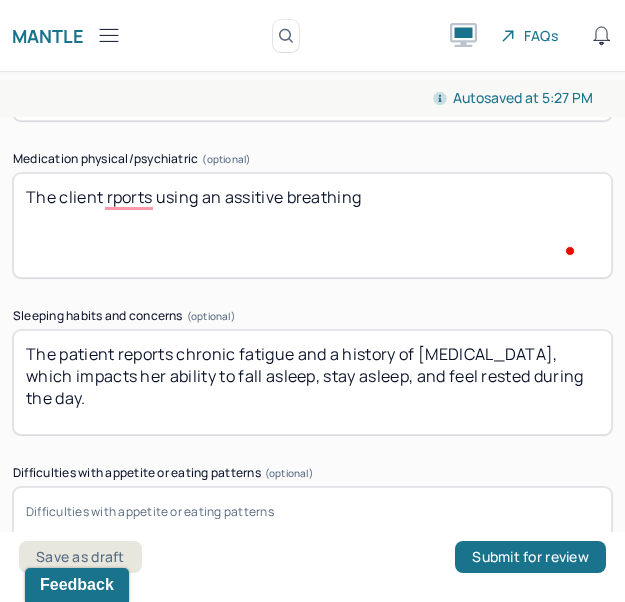 type on "The client rports using an assitive breathing" 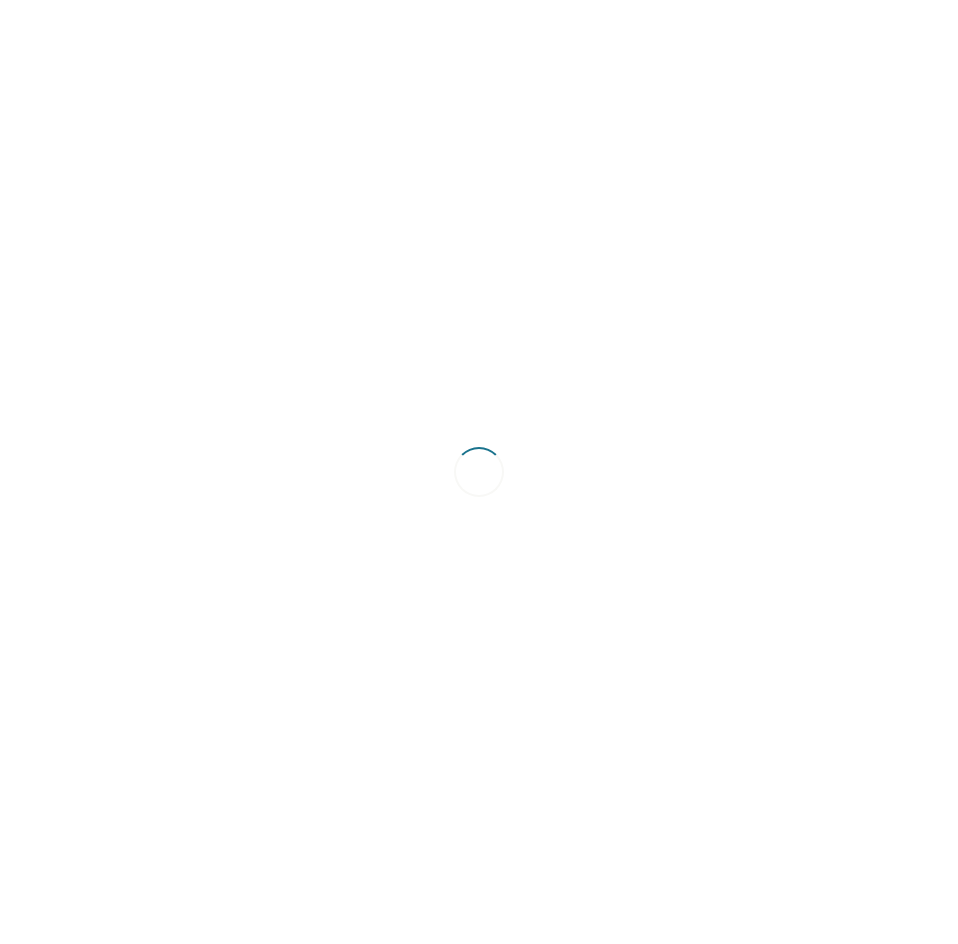 scroll, scrollTop: 0, scrollLeft: 0, axis: both 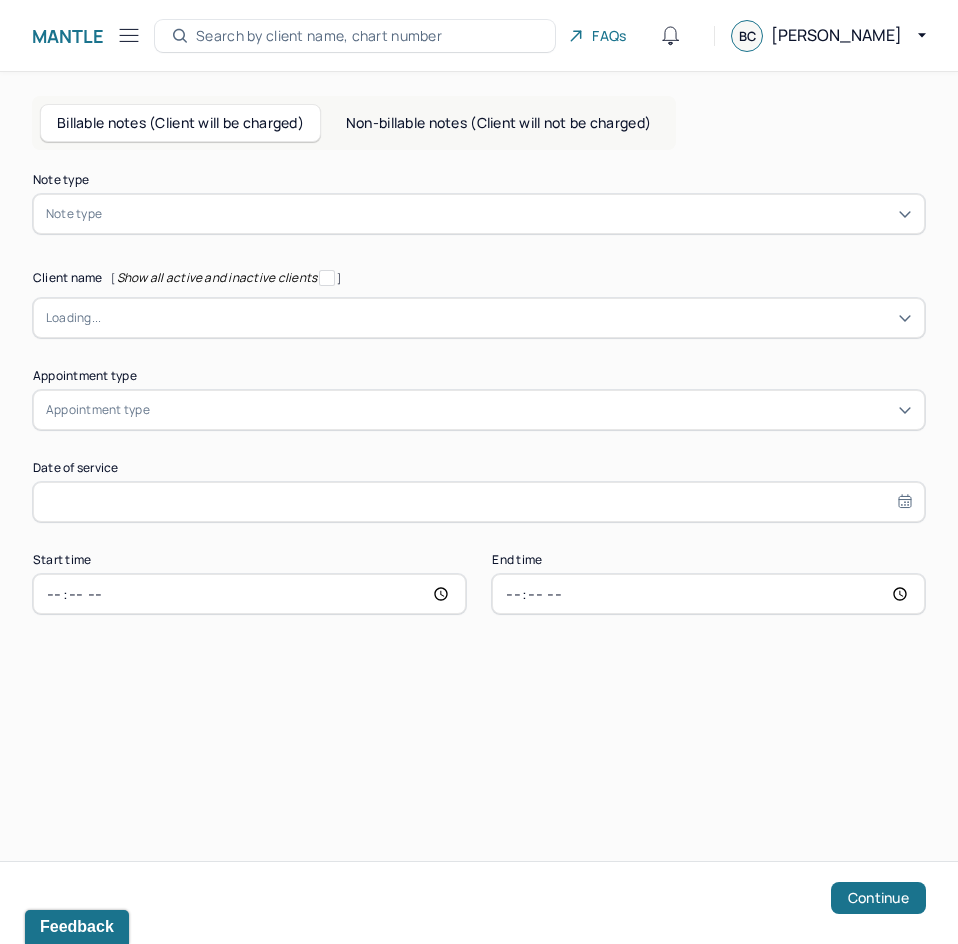 click on "Search by client name, chart number" at bounding box center [319, 36] 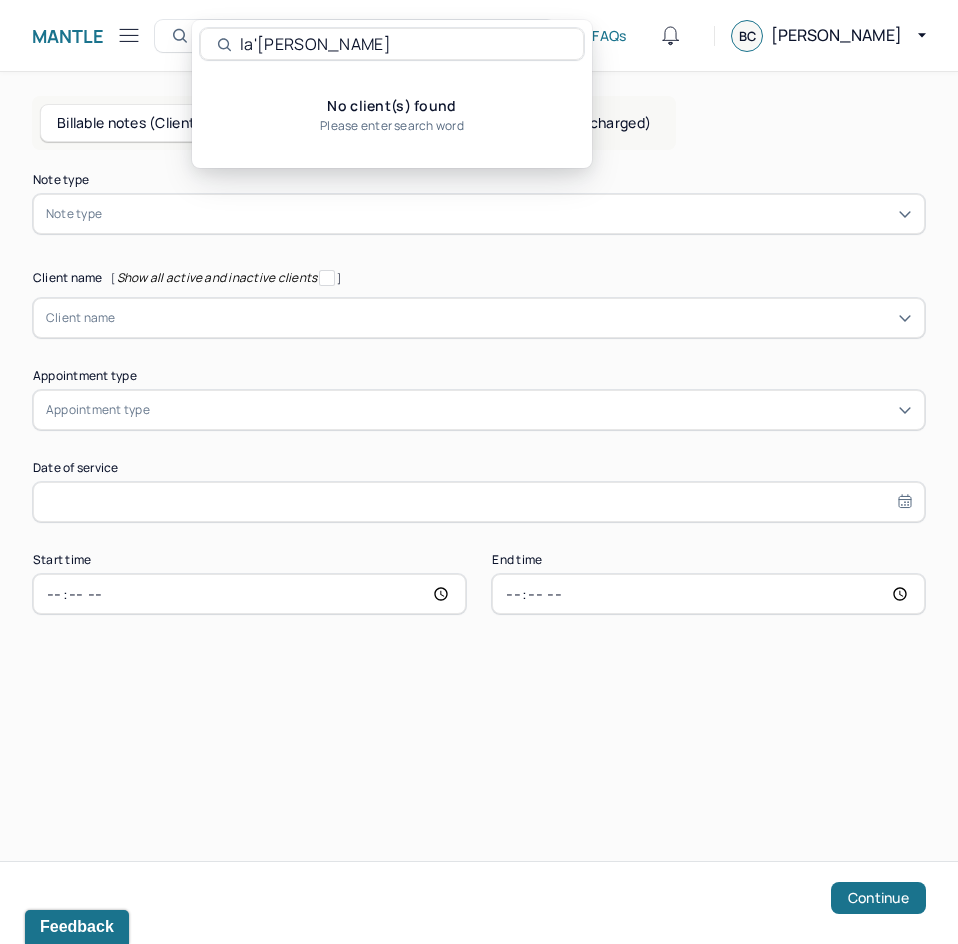 drag, startPoint x: 332, startPoint y: 47, endPoint x: 98, endPoint y: 43, distance: 234.03418 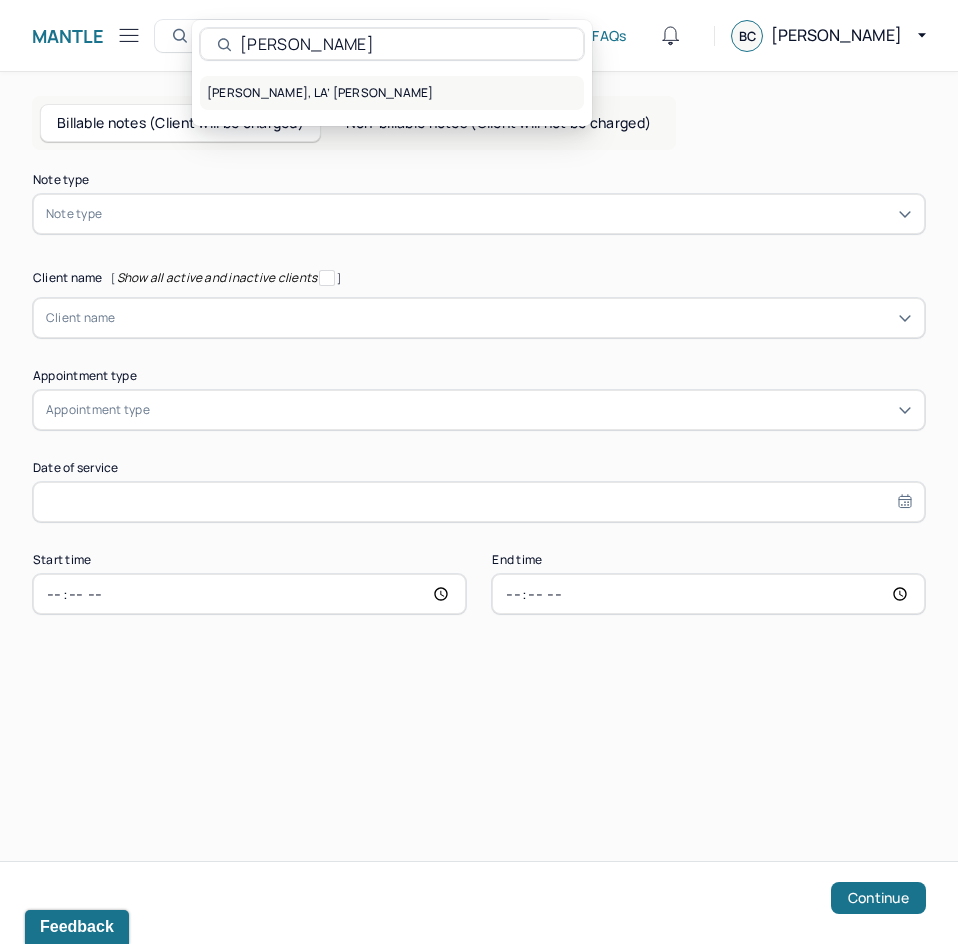 type on "Tricia" 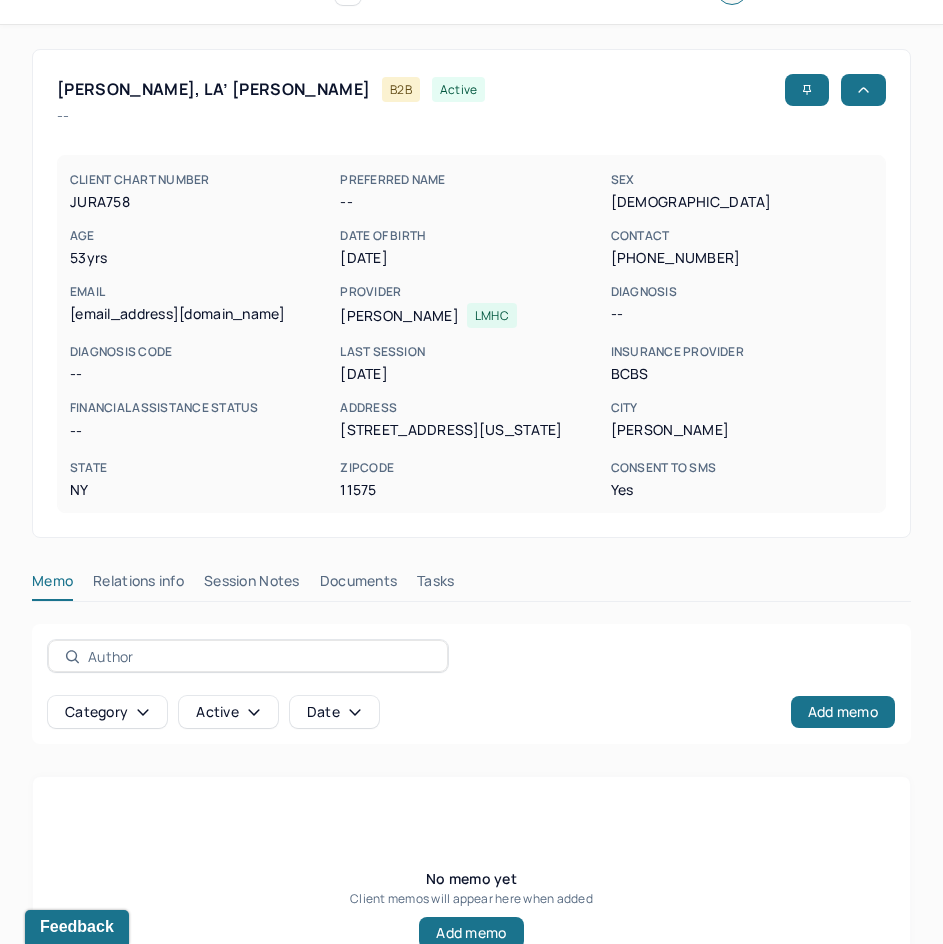 scroll, scrollTop: 0, scrollLeft: 0, axis: both 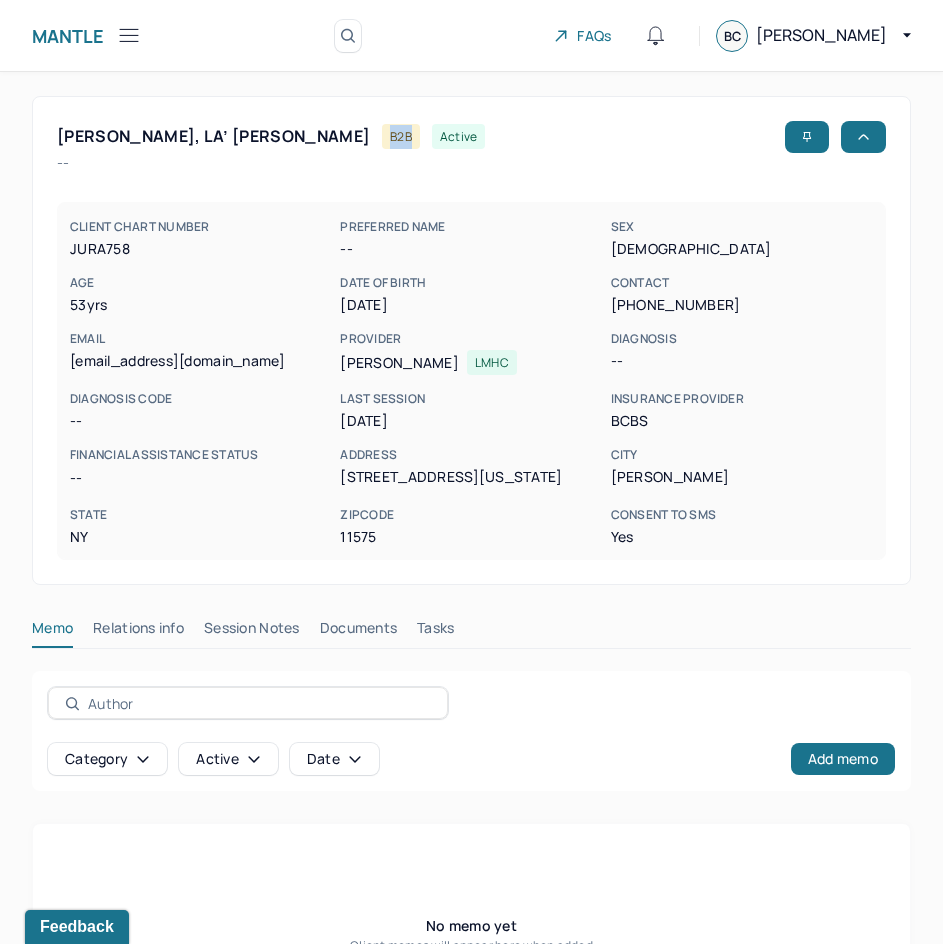 drag, startPoint x: 333, startPoint y: 138, endPoint x: 307, endPoint y: 138, distance: 26 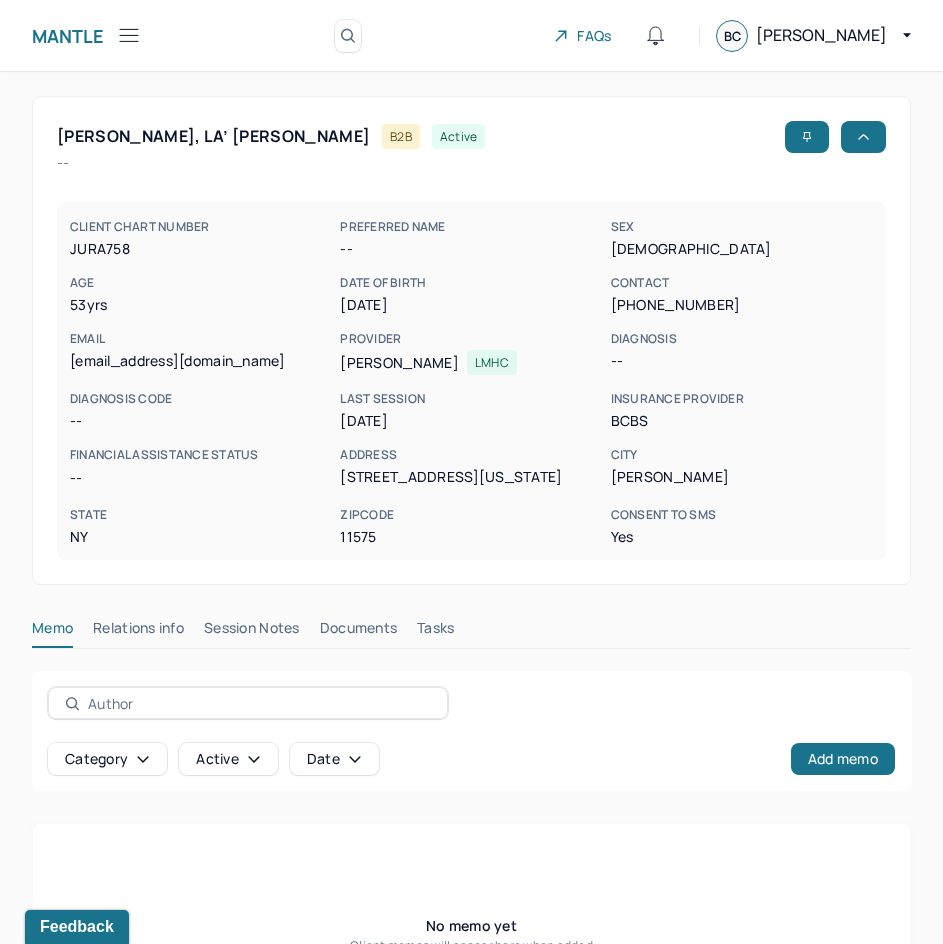 click on "JENKINS BENNETT, LA’ TRICIA B2B active" at bounding box center (471, 137) 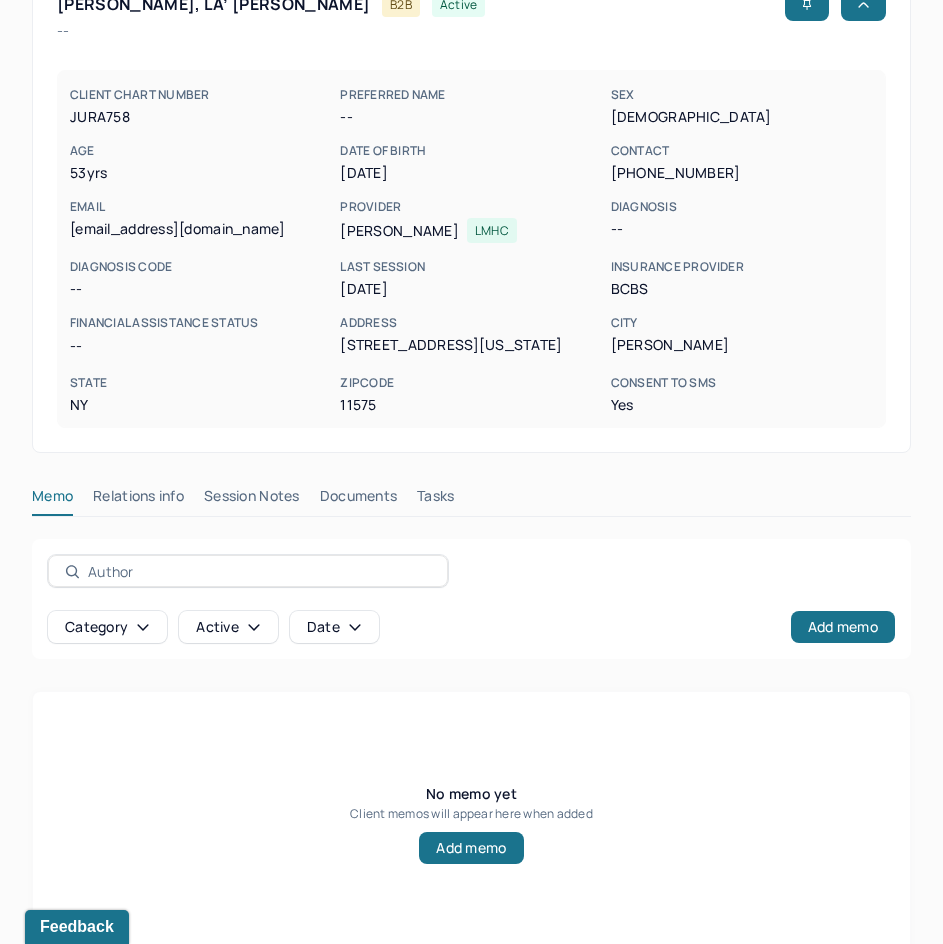 scroll, scrollTop: 169, scrollLeft: 0, axis: vertical 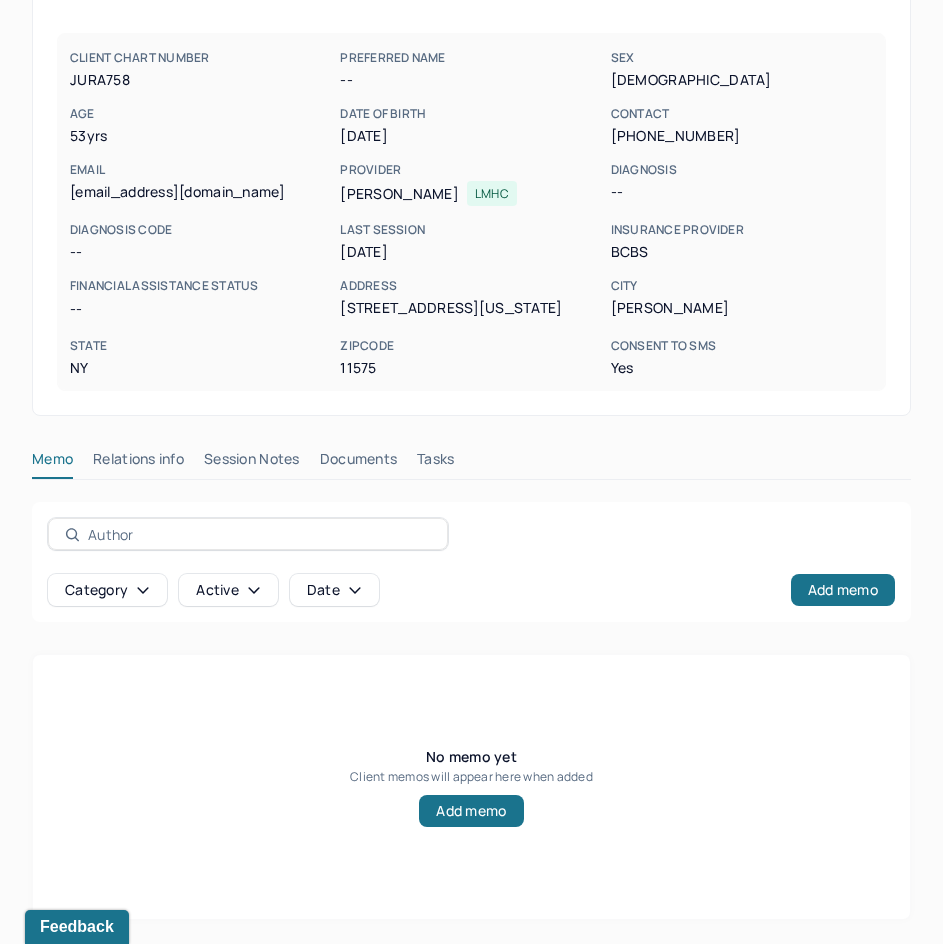 click on "Session Notes" at bounding box center [252, 463] 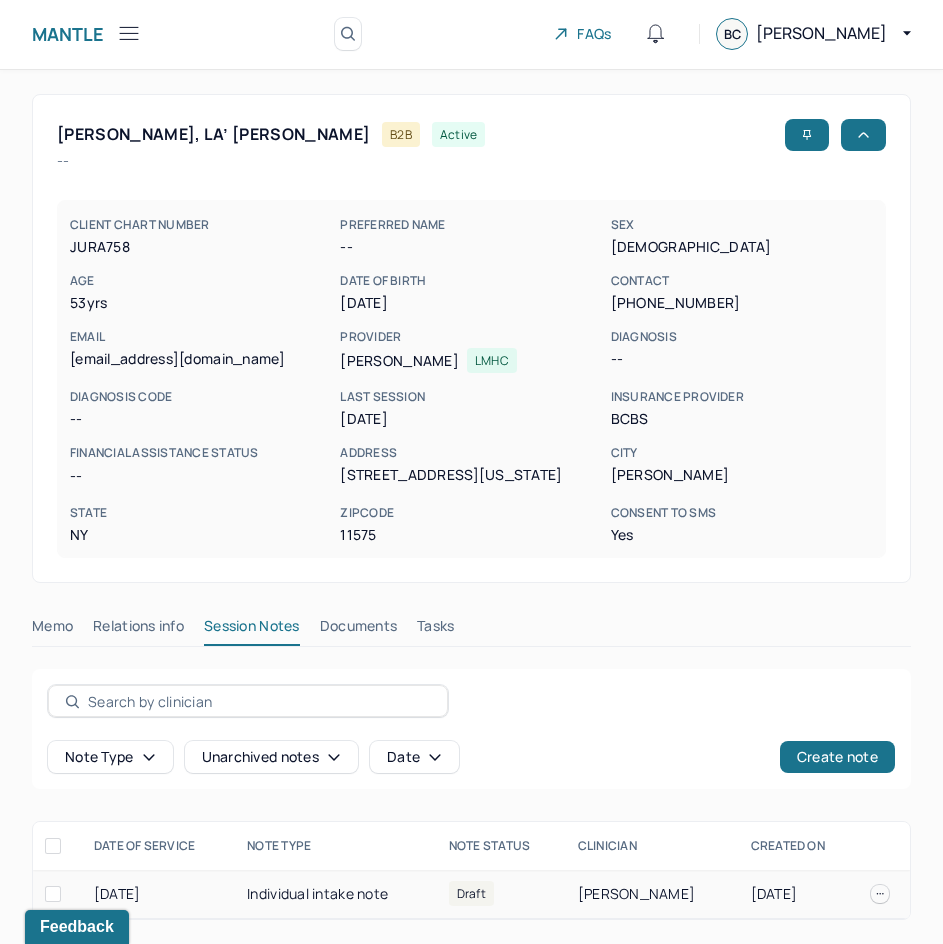 click on "Individual intake note" at bounding box center (336, 894) 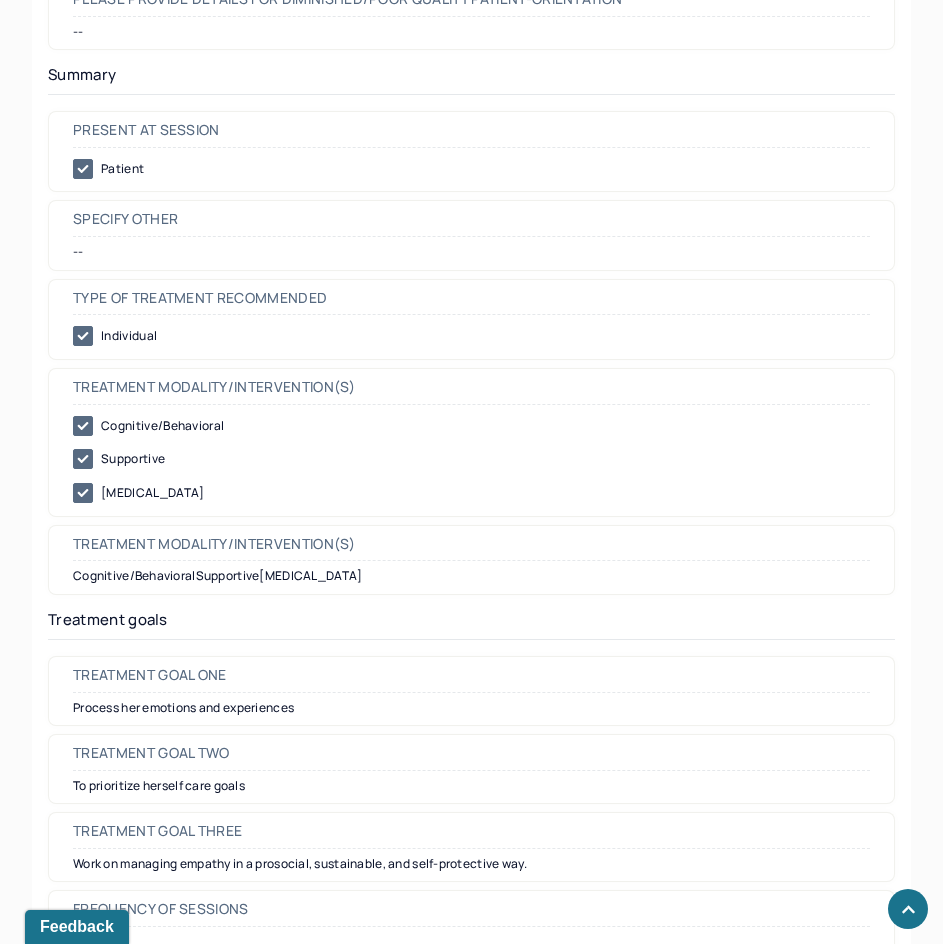 scroll, scrollTop: 8844, scrollLeft: 0, axis: vertical 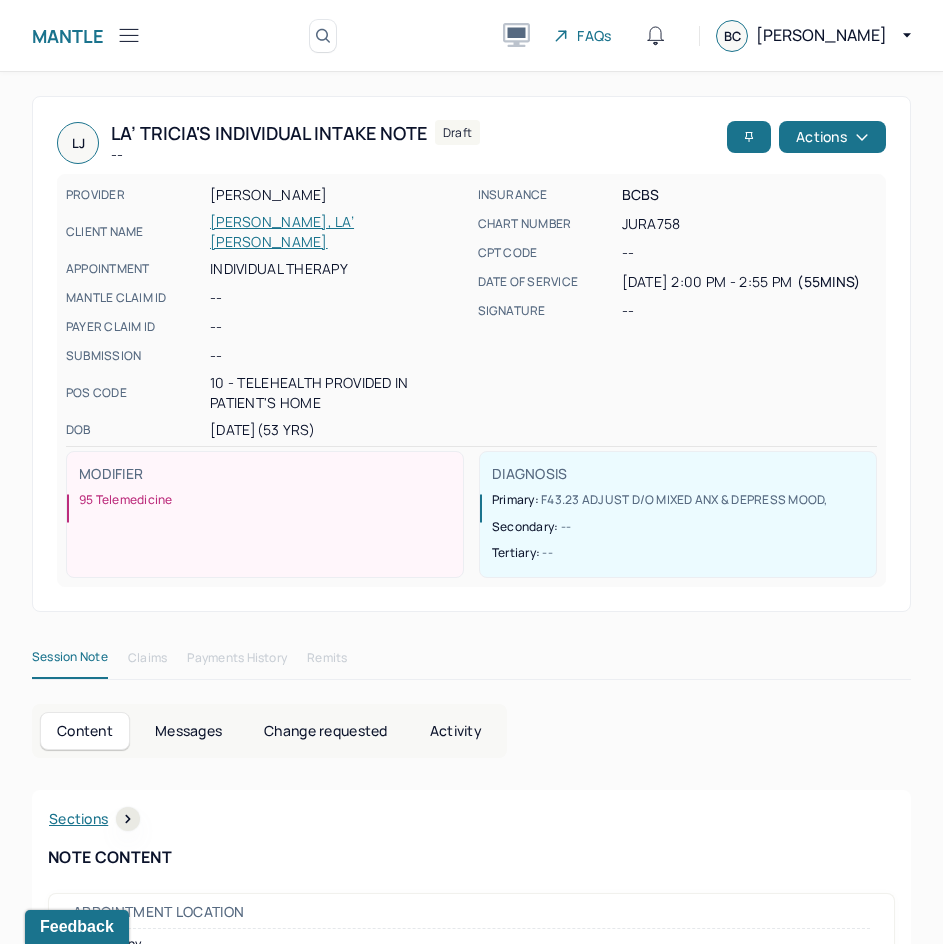 drag, startPoint x: 831, startPoint y: 685, endPoint x: 943, endPoint y: 254, distance: 445.31448 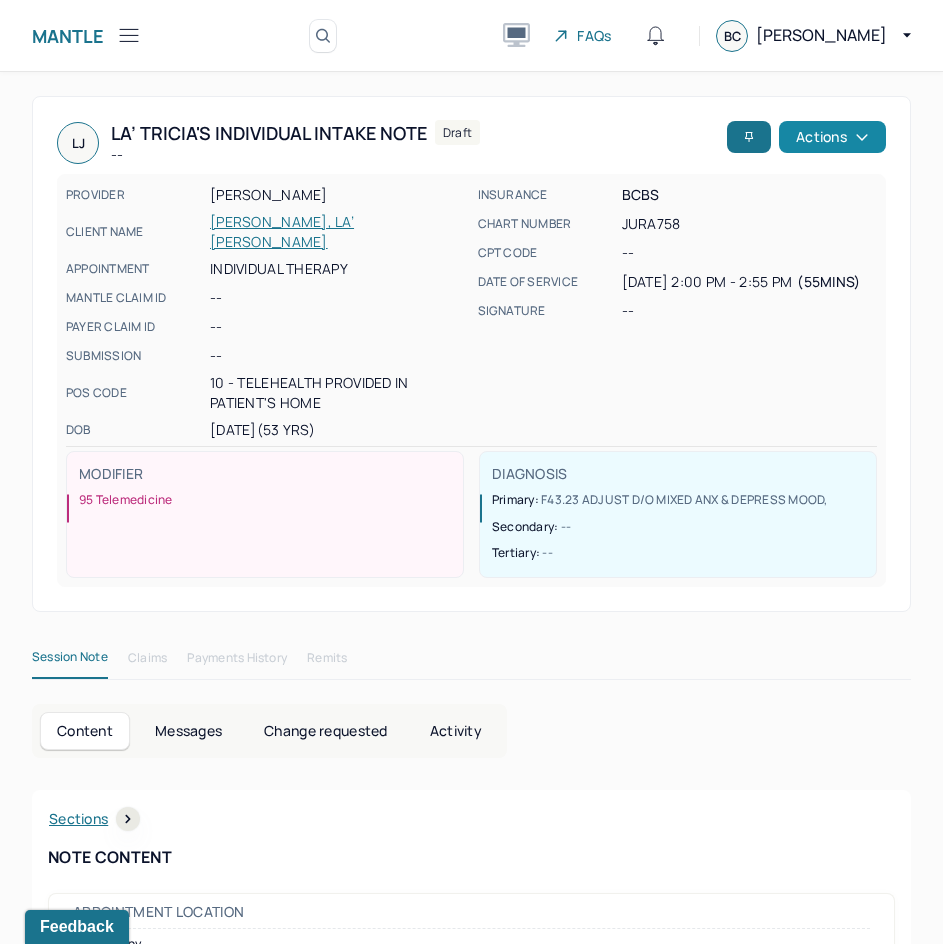 click on "Actions" at bounding box center (832, 137) 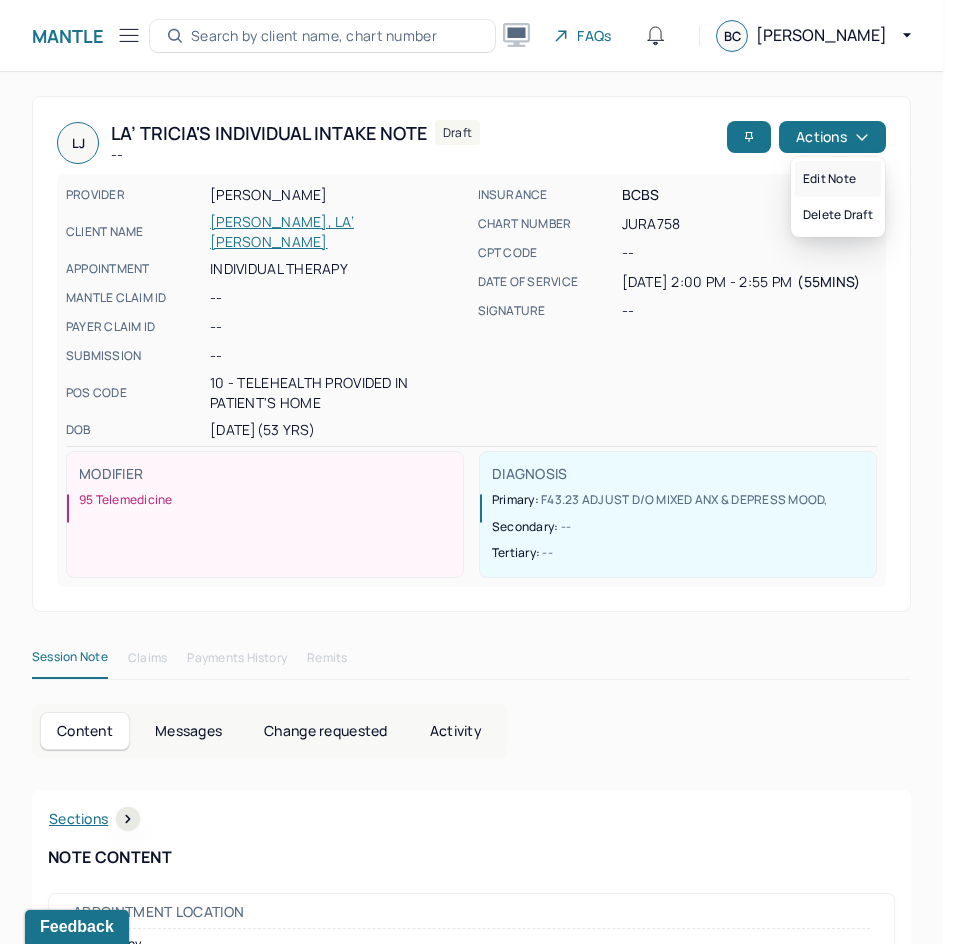 click on "Edit note" at bounding box center [838, 179] 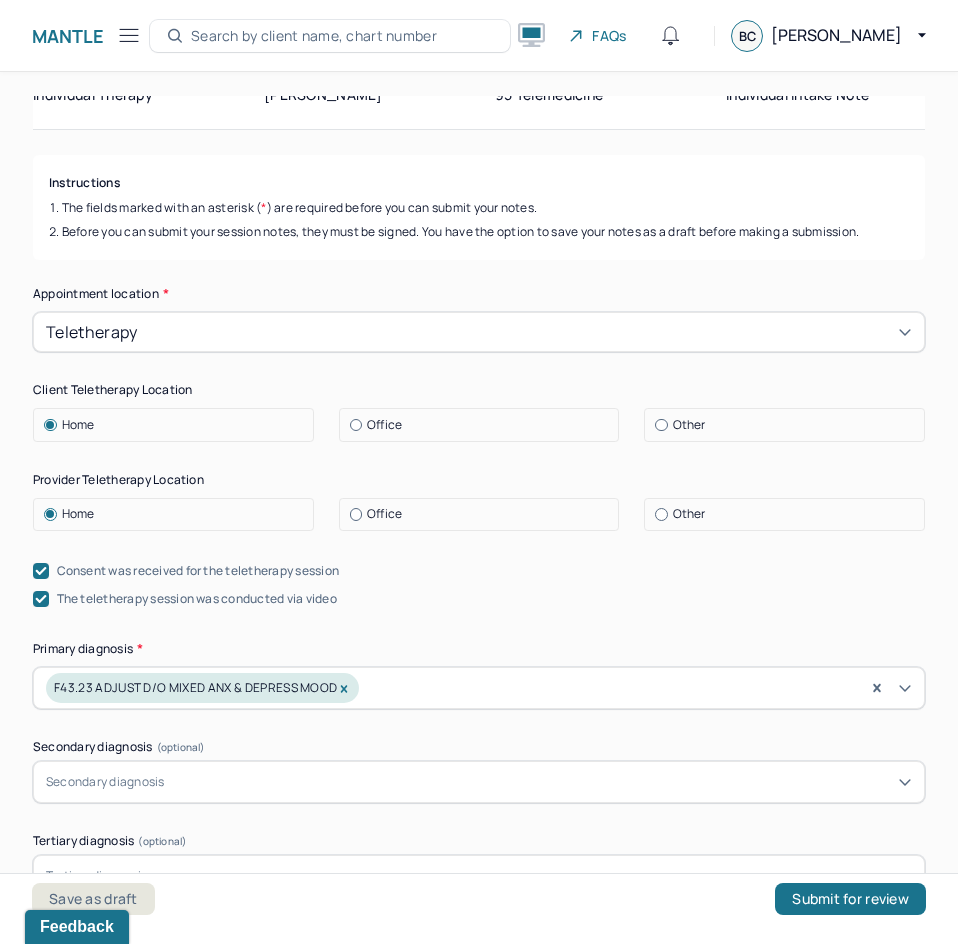 scroll, scrollTop: 400, scrollLeft: 0, axis: vertical 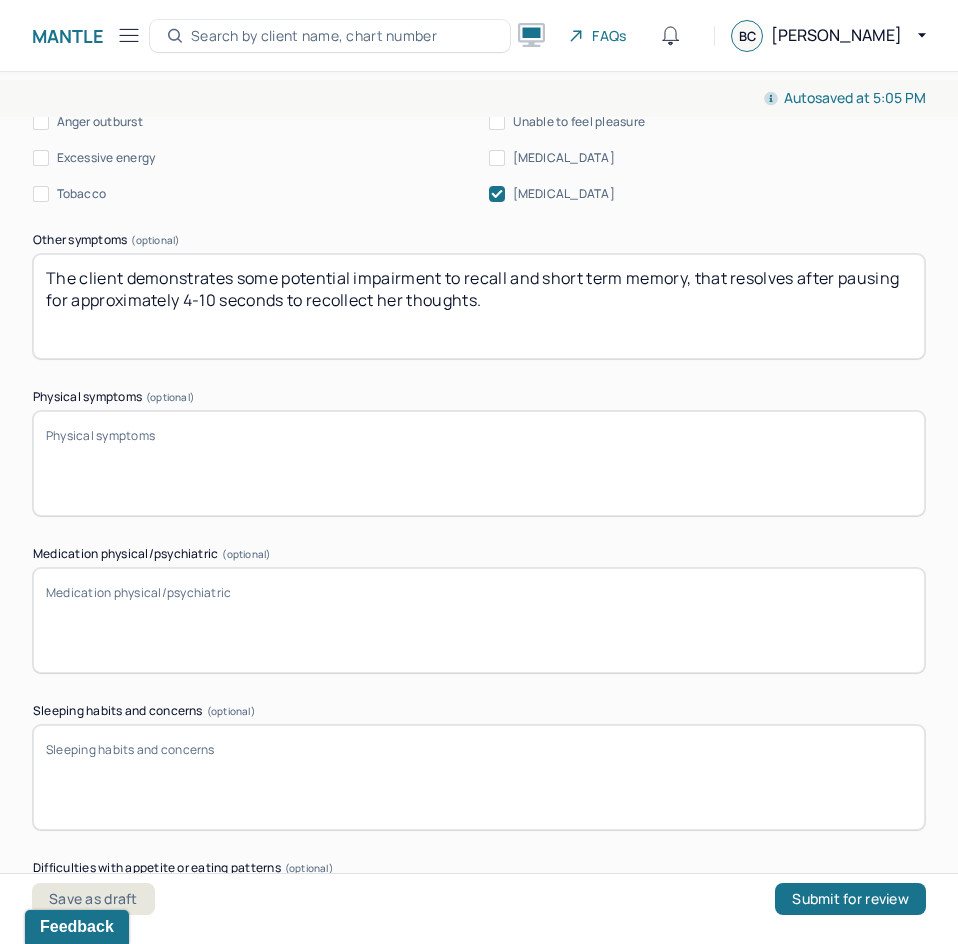 click on "Physical symptoms (optional)" at bounding box center (479, 463) 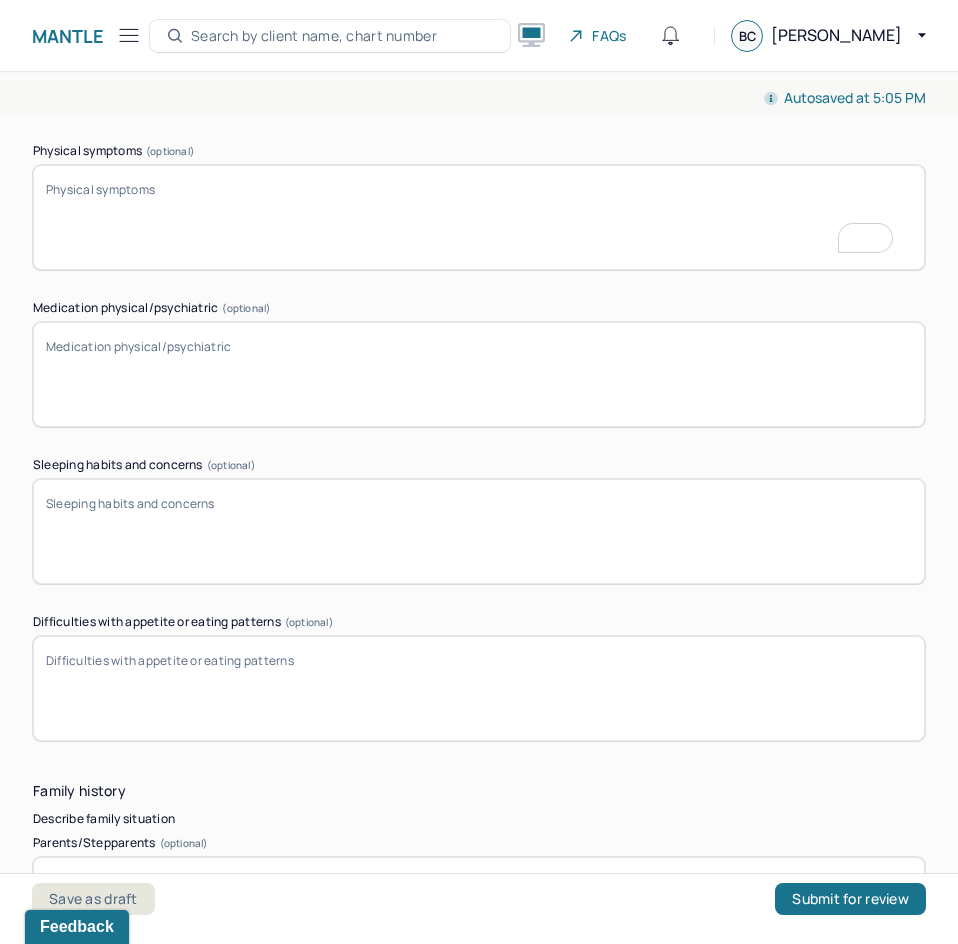 scroll, scrollTop: 3400, scrollLeft: 0, axis: vertical 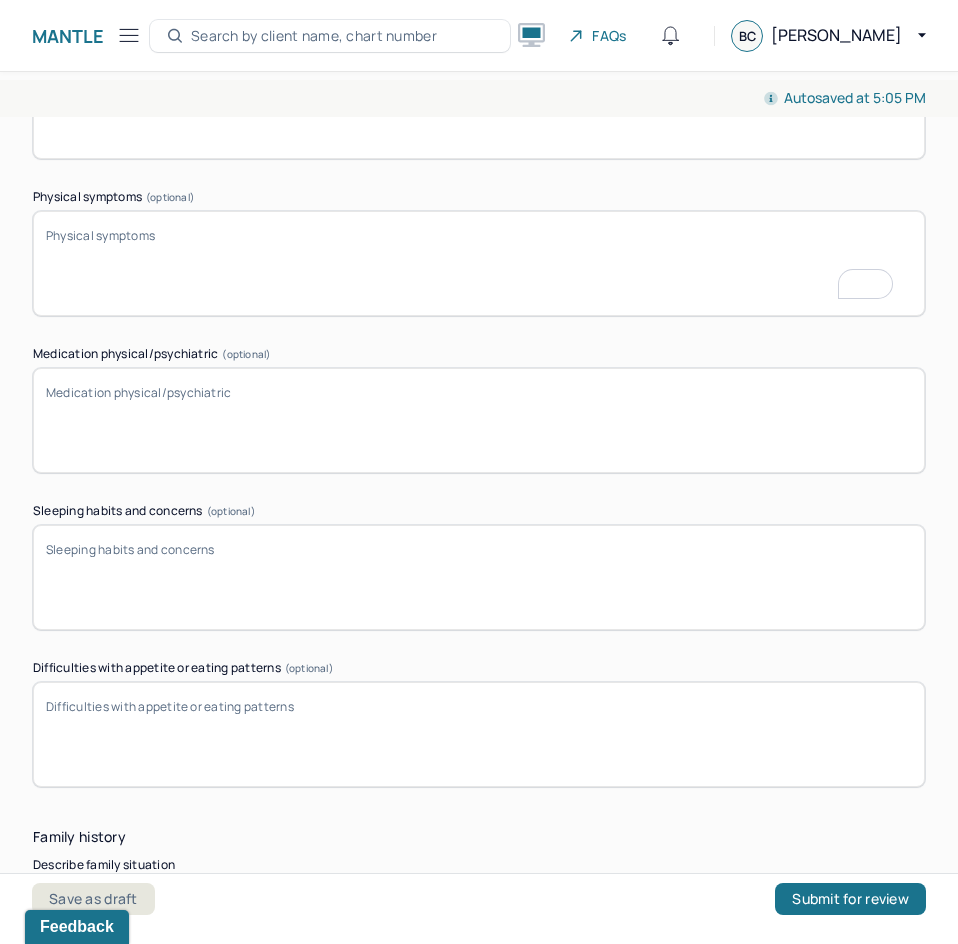 click on "Physical symptoms (optional)" at bounding box center [479, 263] 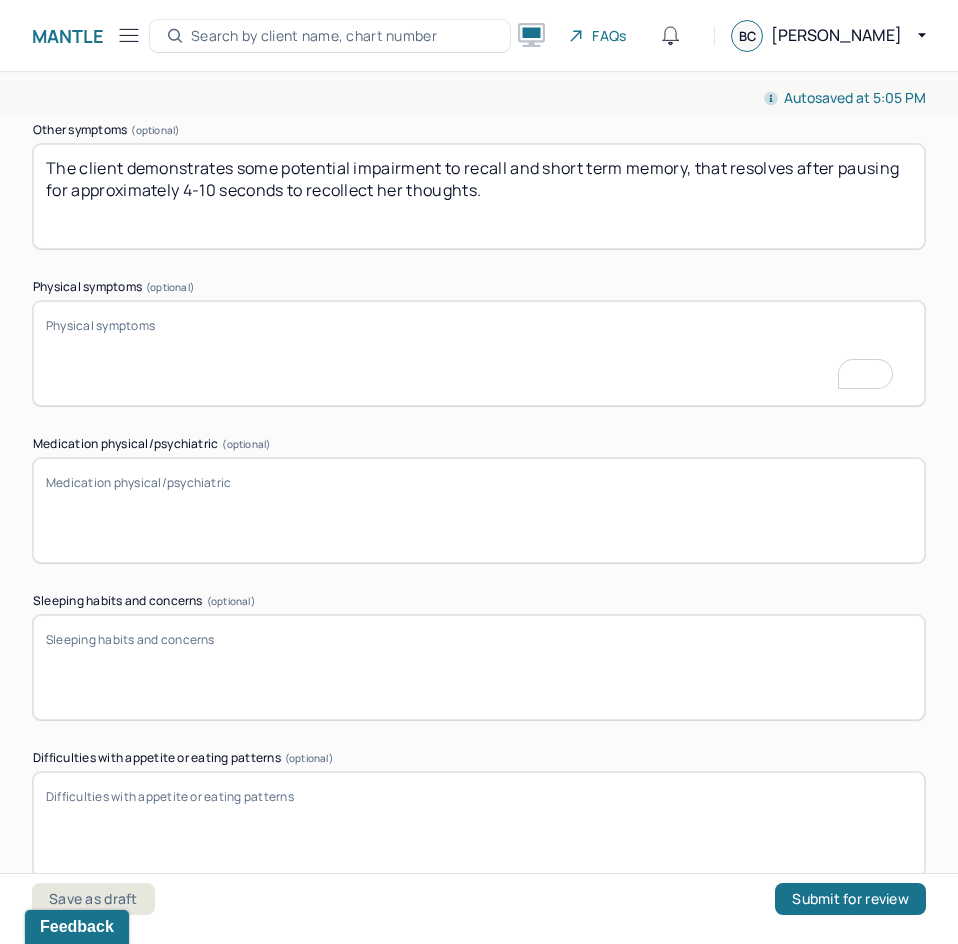 scroll, scrollTop: 3200, scrollLeft: 0, axis: vertical 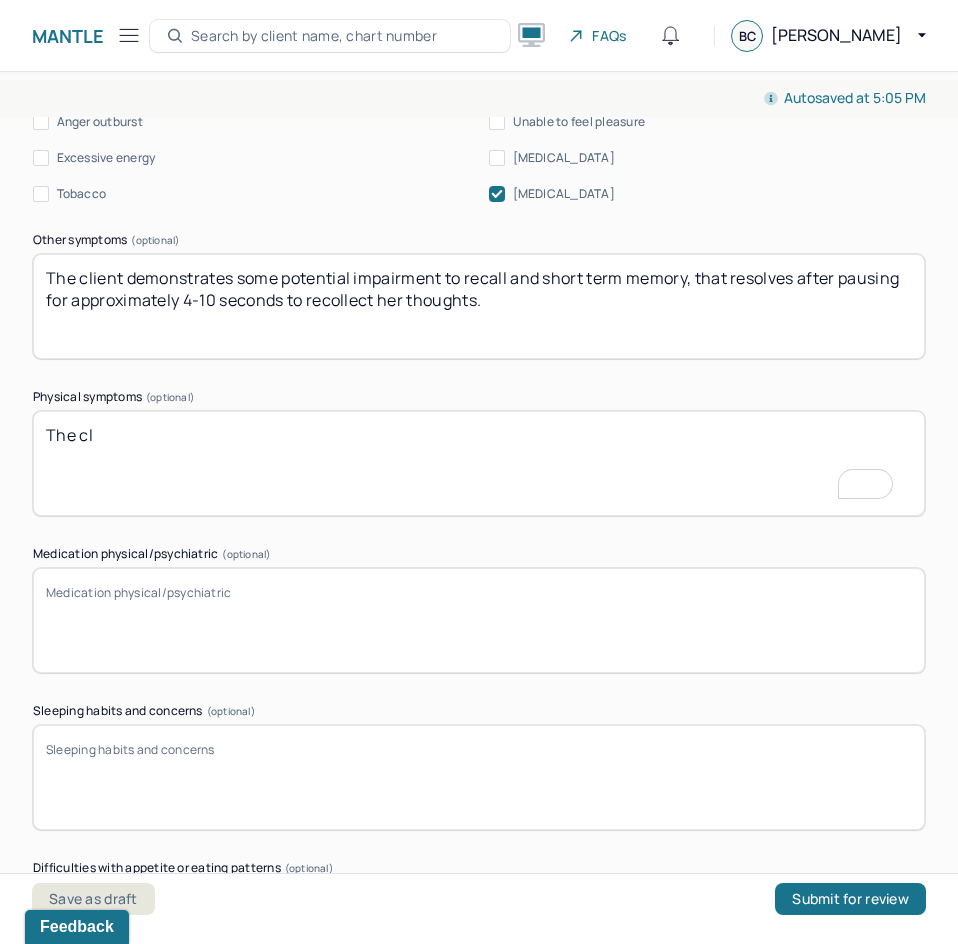 type on "The cl" 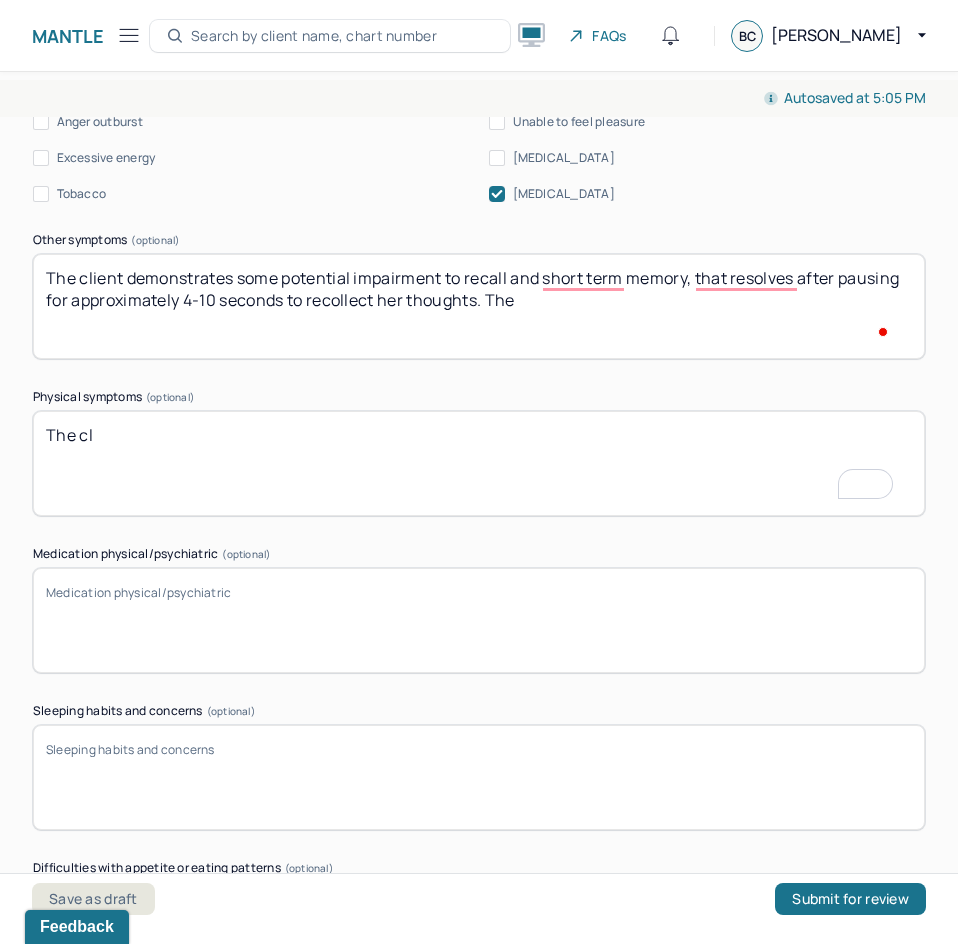 scroll, scrollTop: 3100, scrollLeft: 0, axis: vertical 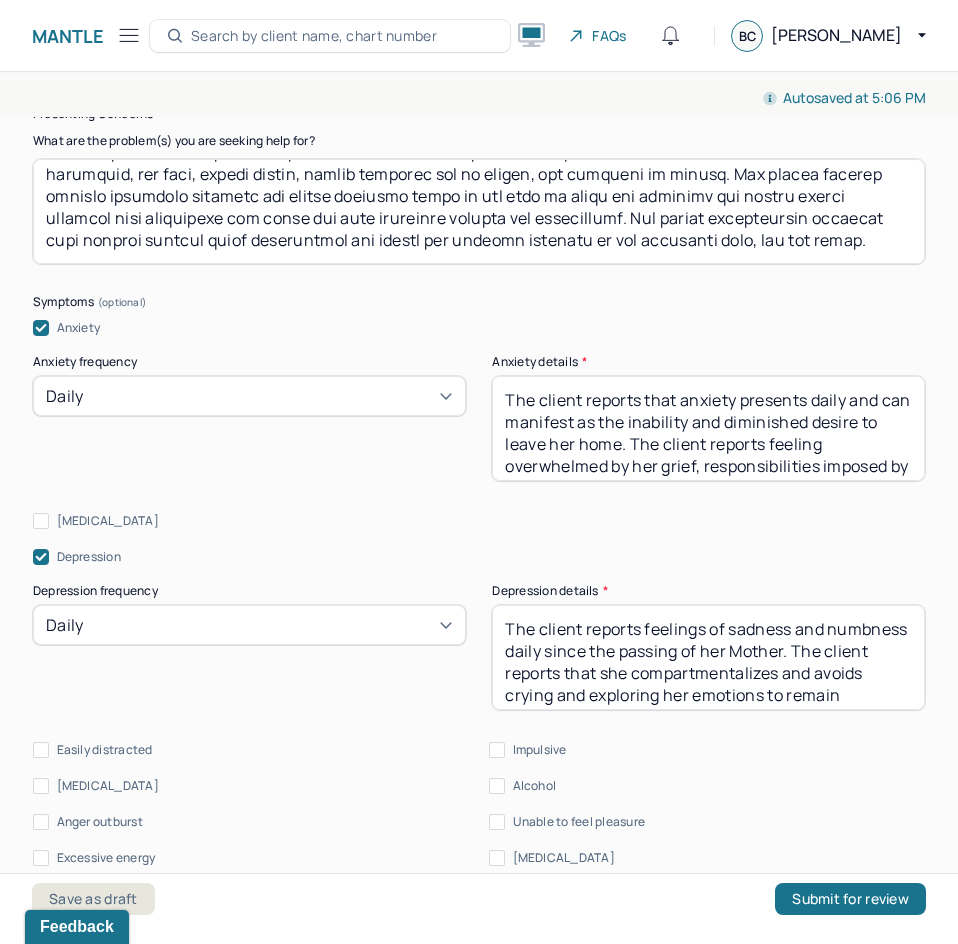 type on "The client demonstrates some potential impairment to recall and short term memory, that resolves after pausing for approximately 4-10 seconds to recollect her thoughts. The client reports concerns with panic, and anxiety attacks." 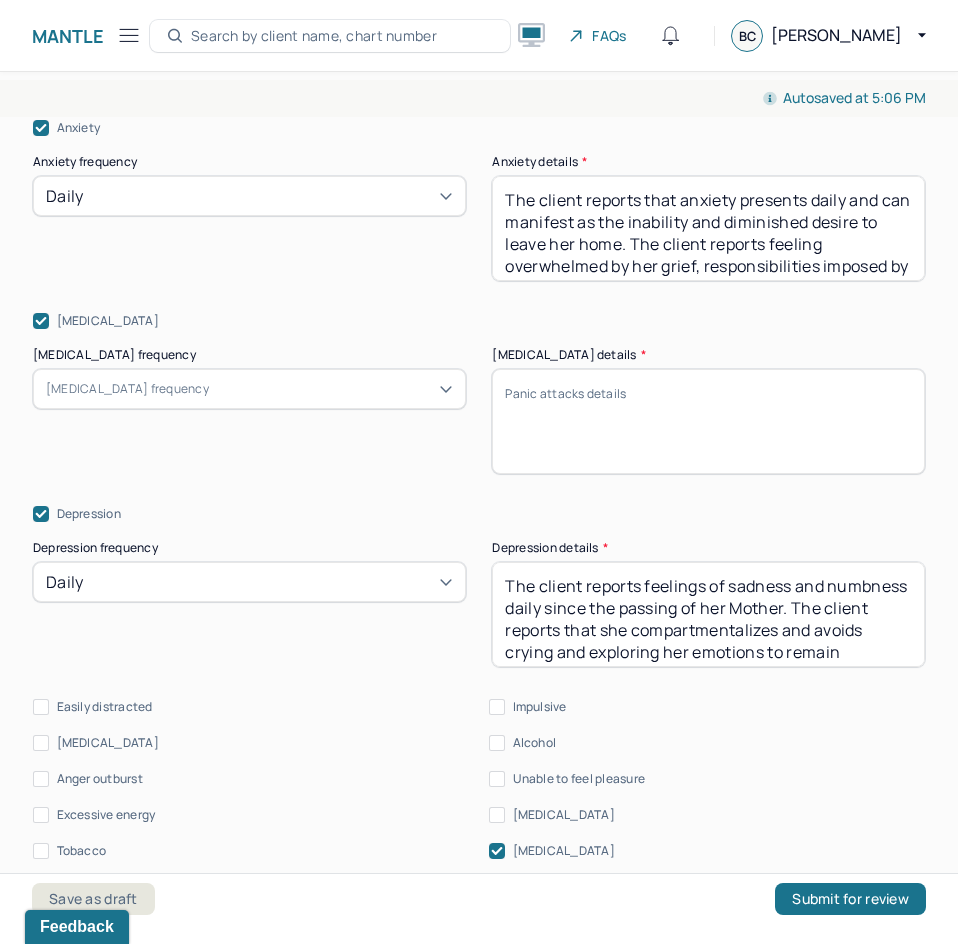 click on "Panic attacks frequency Panic attacks frequency" at bounding box center (249, 379) 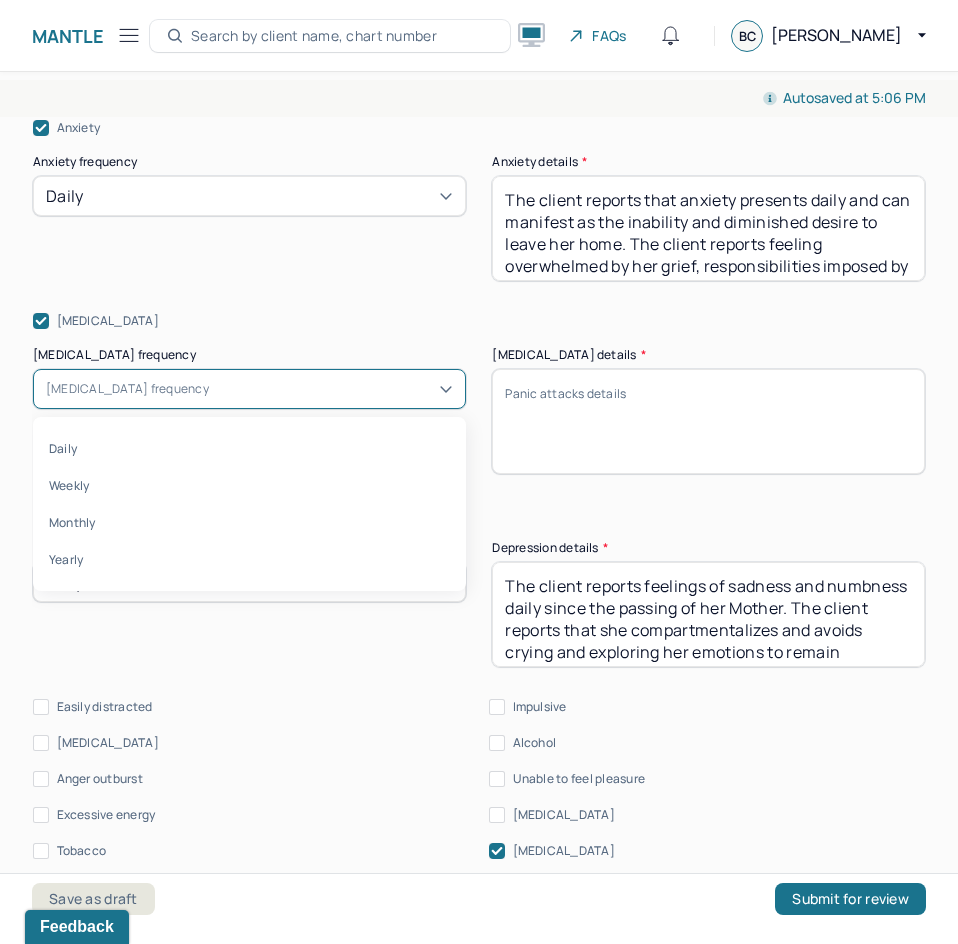 click on "Panic attacks frequency" at bounding box center [249, 389] 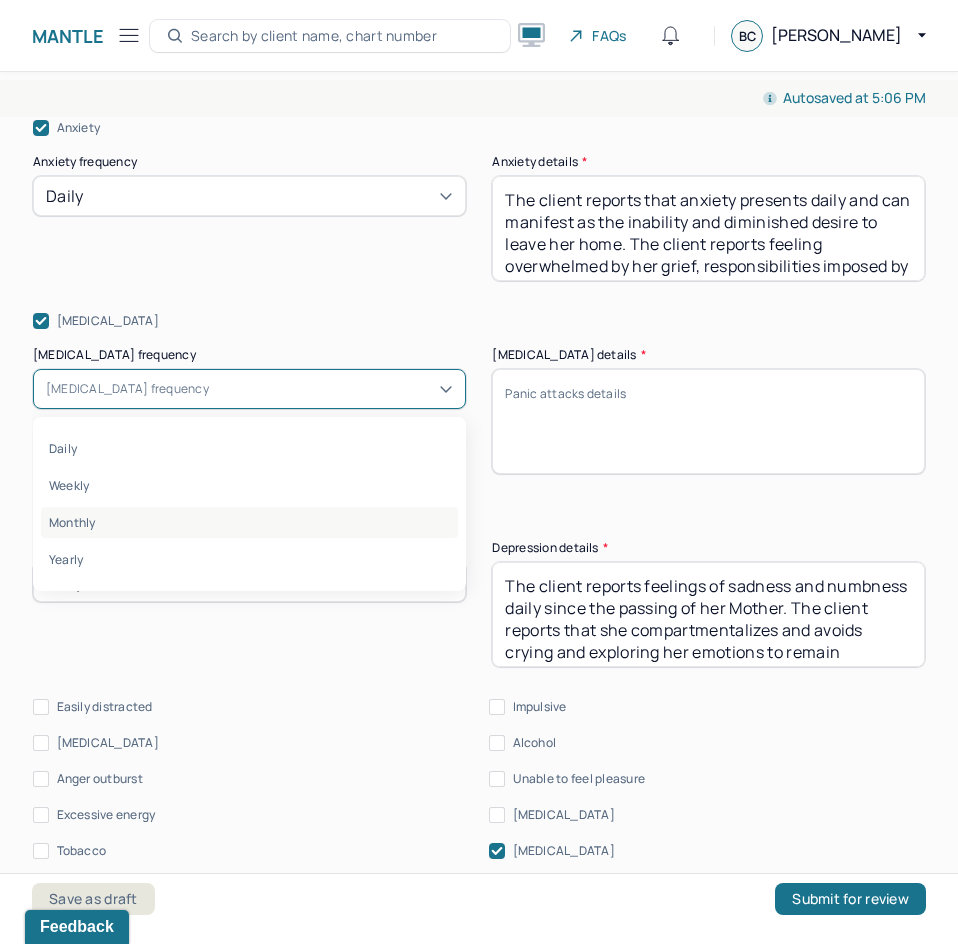 click on "Monthly" at bounding box center [249, 522] 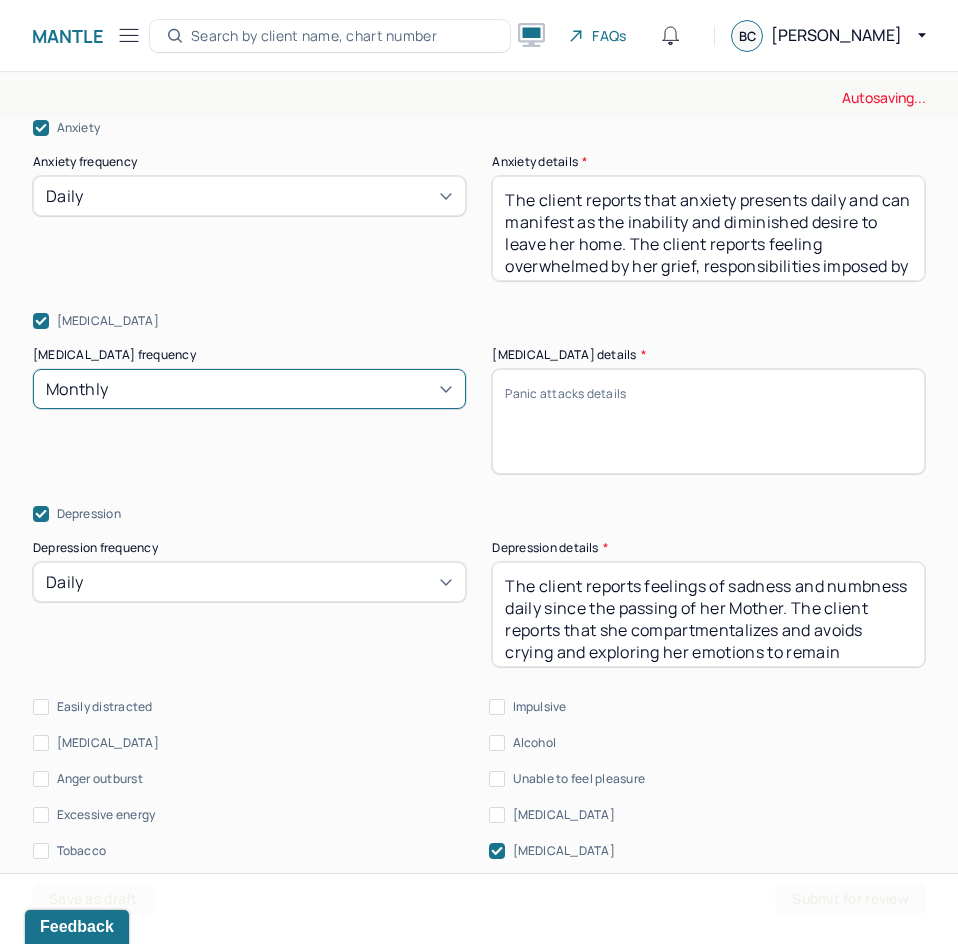 click on "Panic attacks details *" at bounding box center [708, 421] 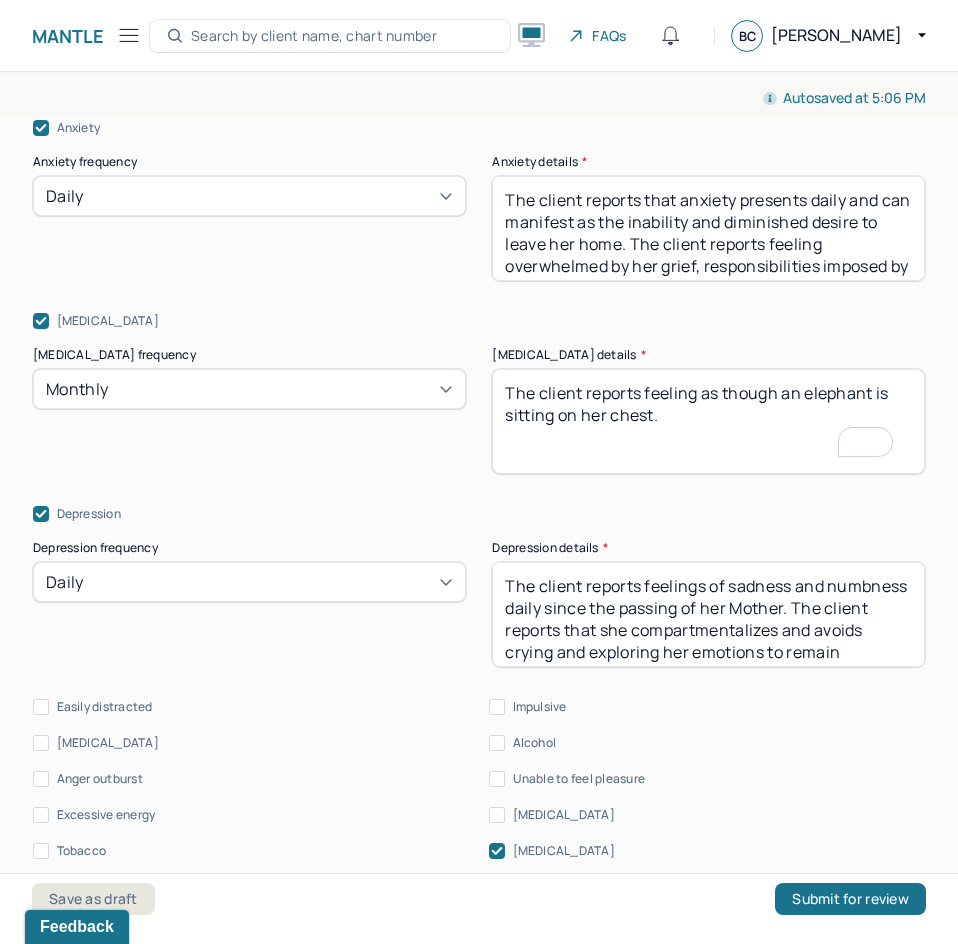 click on "The client reports feeling as though an elegant sitting on her chest." at bounding box center (708, 421) 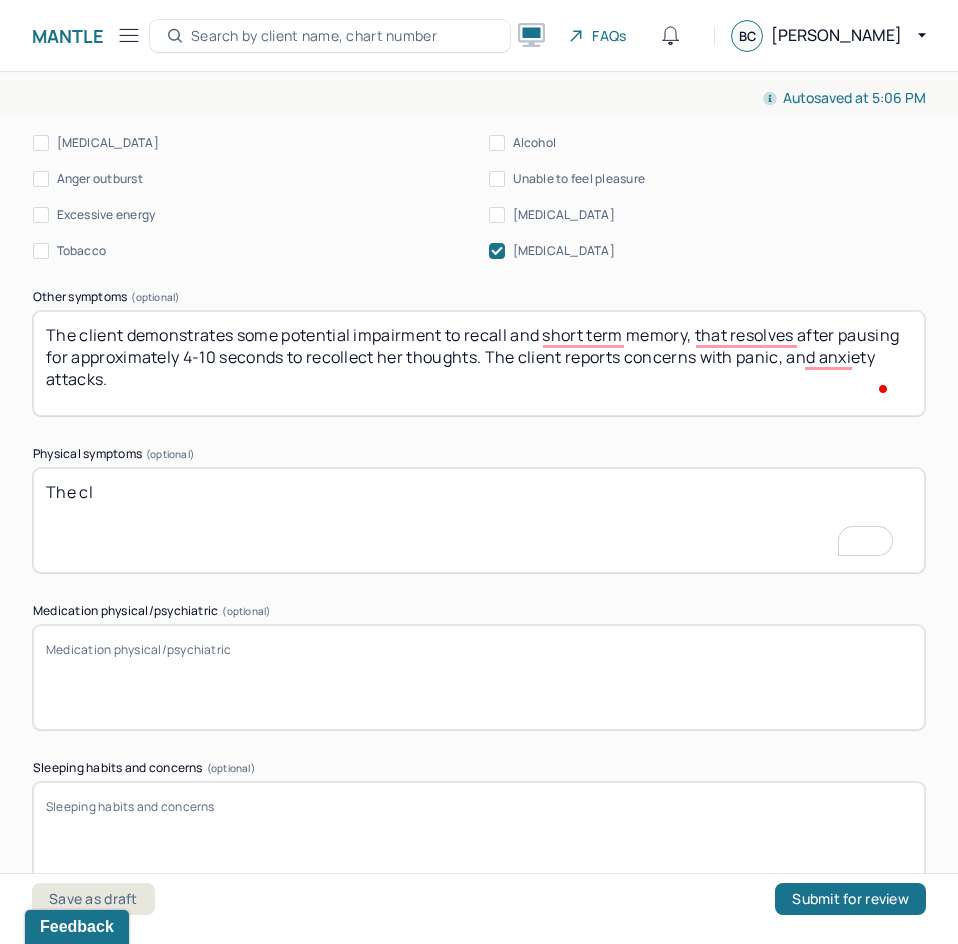 type on "The client reports feeling as though an elephant is sitting on her chest, and feeling immense muscle pain and discomfort." 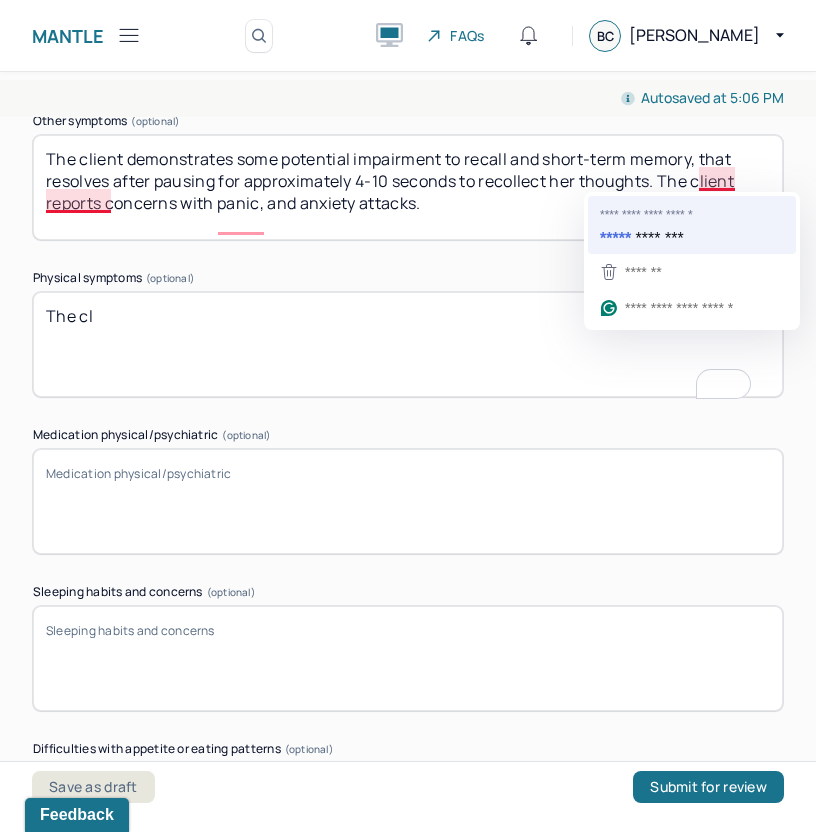 type on "The client demonstrates some potential impairment to recall and short-term memory, which resolves after pausing for approximately 4-10 seconds to recollect her thoughts. The client reports concerns with panic, and anxiety attacks." 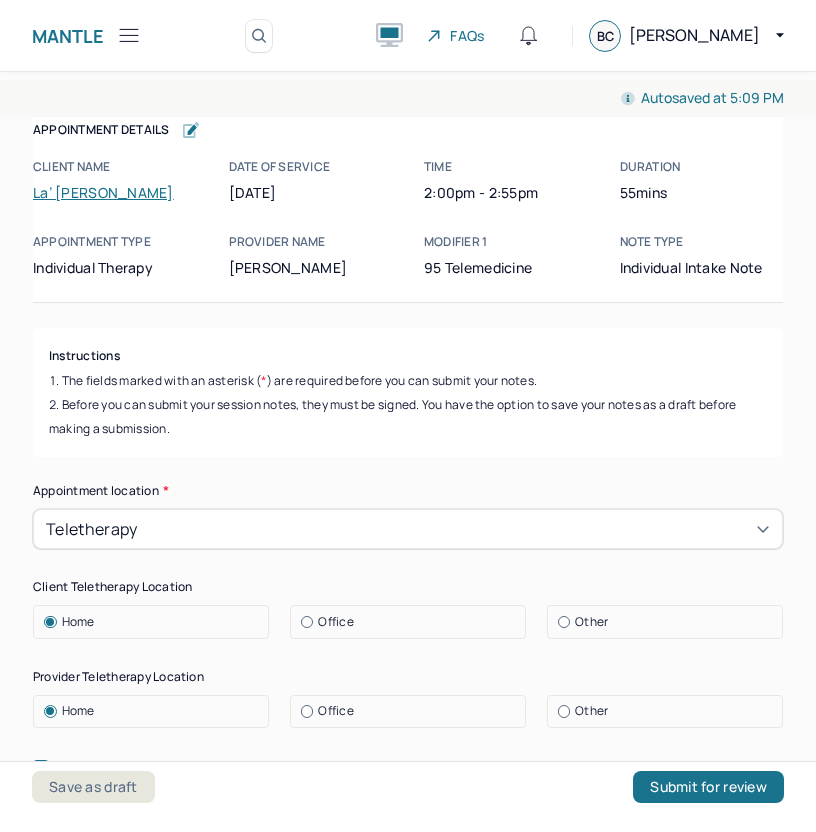 scroll, scrollTop: 0, scrollLeft: 0, axis: both 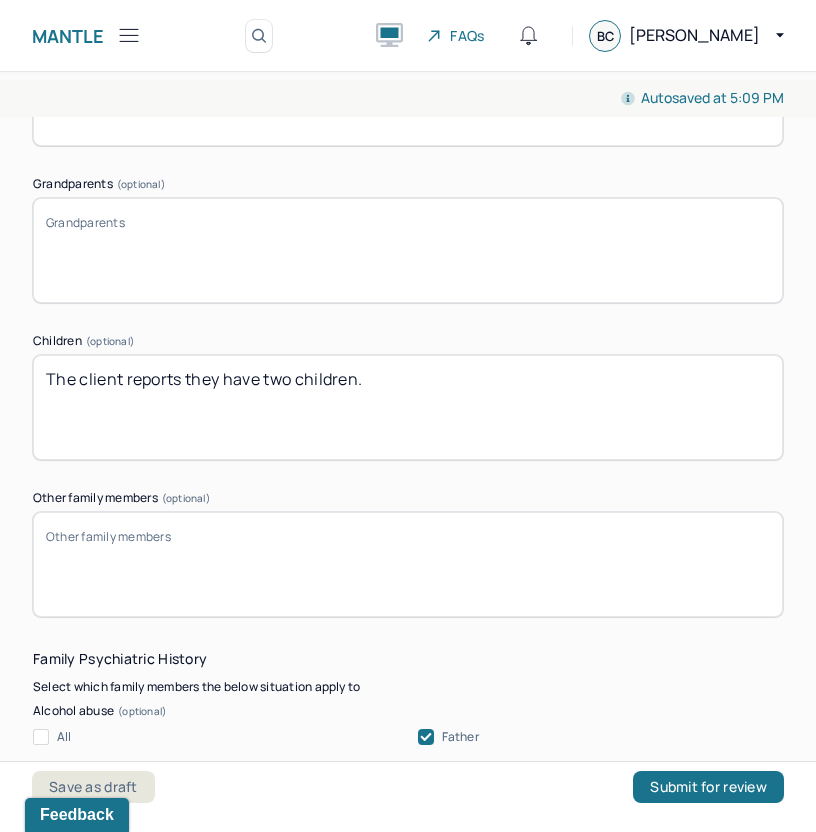type on "The client reports that her mother is deceased, and passed away two weeks before the session. The patient reports that her father is paraplegic and needs full-time assistance, and is supported physically and financially by the client." 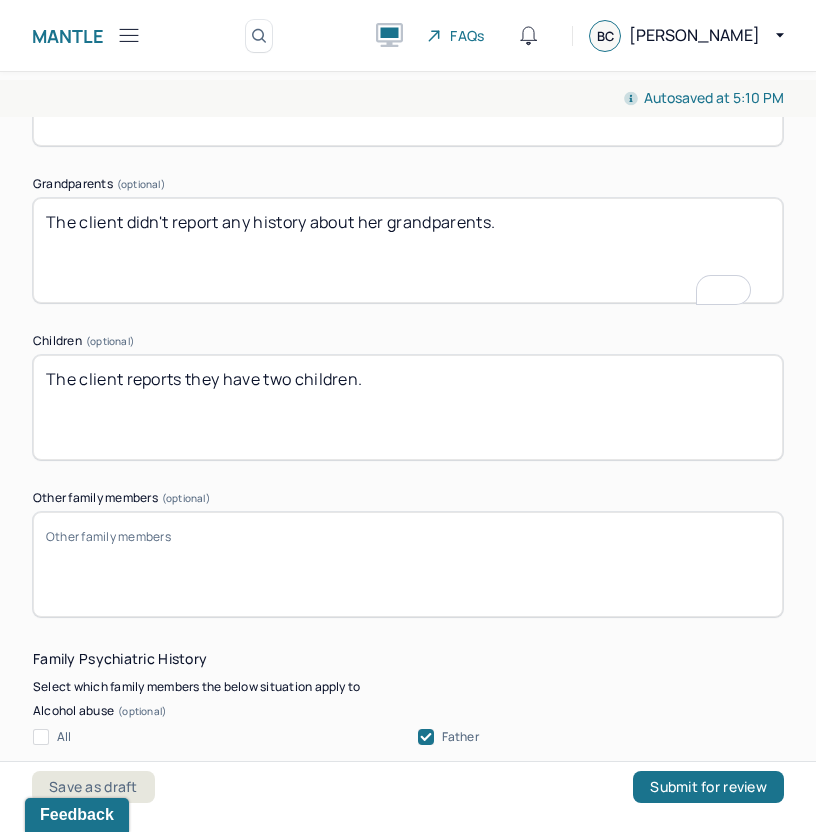 drag, startPoint x: 391, startPoint y: 247, endPoint x: 364, endPoint y: 248, distance: 27.018513 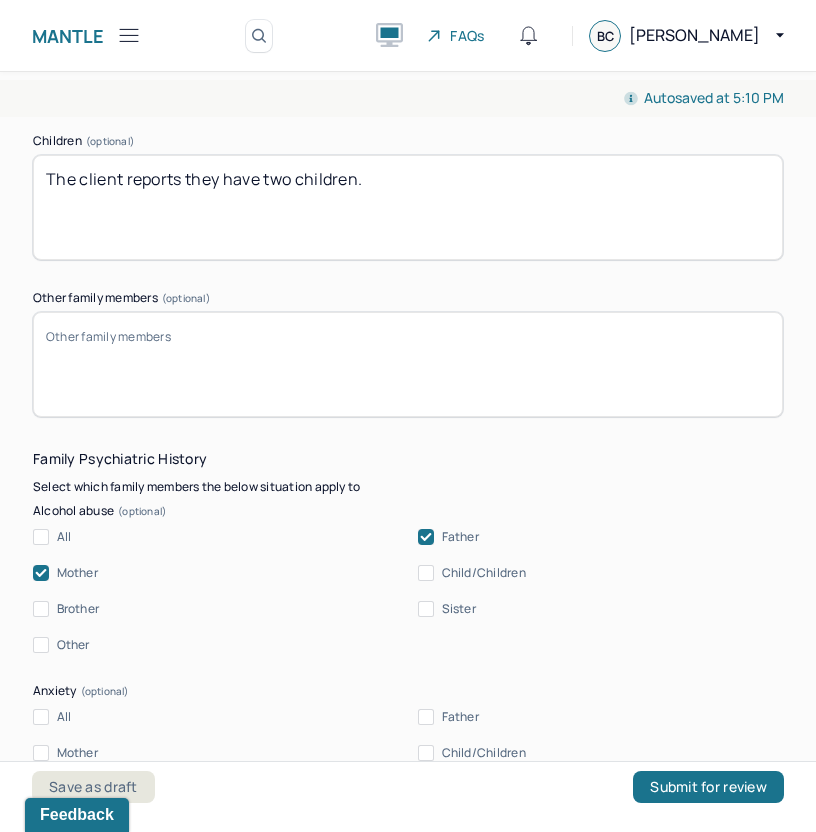 type on "The client didn't report any history about grandparents." 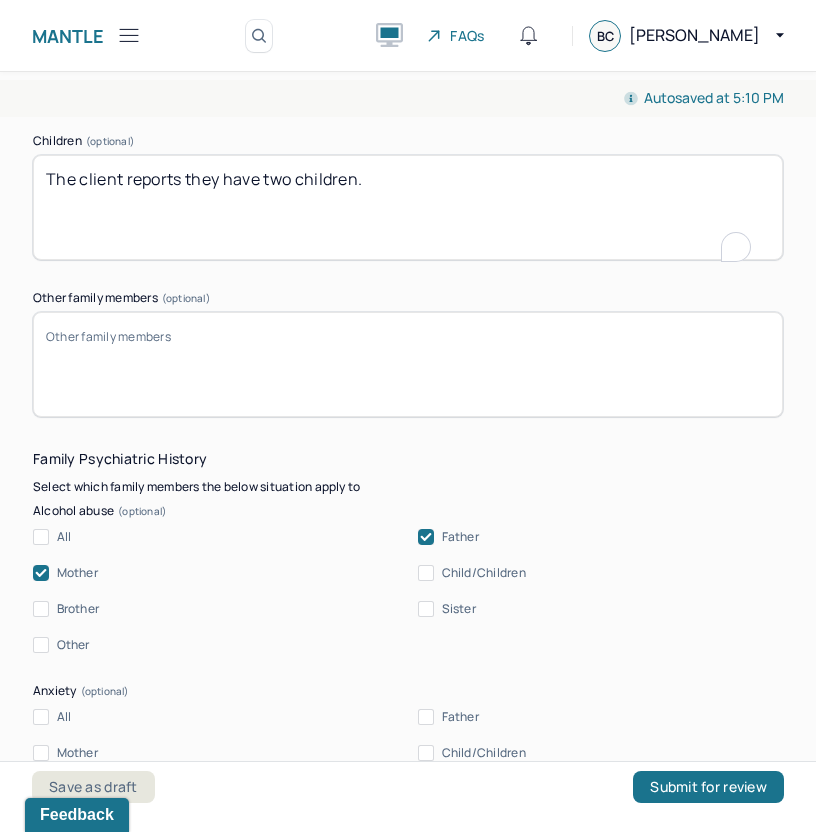 click on "The client reports they have two children." at bounding box center [408, 207] 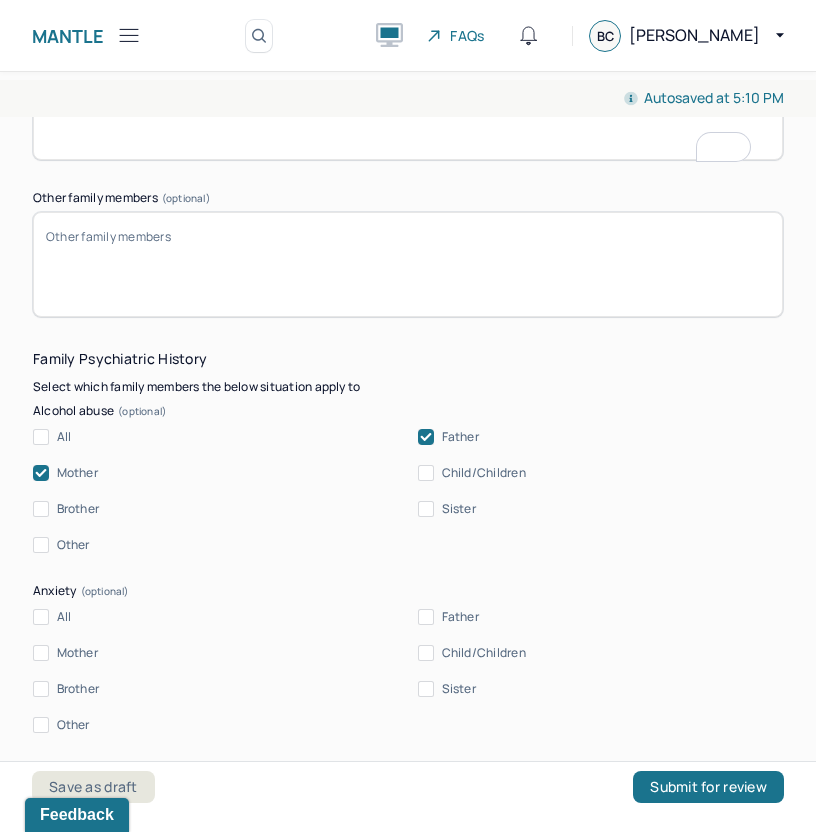 click on "Other family members (optional)" at bounding box center [408, 264] 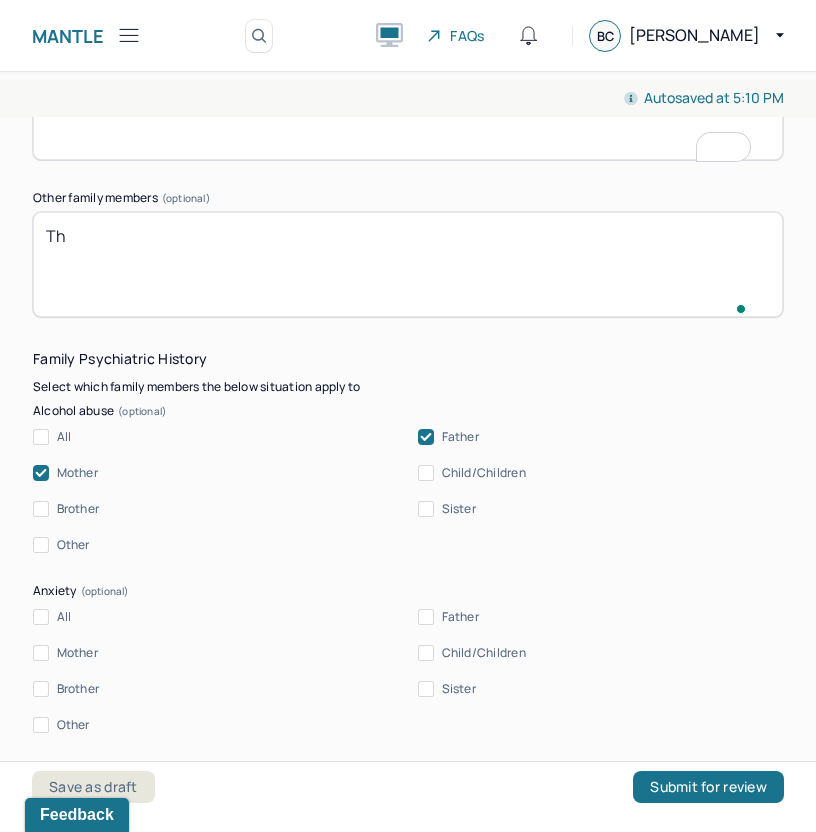 type on "T" 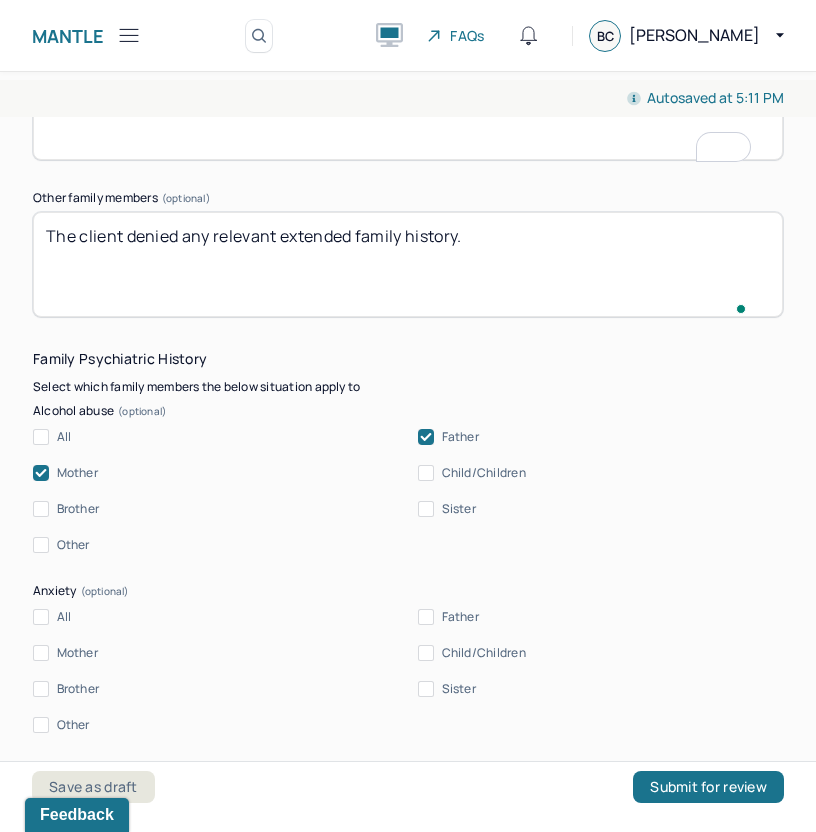 scroll, scrollTop: 4848, scrollLeft: 0, axis: vertical 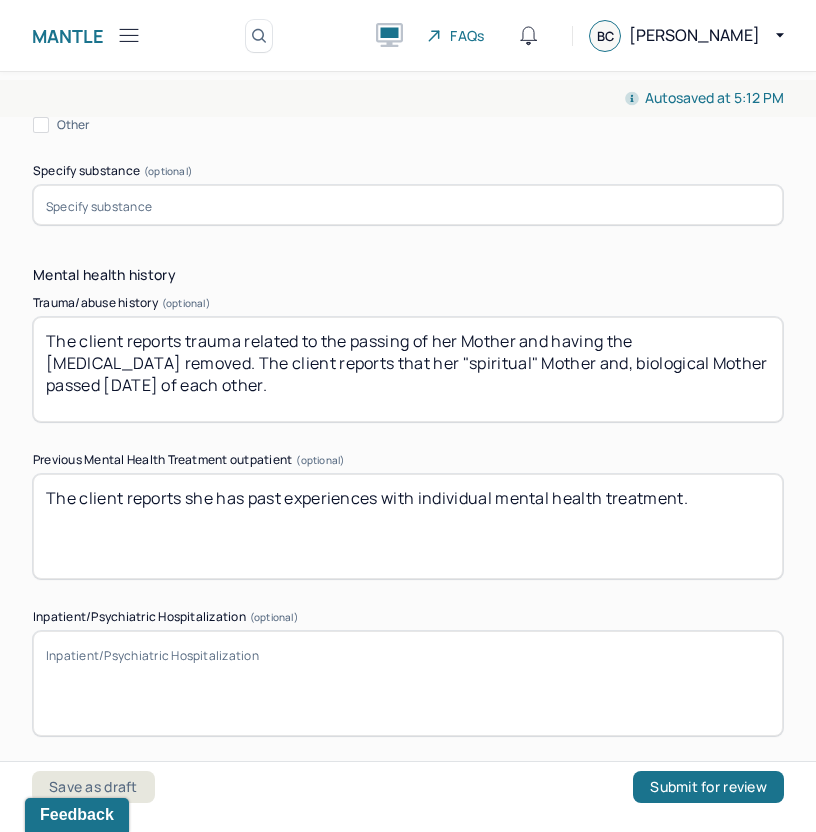 type on "The client denied any relevant extended family history." 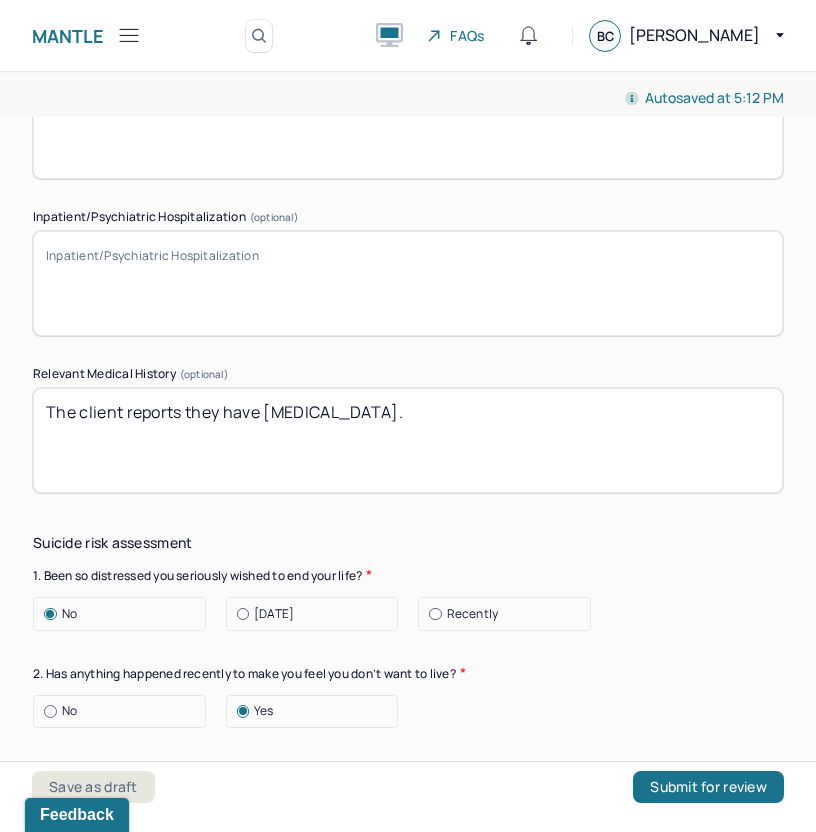 type on "N/a" 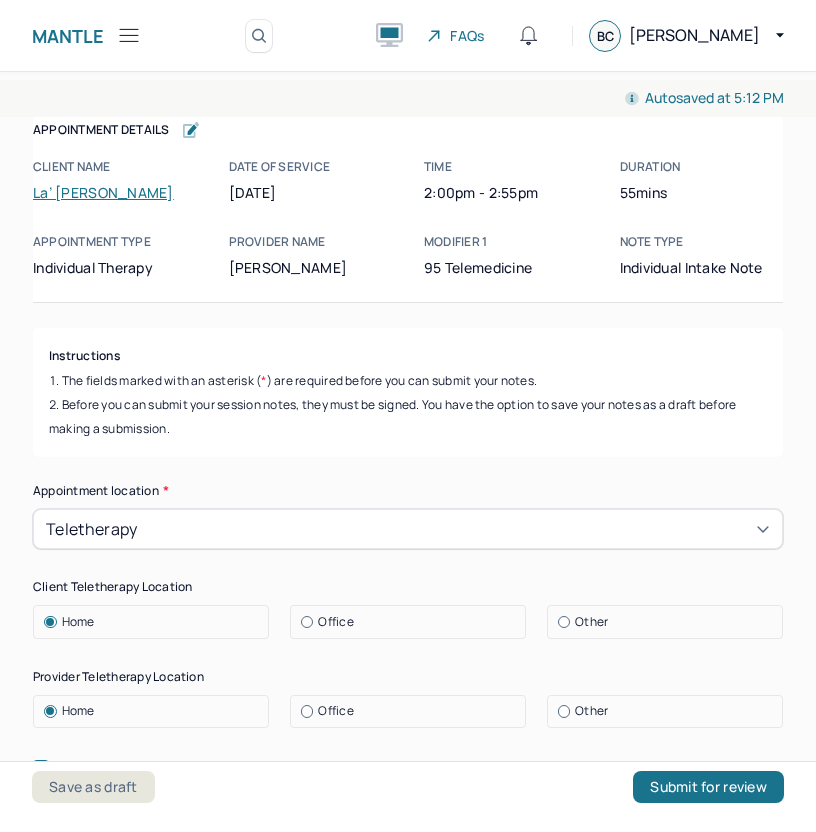 scroll, scrollTop: 0, scrollLeft: 0, axis: both 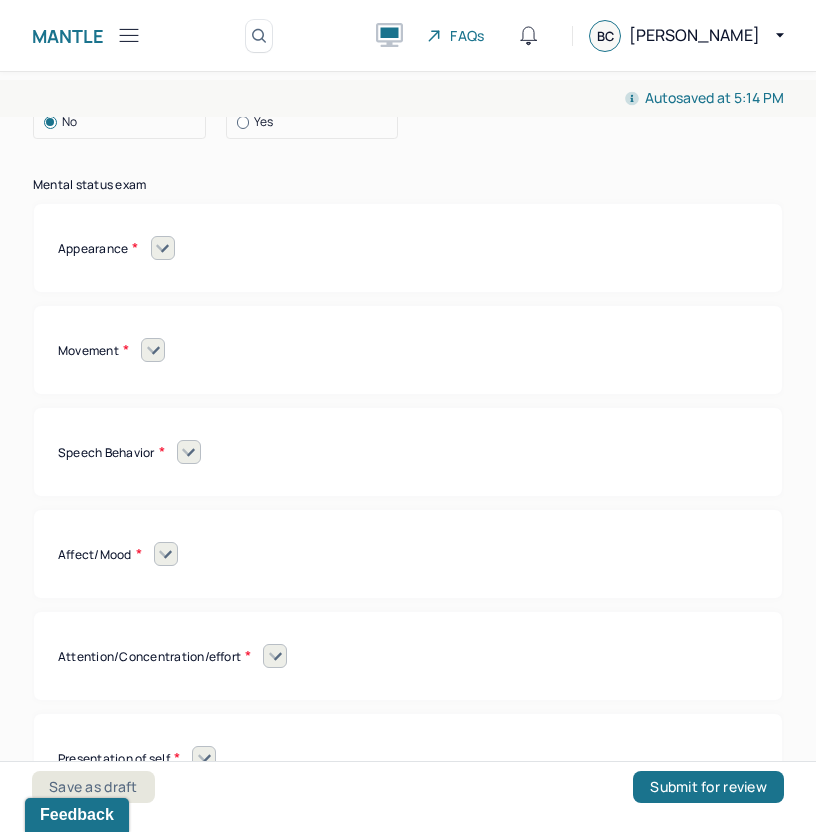 type on "The client reports they have [MEDICAL_DATA], which impairs their ability to get restorative sleep and recover from ailments caused by the chronic illnesses." 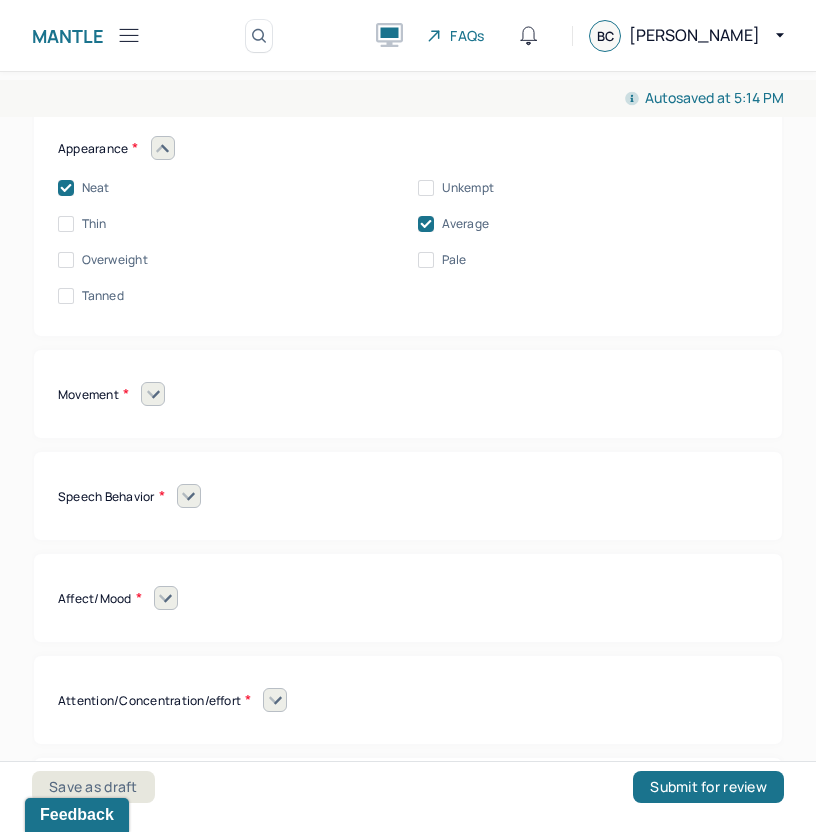 click 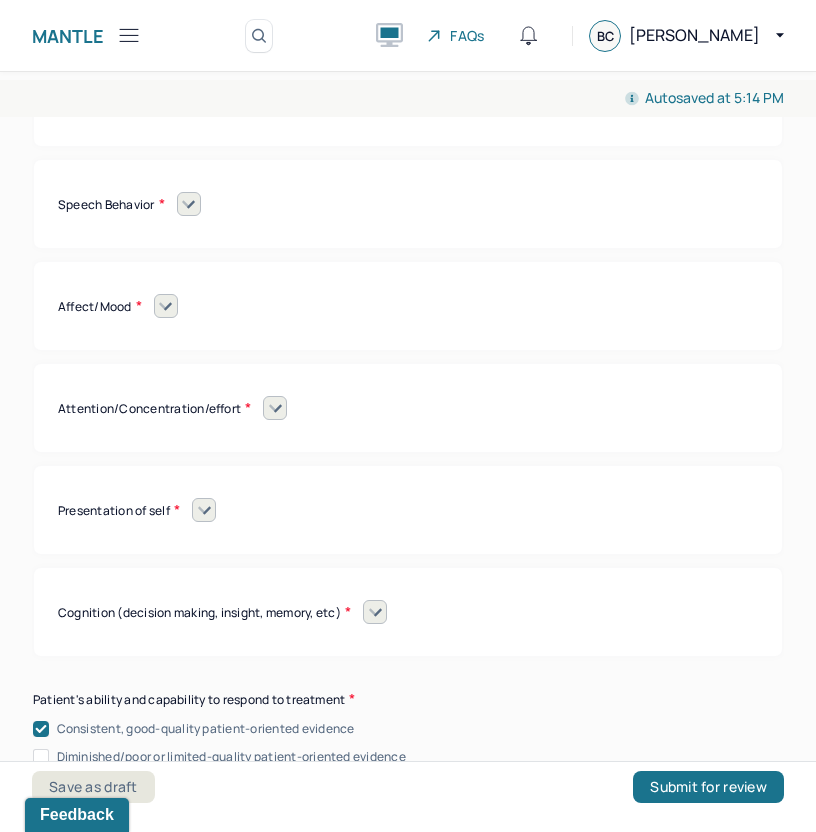 click 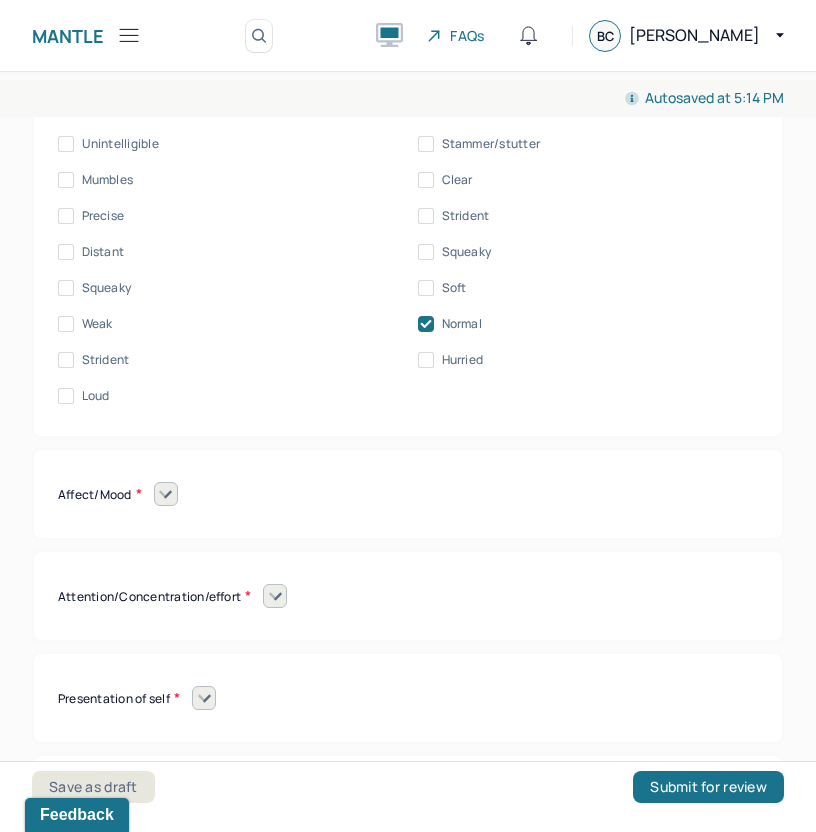 click on "Unintelligible Stammer/stutter Mumbles Clear Precise Strident Distant Squeaky Squeaky Soft Weak Normal Strident Hurried Loud" at bounding box center (408, 270) 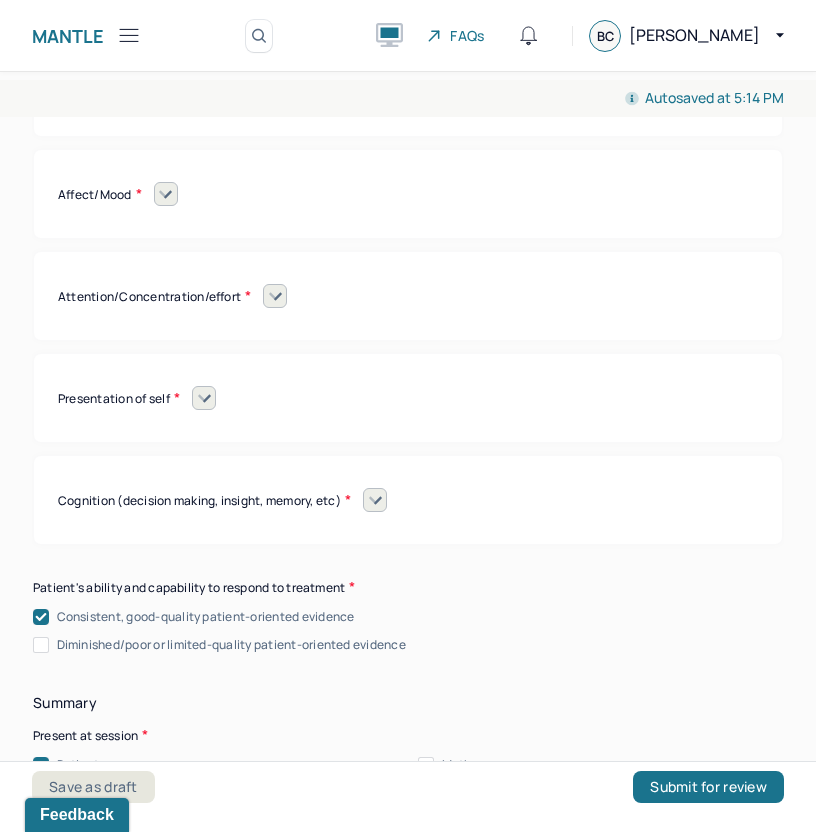 click 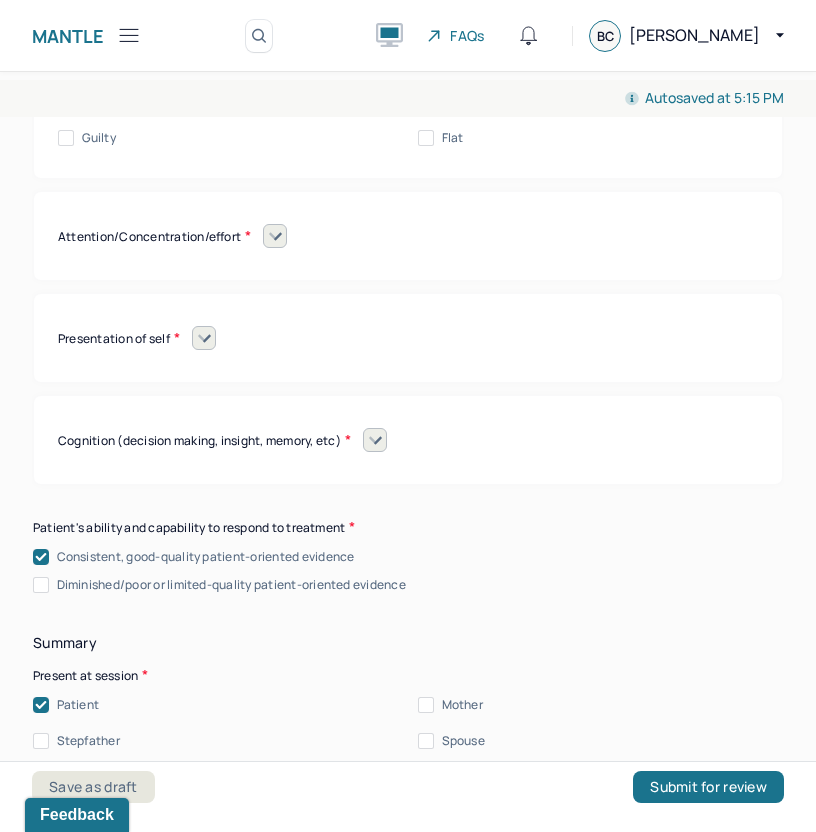 click 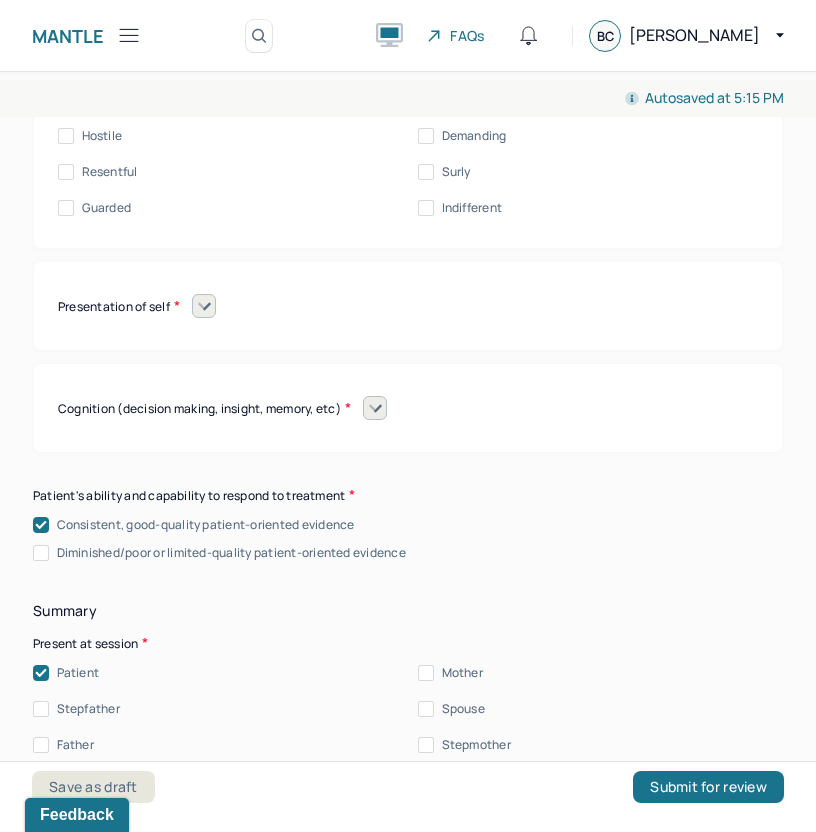 click 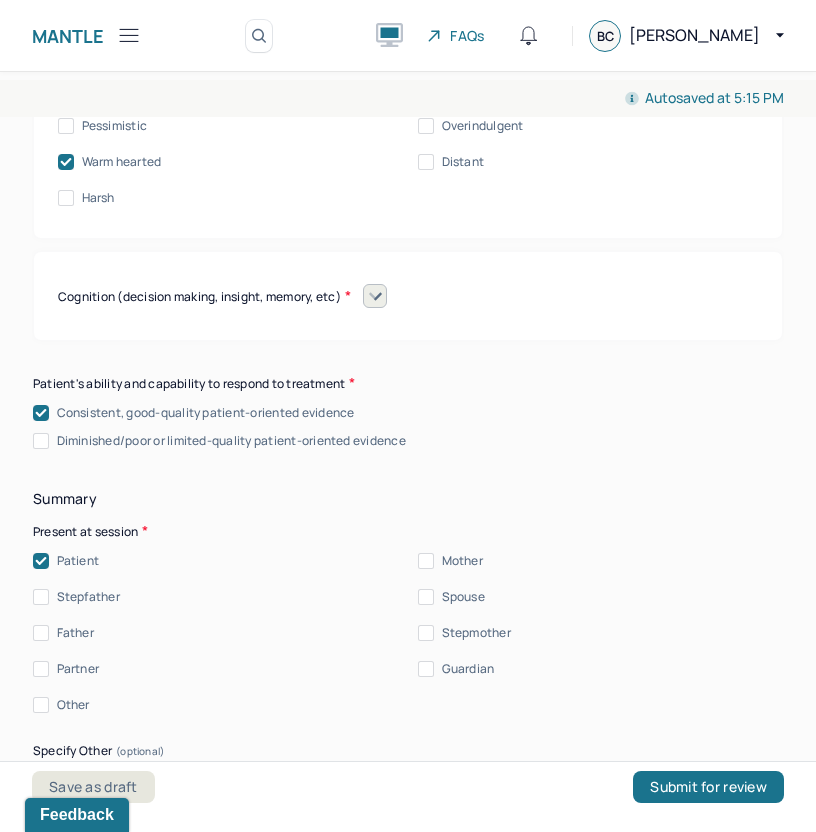 click 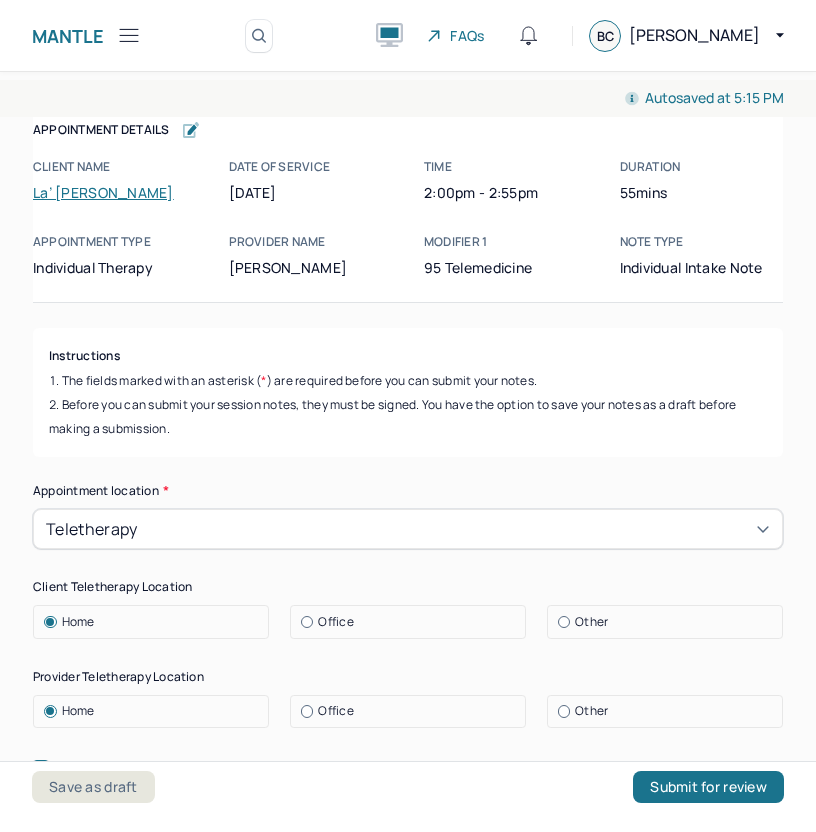 scroll, scrollTop: 0, scrollLeft: 0, axis: both 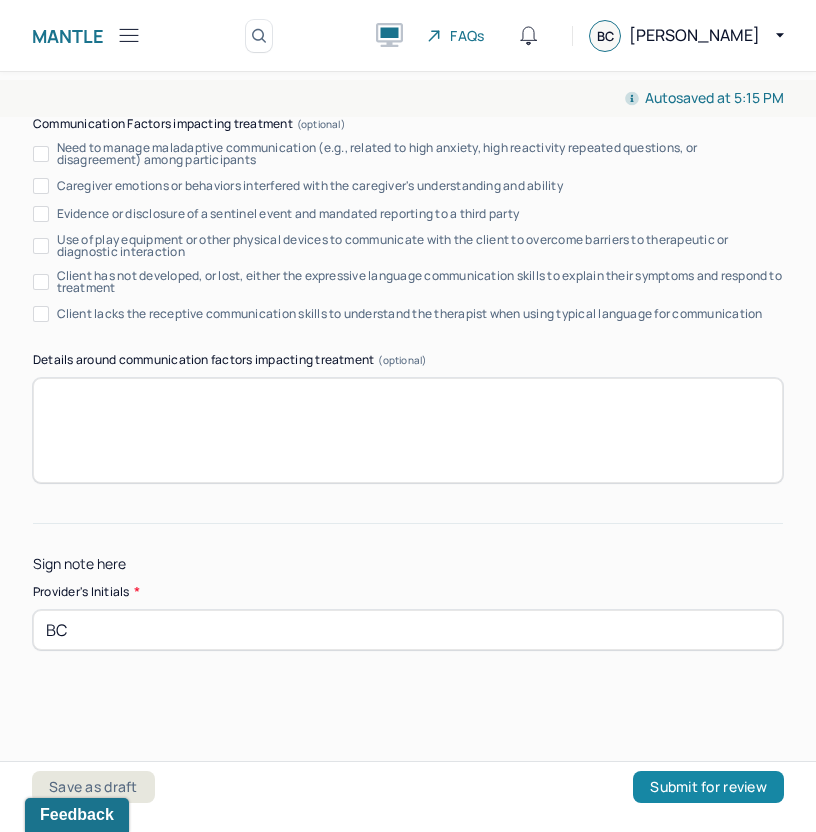 click on "Submit for review" at bounding box center (708, 787) 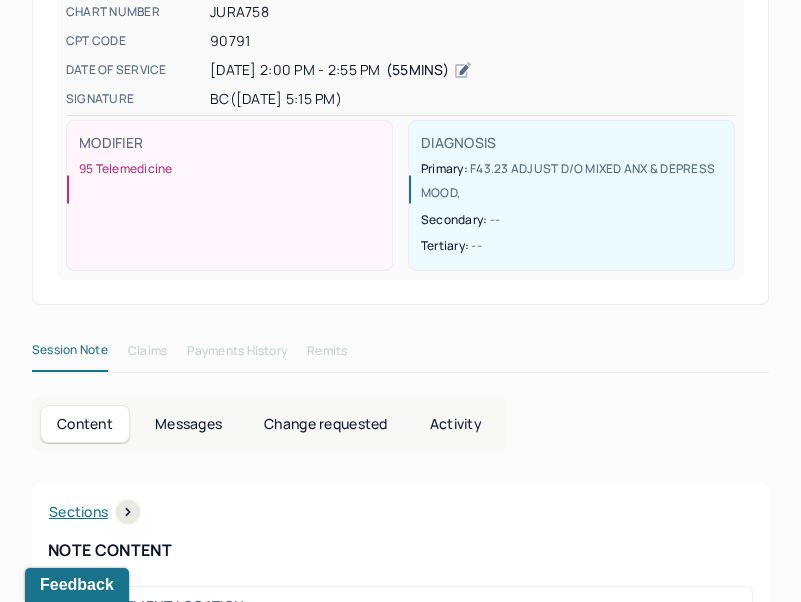 scroll, scrollTop: 0, scrollLeft: 0, axis: both 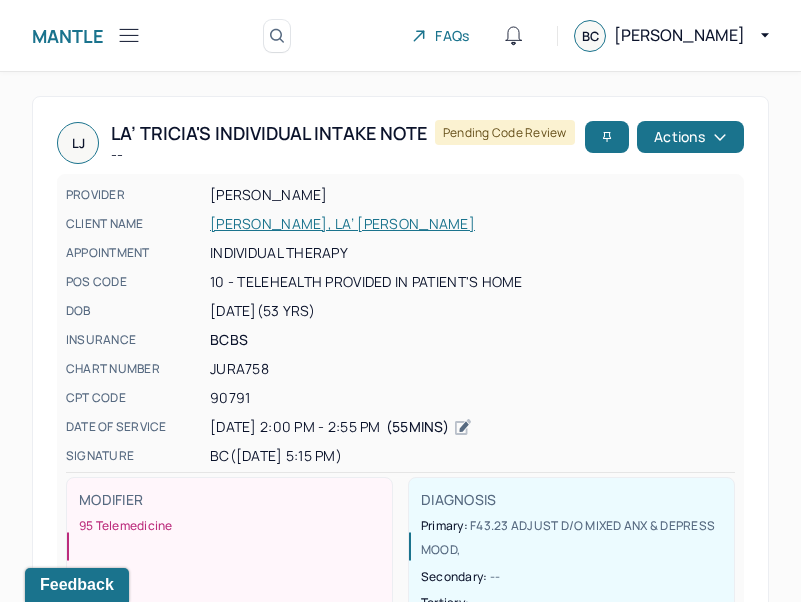 click 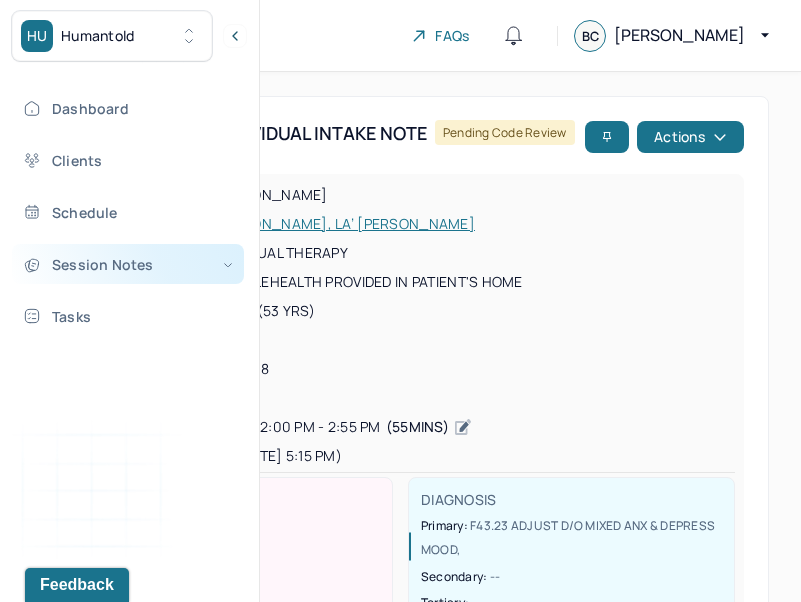 click on "Session Notes" at bounding box center [128, 264] 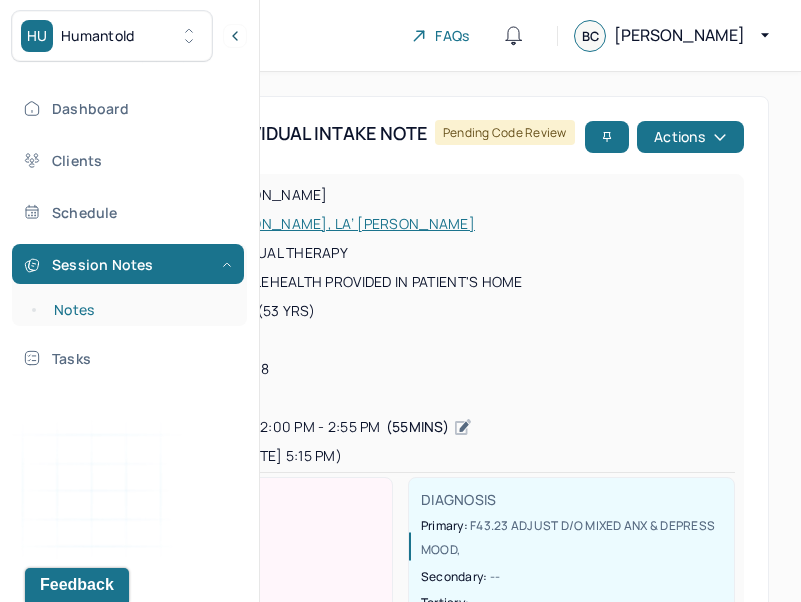 click on "Notes" at bounding box center [139, 310] 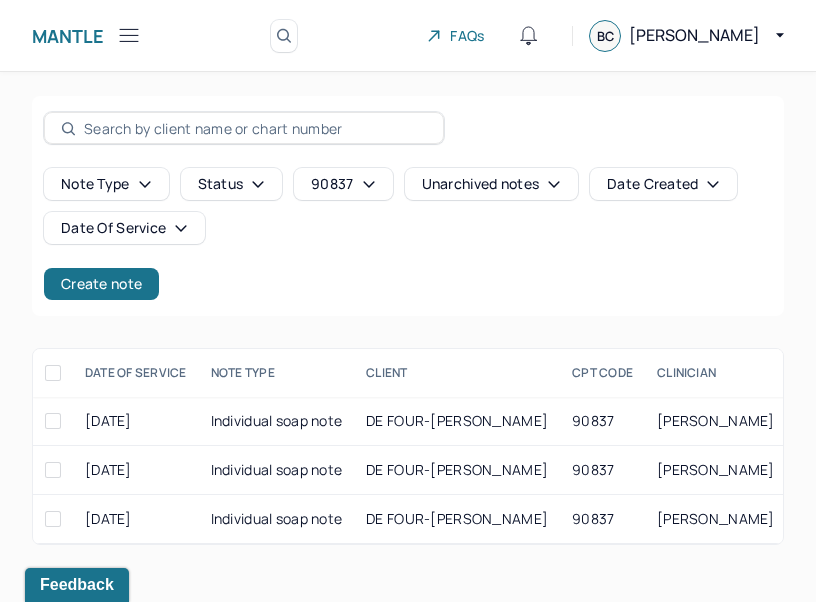 click at bounding box center [255, 128] 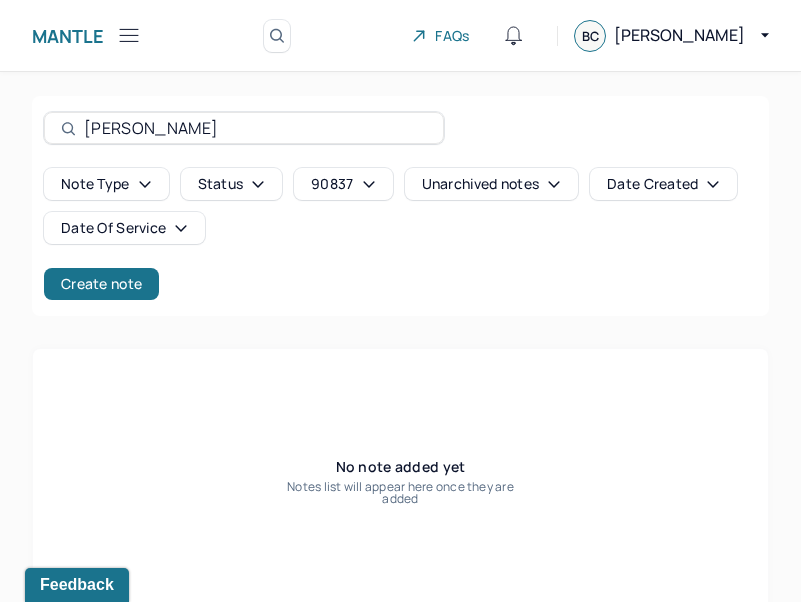 type on "[PERSON_NAME]" 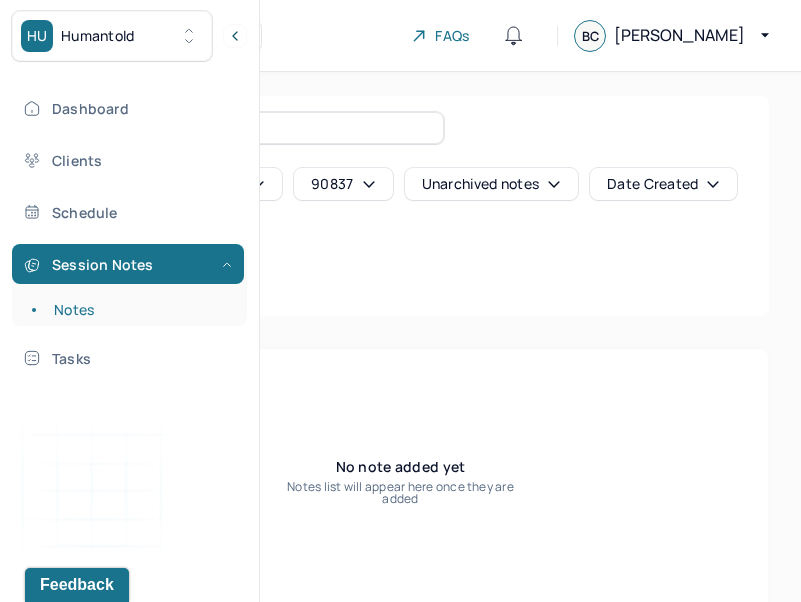 click 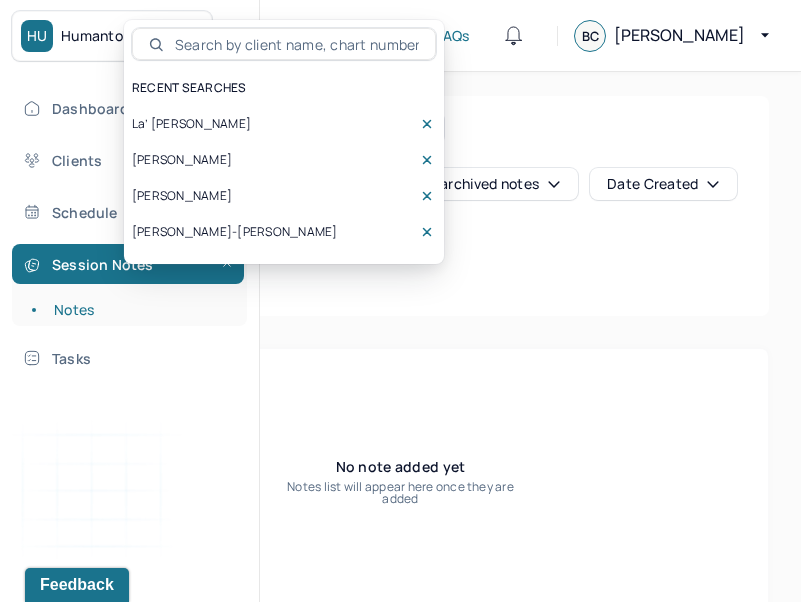 click on "La’ [PERSON_NAME]" at bounding box center [191, 124] 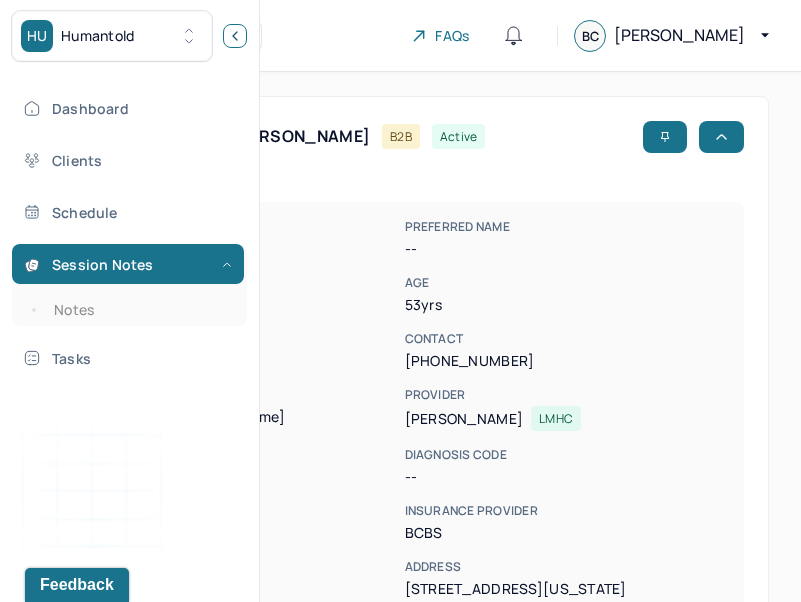 click at bounding box center (235, 36) 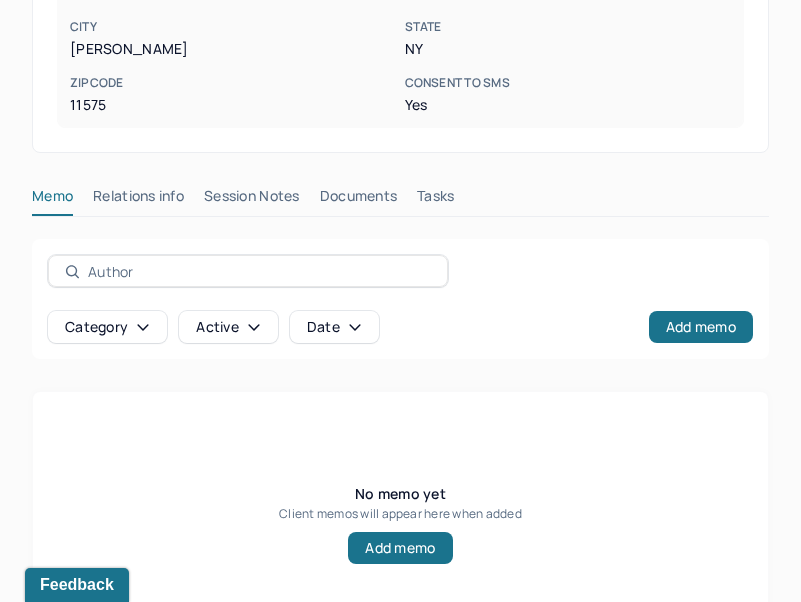 click on "Session Notes" at bounding box center (252, 200) 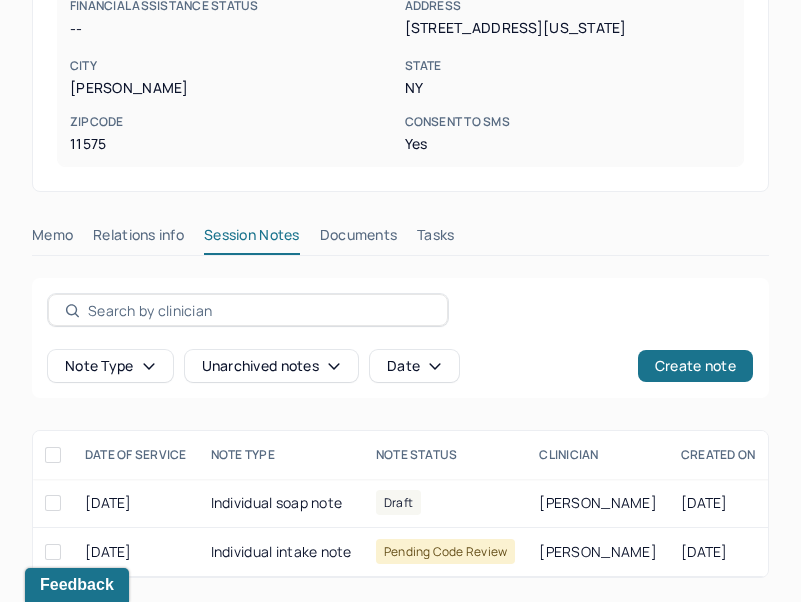 scroll, scrollTop: 576, scrollLeft: 0, axis: vertical 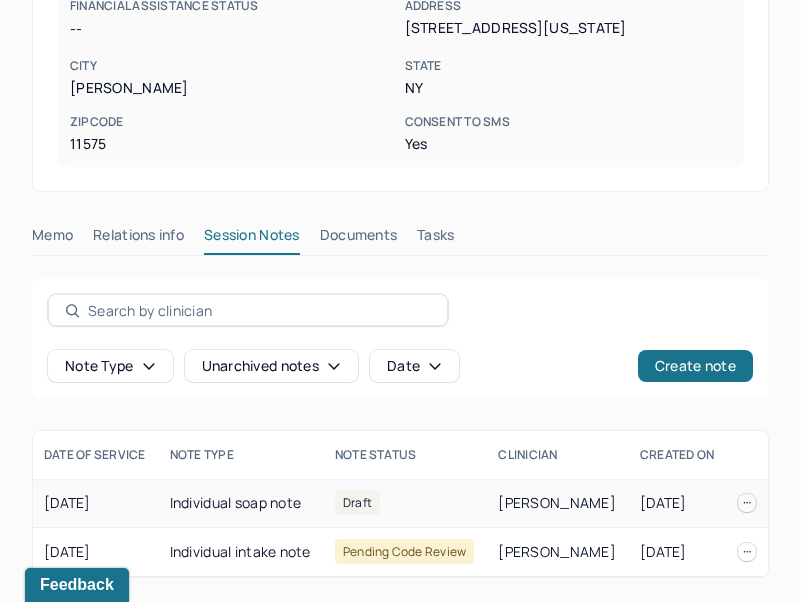 click at bounding box center (747, 503) 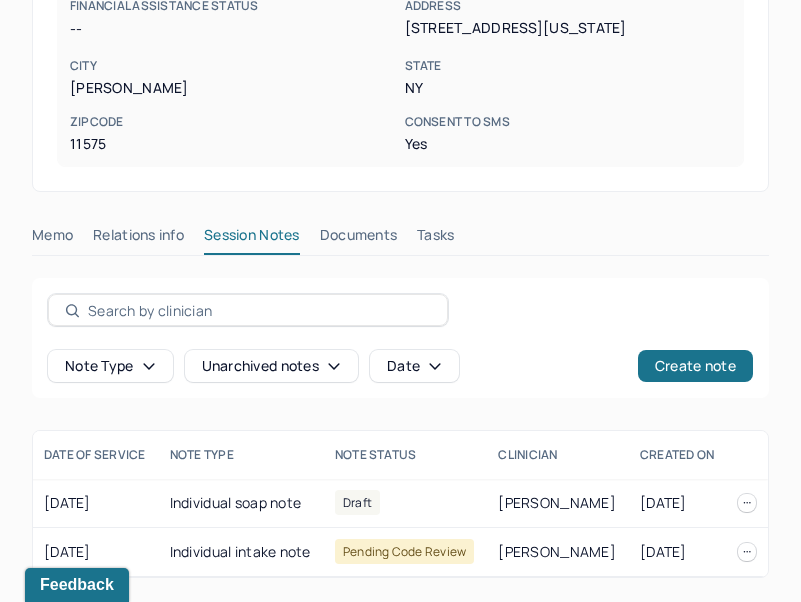scroll, scrollTop: 0, scrollLeft: 0, axis: both 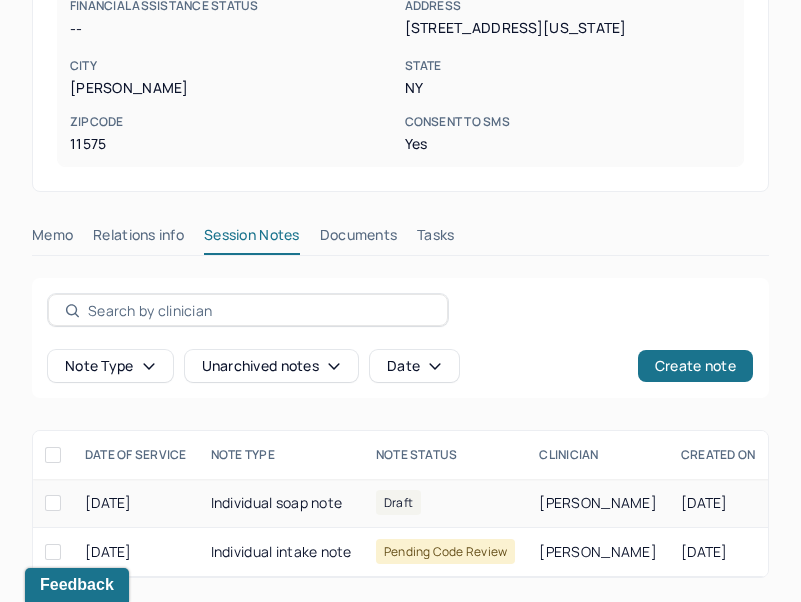 click at bounding box center [53, 503] 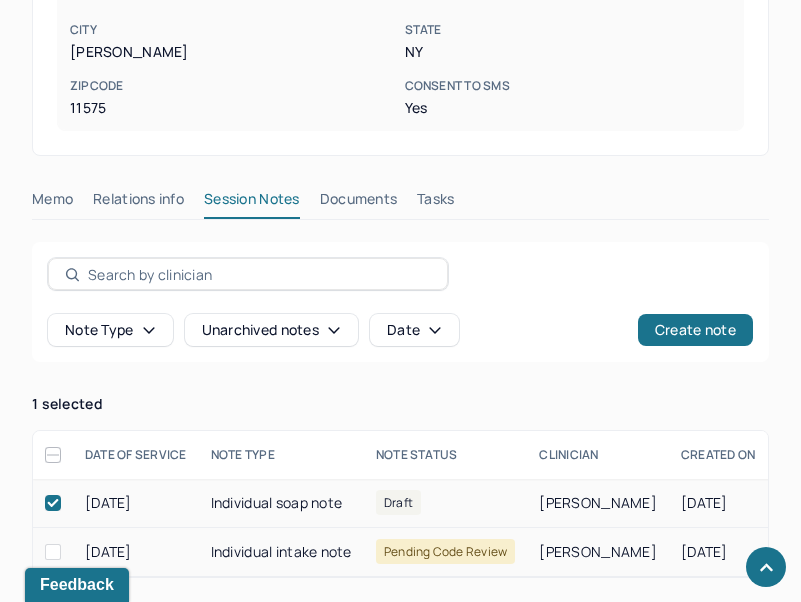 scroll, scrollTop: 612, scrollLeft: 0, axis: vertical 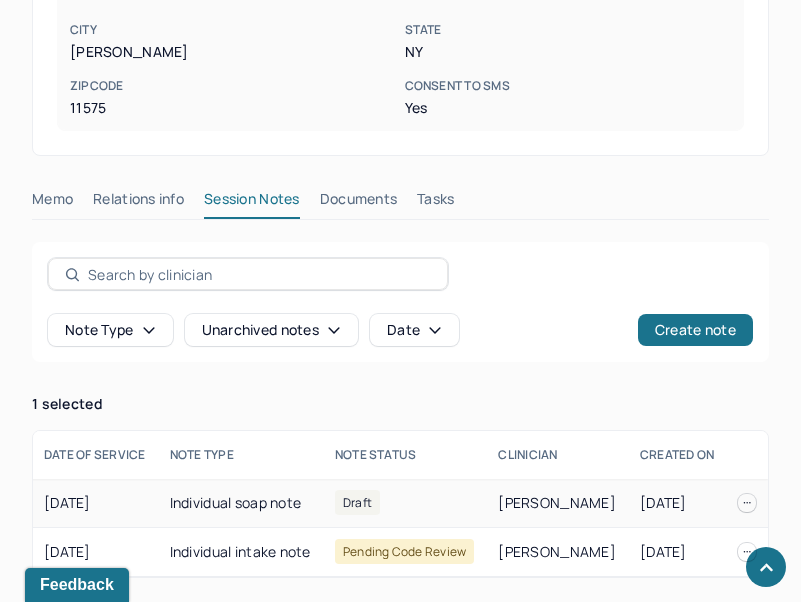 click on "Draft" at bounding box center [405, 503] 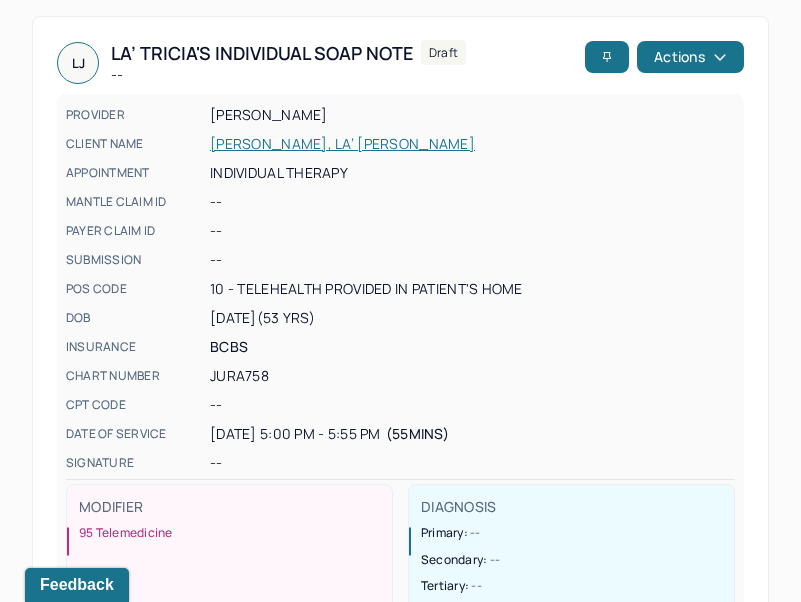 scroll, scrollTop: 0, scrollLeft: 0, axis: both 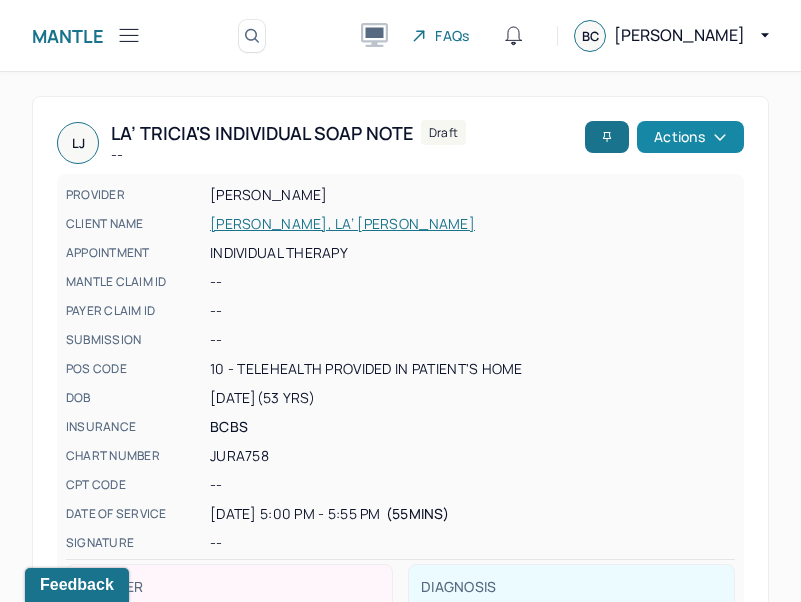 click on "Actions" at bounding box center [690, 137] 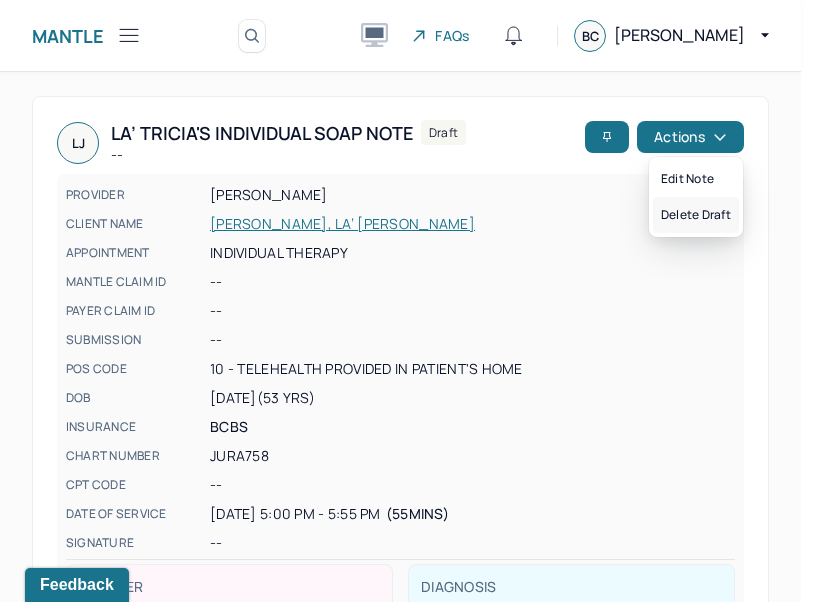click on "Delete draft" at bounding box center (696, 215) 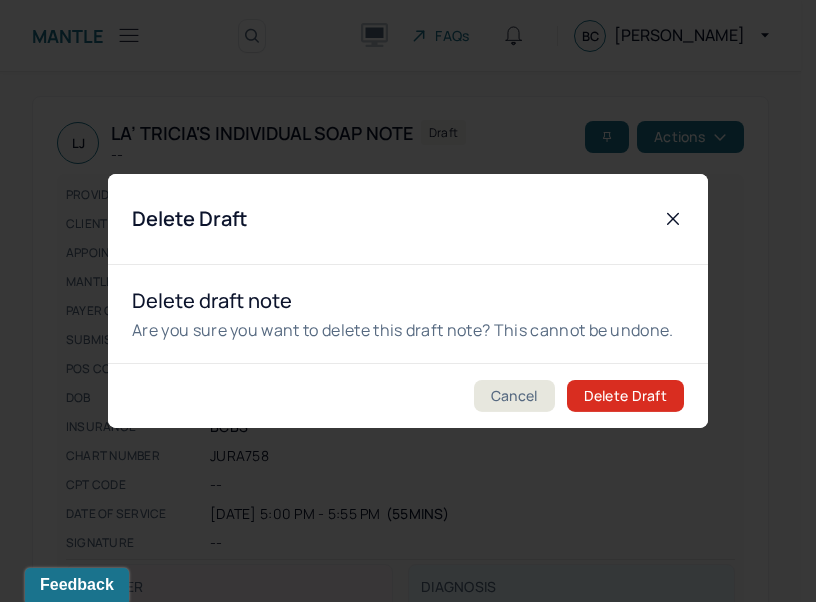 click on "Delete Draft" at bounding box center (625, 396) 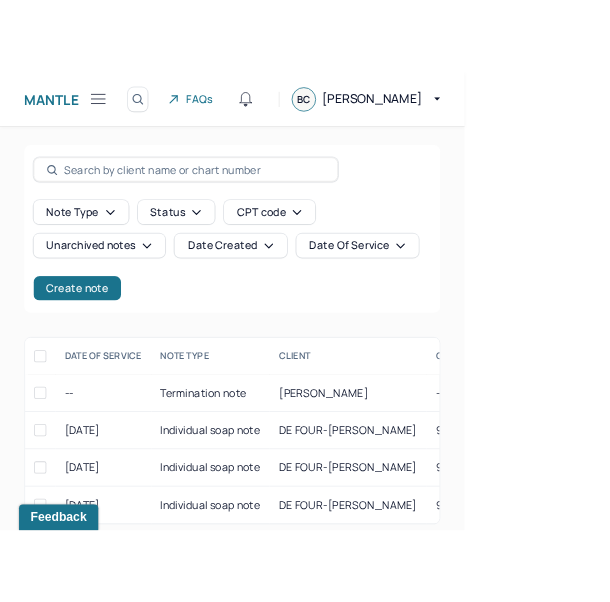 scroll, scrollTop: 0, scrollLeft: 0, axis: both 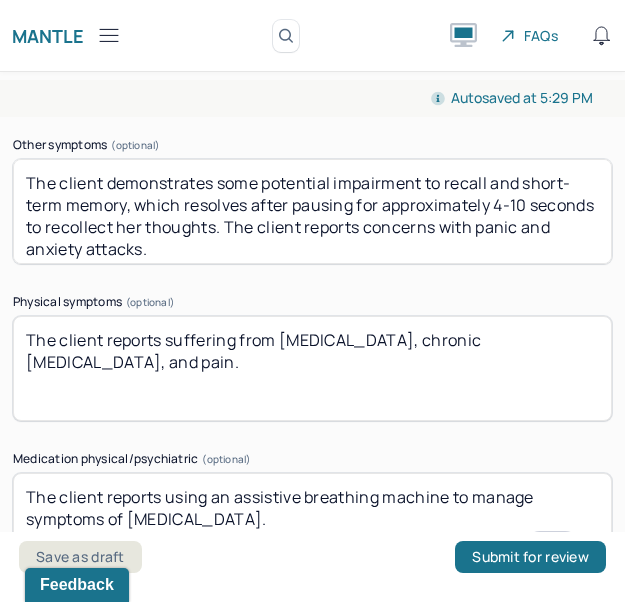 type on "The client reports using an assistive breathing machine to manage symptoms of [MEDICAL_DATA]." 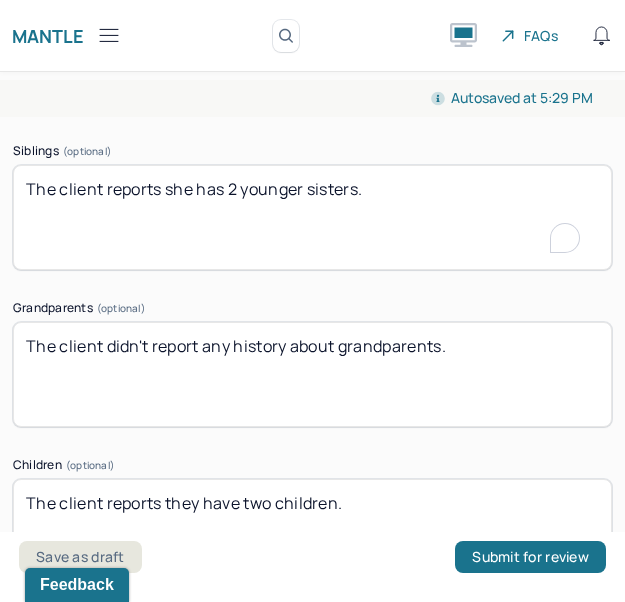 click on "The client reports she has 2 younger sisters." at bounding box center (312, 217) 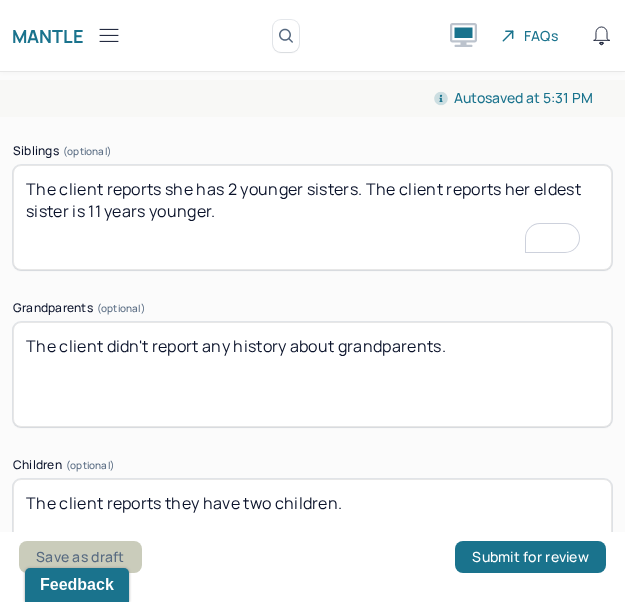 type on "The client reports she has 2 younger sisters. The client reports her eldest sister is 11 years younger." 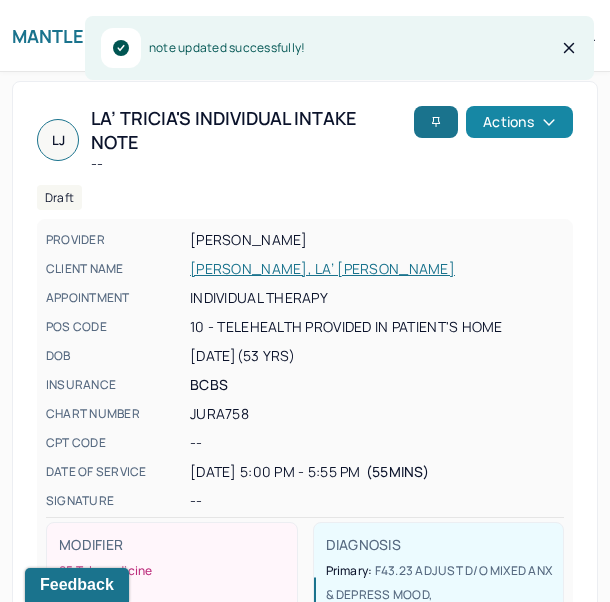 click 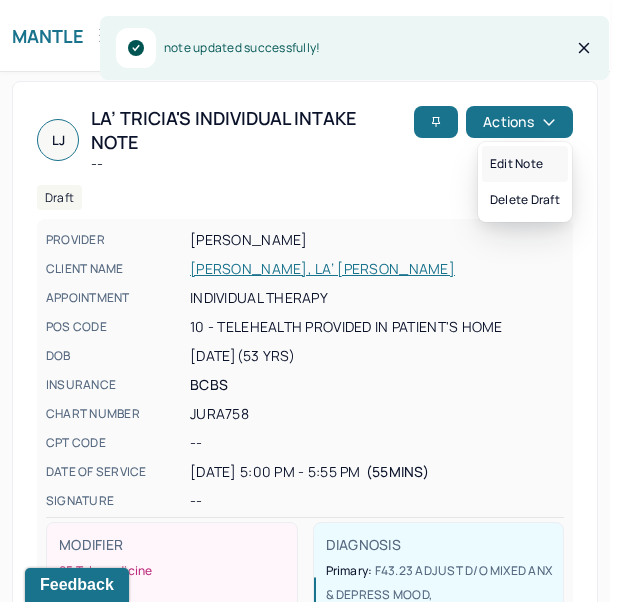 click on "Edit note" at bounding box center (525, 164) 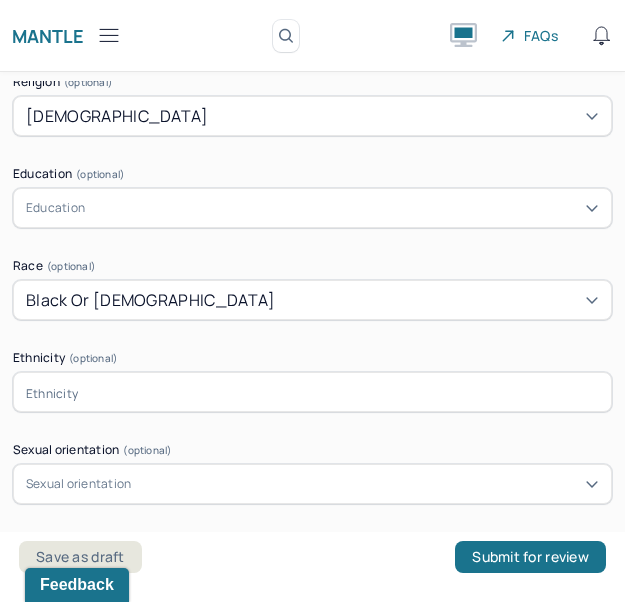 scroll, scrollTop: 1600, scrollLeft: 0, axis: vertical 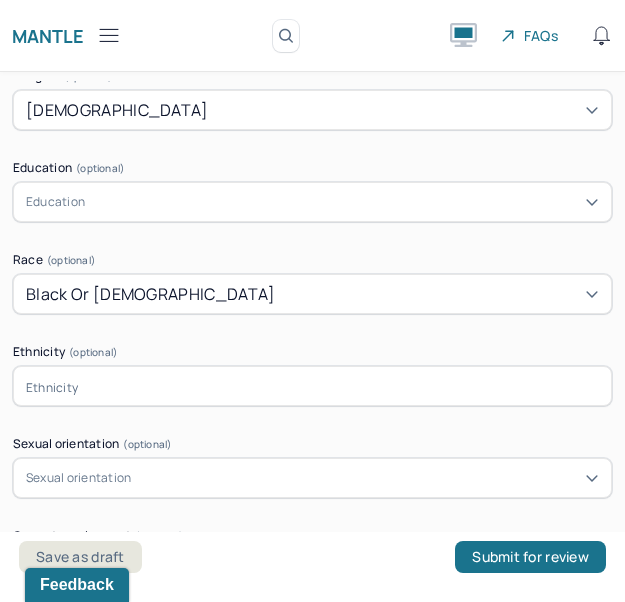 click on "Appointment location * Teletherapy Client Teletherapy Location Home Office Other Provider Teletherapy Location Home Office Other Consent was received for the teletherapy session The teletherapy session was conducted via video Primary diagnosis * F43.23 ADJUST D/O MIXED ANX & DEPRESS MOOD Secondary diagnosis (optional) Secondary diagnosis Tertiary diagnosis (optional) Tertiary diagnosis Identity Preferred name (optional) Gender * [DEMOGRAPHIC_DATA] Pronouns (optional) She/Her/Hers Religion (optional) [DEMOGRAPHIC_DATA] Education (optional) Education Race (optional) Black or [DEMOGRAPHIC_DATA] Ethnicity (optional) Sexual orientation (optional) Sexual orientation Current employment (optional) Verizon Current employment details (optional) The client reports she has been with her company for 27 years. The client reports concerns about being able to manage her mental and physical health while fulfilling her responsibility to her organization without reasonable accommodation. Relationship status (optional) Separated Name of partner" at bounding box center (312, -19) 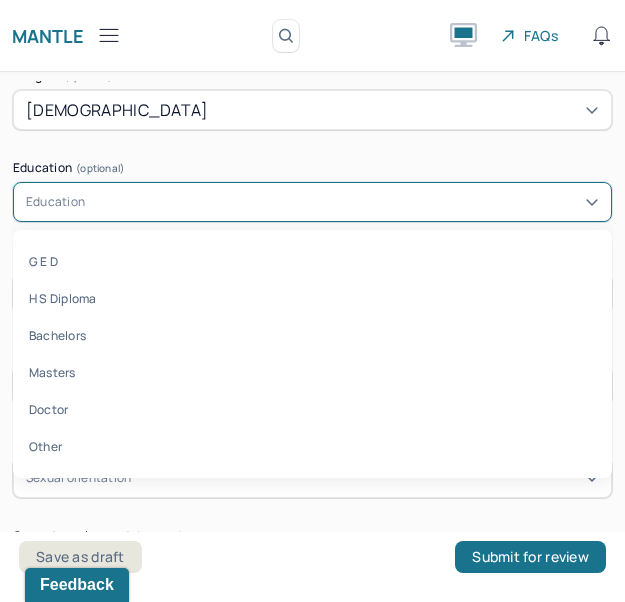 click on "Education" at bounding box center (312, 202) 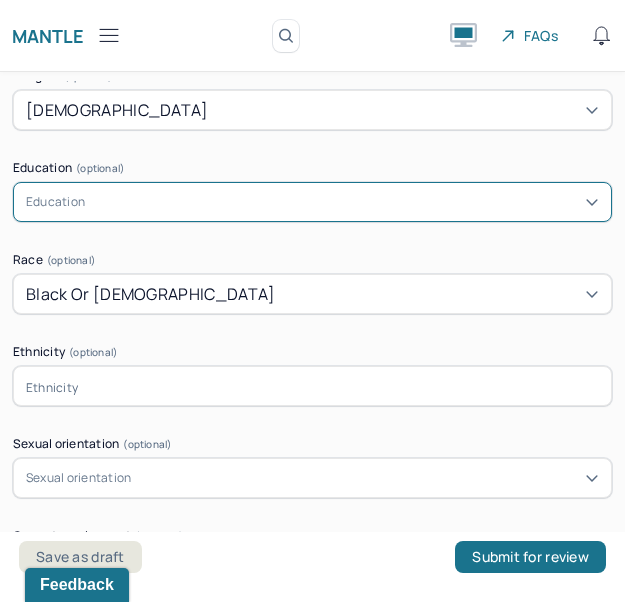 click on "Appointment location * Teletherapy Client Teletherapy Location Home Office Other Provider Teletherapy Location Home Office Other Consent was received for the teletherapy session The teletherapy session was conducted via video Primary diagnosis * F43.23 ADJUST D/O MIXED ANX & DEPRESS MOOD Secondary diagnosis (optional) Secondary diagnosis Tertiary diagnosis (optional) Tertiary diagnosis Identity Preferred name (optional) Gender * [DEMOGRAPHIC_DATA] Pronouns (optional) She/Her/Hers Religion (optional) [DEMOGRAPHIC_DATA] Education (optional) option , selected. Select is focused , press Down to open the menu,  Education Race (optional) Black or [DEMOGRAPHIC_DATA] Ethnicity (optional) Sexual orientation (optional) Sexual orientation Current employment (optional) Verizon Current employment details (optional) Relationship status (optional) Separated Name of partner (optional) Emergency contact information (optional) Legal problems (optional) The client denied any current legal problems." at bounding box center [312, -19] 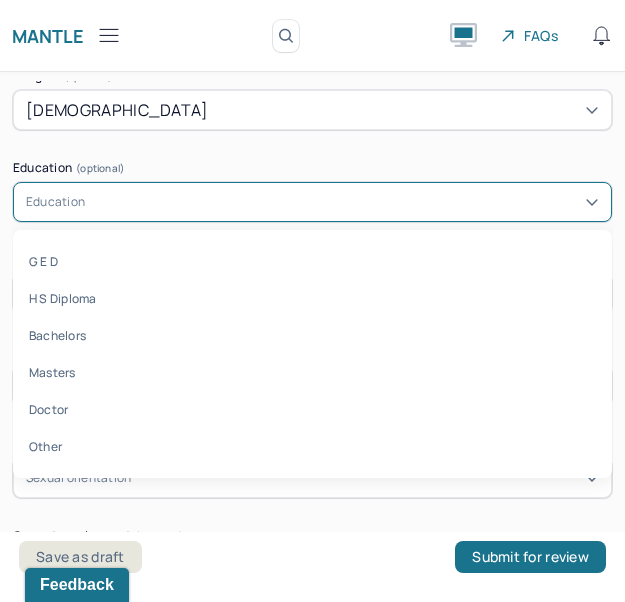 click on "Education" at bounding box center [312, 202] 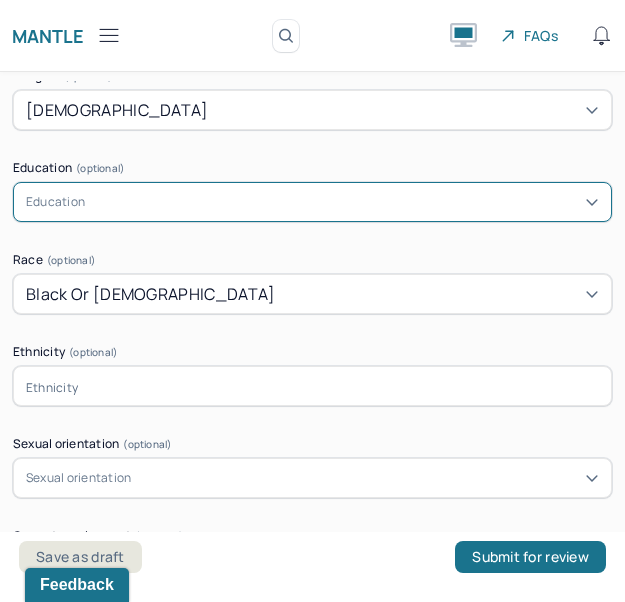click on "Appointment location * Teletherapy Client Teletherapy Location Home Office Other Provider Teletherapy Location Home Office Other Consent was received for the teletherapy session The teletherapy session was conducted via video Primary diagnosis * F43.23 ADJUST D/O MIXED ANX & DEPRESS MOOD Secondary diagnosis (optional) Secondary diagnosis Tertiary diagnosis (optional) Tertiary diagnosis Identity Preferred name (optional) Gender * [DEMOGRAPHIC_DATA] Pronouns (optional) She/Her/Hers Religion (optional) [DEMOGRAPHIC_DATA] Education (optional) Education Race (optional) Black or [DEMOGRAPHIC_DATA] Ethnicity (optional) Sexual orientation (optional) Sexual orientation Current employment (optional) Verizon Current employment details (optional) The client reports she has been with her company for 27 years. The client reports concerns about being able to manage her mental and physical health while fulfilling her responsibility to her organization without reasonable accommodation. Relationship status (optional) Separated Name of partner" at bounding box center [312, -19] 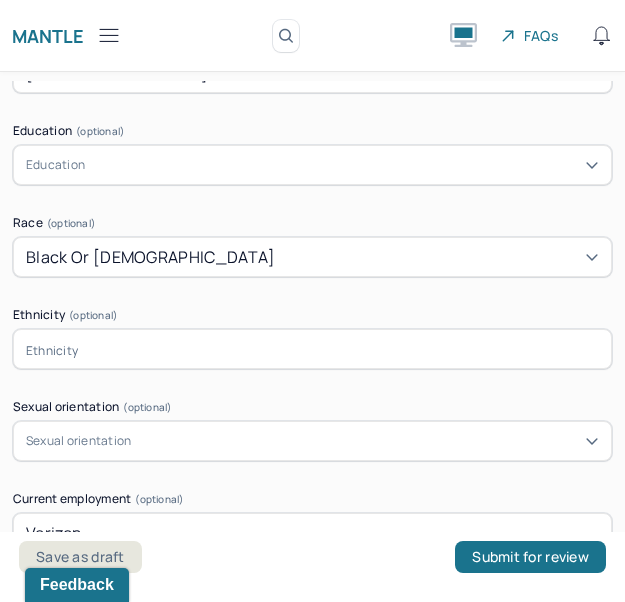 scroll, scrollTop: 1700, scrollLeft: 0, axis: vertical 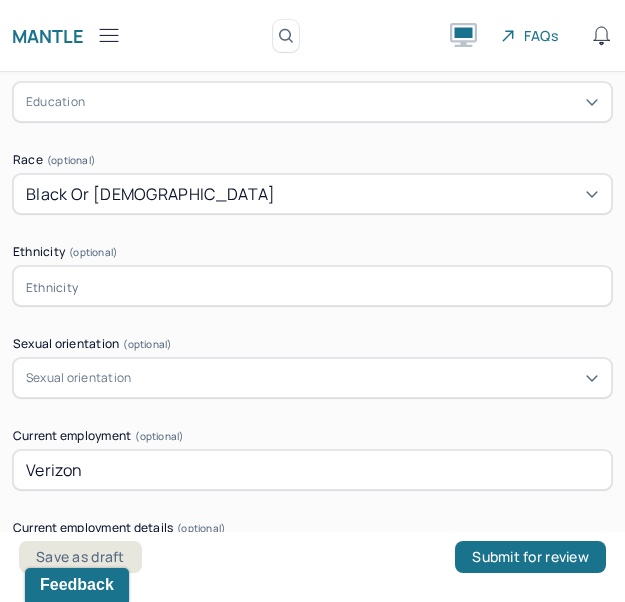 click at bounding box center [312, 286] 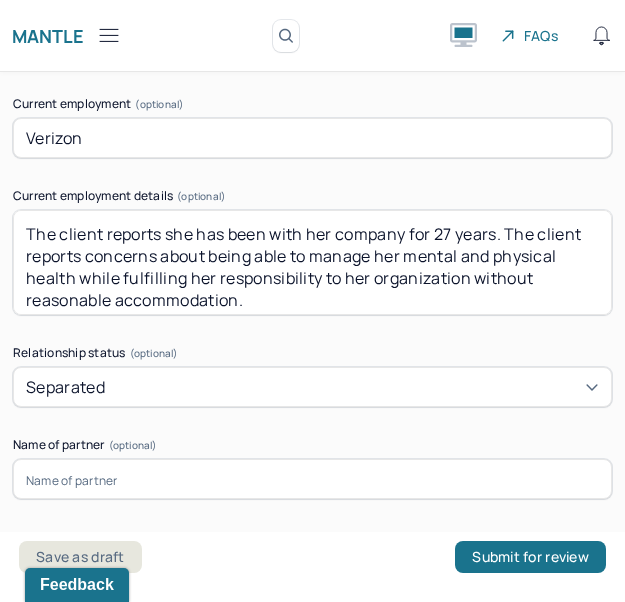 scroll, scrollTop: 2100, scrollLeft: 0, axis: vertical 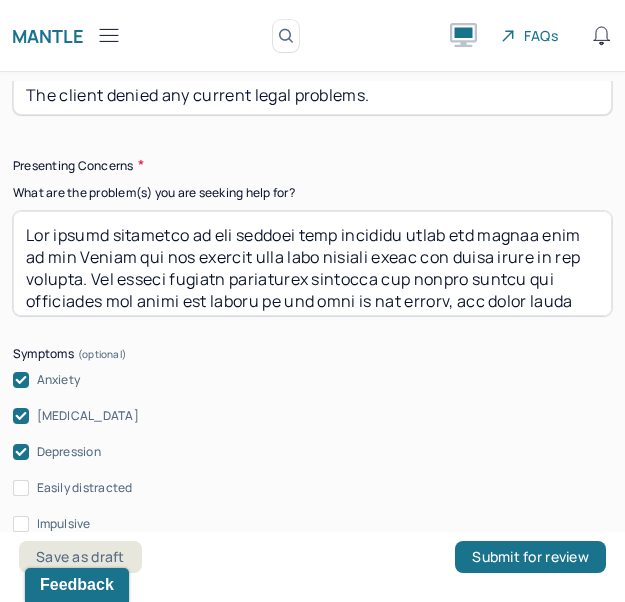 click at bounding box center (312, 263) 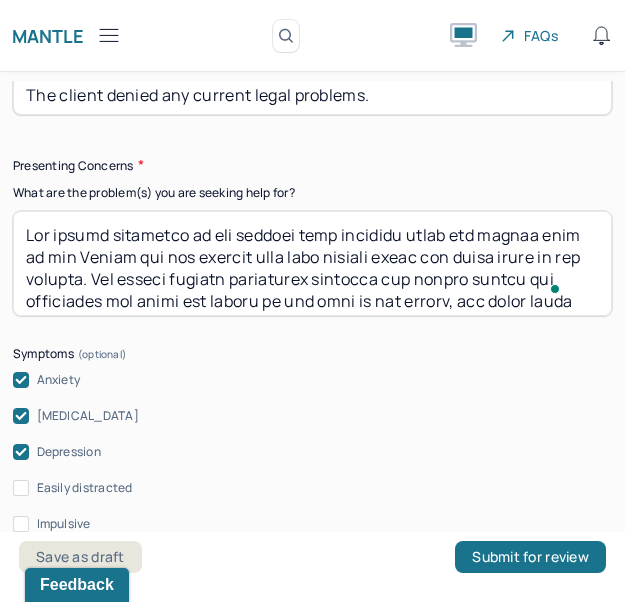 scroll, scrollTop: 197, scrollLeft: 0, axis: vertical 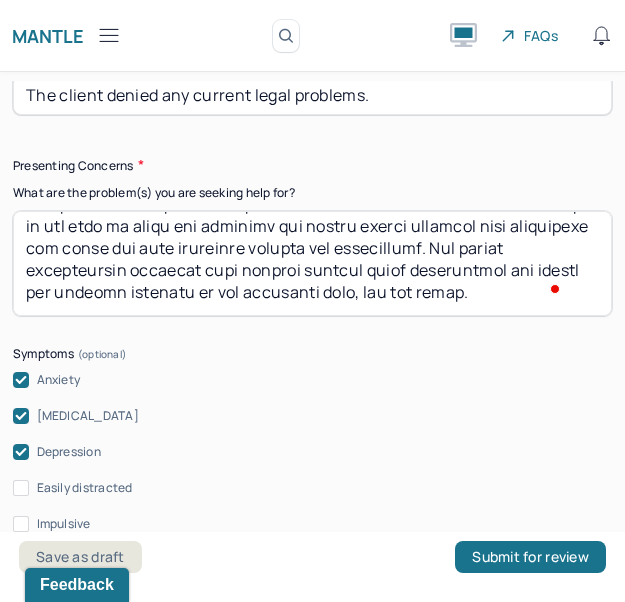 click at bounding box center (312, 263) 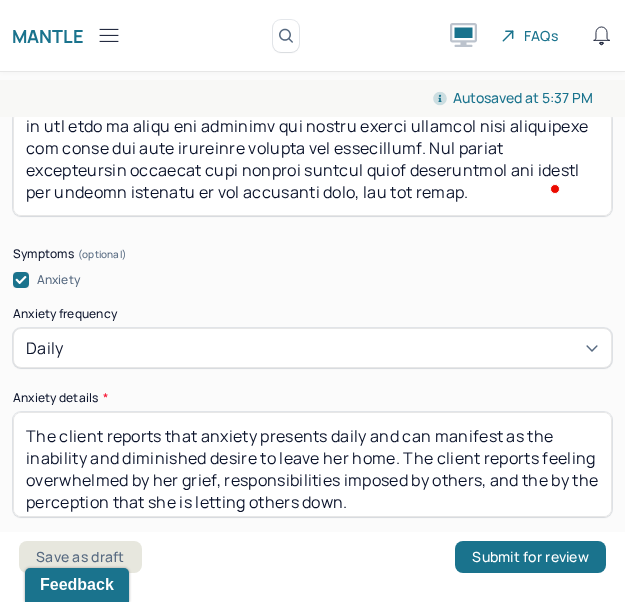 type on "The client presented to the session with concerns about the tragic loss of her Mother who was removed from [MEDICAL_DATA] about two weeks prior to the session. The client reports difficulty managing her mental health and processing the grief and trauma of the loss of her parent, and being there while her parent took their last breath. The patient reports severe financial stress due to the burden of having been a caregiver to both her parents, missing time from work due top her caregiving responsibilities, and the cost of her Mother's funeral. The client reports the physical and cognitive decline of her remaining living parent increases stress and overwhelm, and is a burden that primarily falls on her despite her being one of several siblings. The client demonstrates overwhelm, low mood, severe stress, recall concerns due to stress, and symptoms of trauma. The client reports intense [MEDICAL_DATA] and severe distress owing to the need to share her physical and mental health concerns with evaluators and be..." 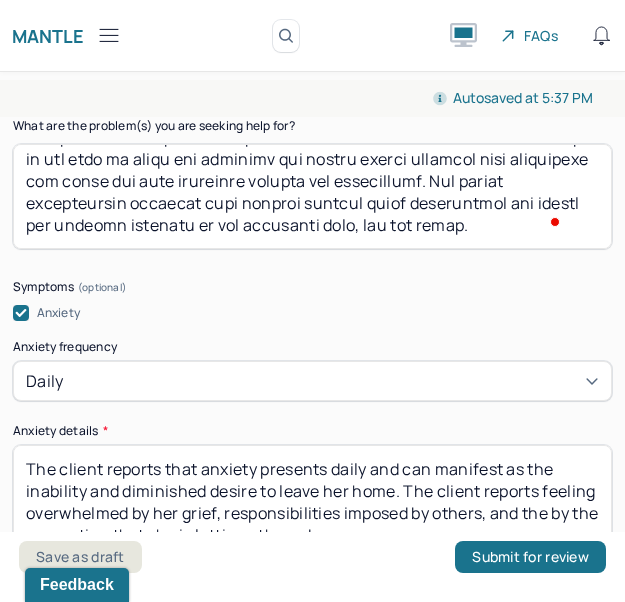 scroll, scrollTop: 2608, scrollLeft: 0, axis: vertical 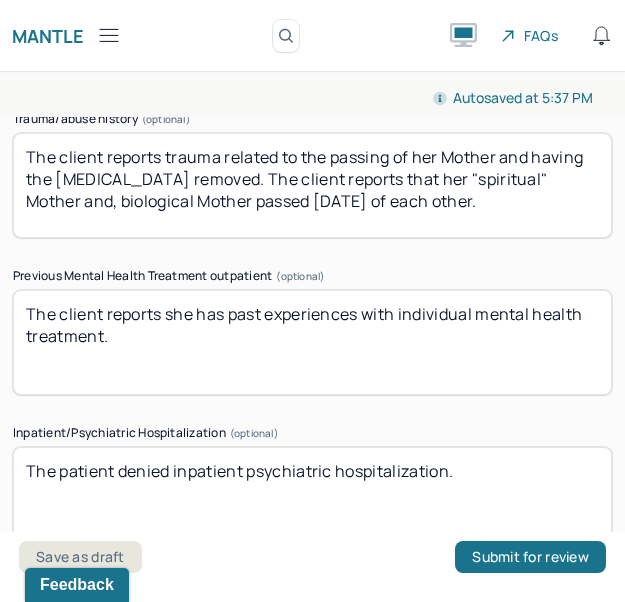 click on "Mental health history Trauma/abuse history (optional) The client reports trauma related to the passing of her Mother and having the life support removed. The client reports that her "spiritual" Mother and, biological Mother passed within 6 months of each other.  Previous Mental Health Treatment outpatient (optional) The client reports she has past experiences with individual mental health treatment.  Inpatient/Psychiatric Hospitalization (optional) The patient denied inpatient psychiatric hospitalization. Relevant Medical History (optional) The client reports they have sleep apnea, which impairs their ability to get restorative sleep and recover from ailments caused by the chronic illnesses." at bounding box center (312, 395) 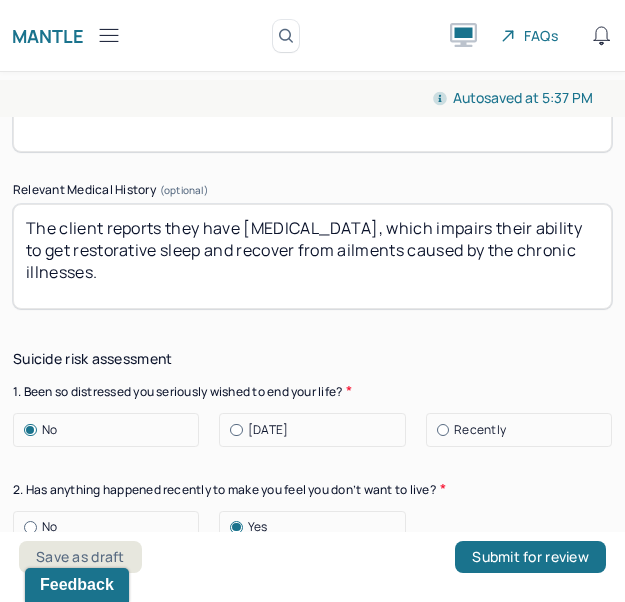 click on "The client reports they have sleep apnea, which impairs their ability to get restorative sleep and recover from ailments caused by the chronic illnesses." at bounding box center [312, 256] 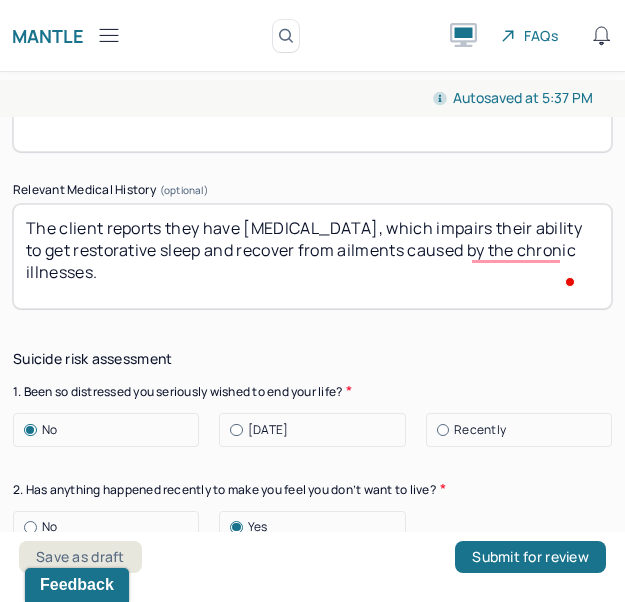 scroll, scrollTop: 8300, scrollLeft: 0, axis: vertical 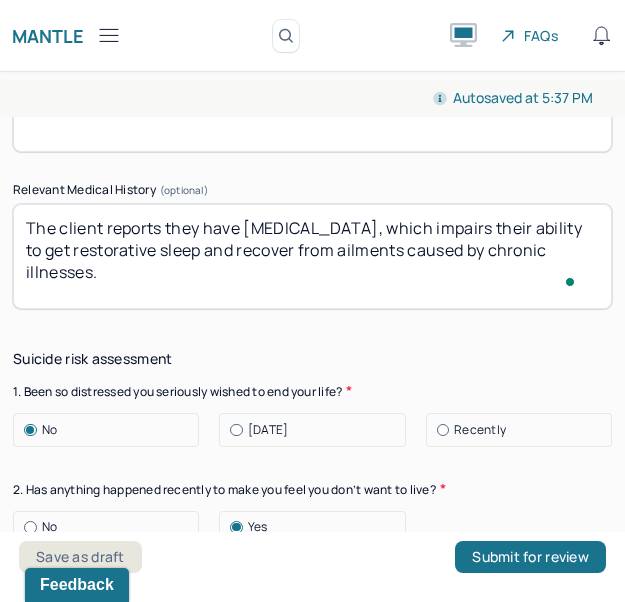 click on "The client reports they have sleep apnea, which impairs their ability to get restorative sleep and recover from ailments caused by the chronic illnesses." at bounding box center [312, 256] 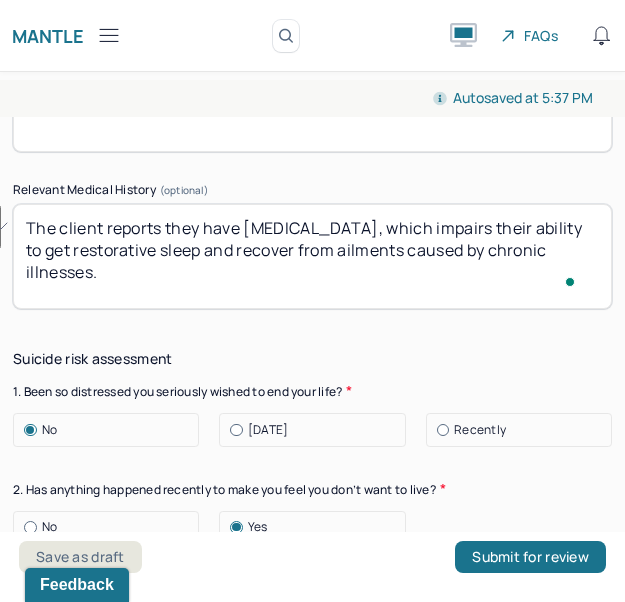 click on "The client reports they have sleep apnea, which impairs their ability to get restorative sleep and recover from ailments caused by the chronic illnesses." at bounding box center (312, 256) 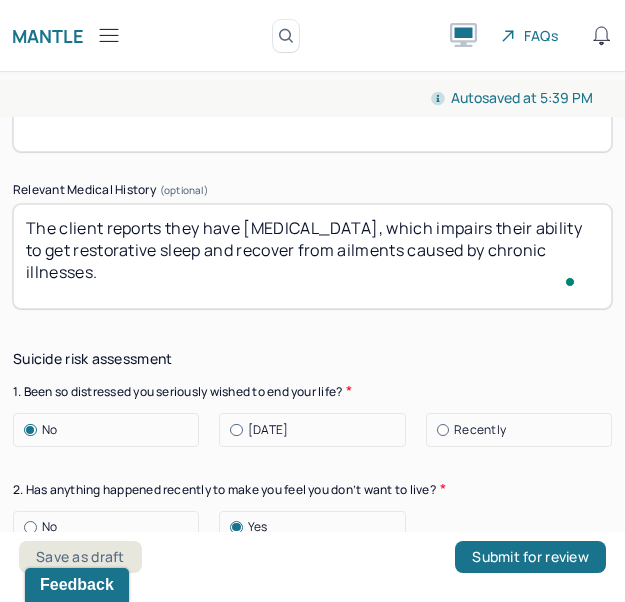 click on "Instructions The fields marked with an asterisk ( * ) are required before you can submit your notes. Before you can submit your session notes, they must be signed. You have the option to save your notes as a draft before making a submission. Appointment location * Teletherapy Client Teletherapy Location Home Office Other Provider Teletherapy Location Home Office Other Consent was received for the teletherapy session The teletherapy session was conducted via video Primary diagnosis * F43.23 ADJUST D/O MIXED ANX & DEPRESS MOOD Secondary diagnosis (optional) Secondary diagnosis Tertiary diagnosis (optional) Tertiary diagnosis Identity Preferred name (optional) Gender * [DEMOGRAPHIC_DATA] Pronouns (optional) She/Her/Hers Religion (optional) [DEMOGRAPHIC_DATA] Education (optional) Education Race (optional) Black or [DEMOGRAPHIC_DATA] Ethnicity (optional) Sexual orientation (optional) Sexual orientation Current employment (optional) Verizon Current employment details (optional) Relationship status (optional) Separated Name of partner" at bounding box center [312, -983] 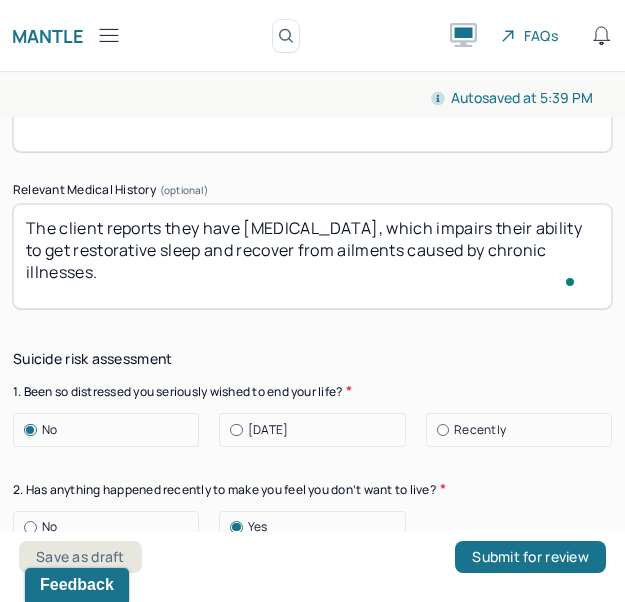 scroll, scrollTop: 8395, scrollLeft: 0, axis: vertical 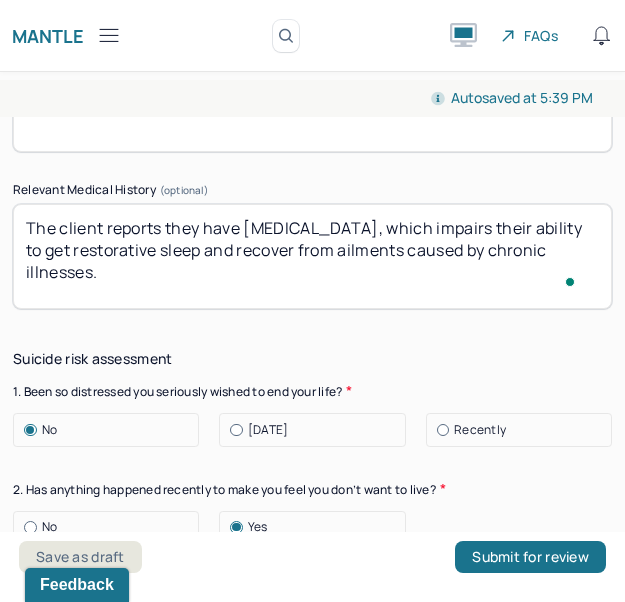 click on "The client reports they have [MEDICAL_DATA], which impairs their ability to get restorative sleep and recover from ailments caused by chronic illnesses." at bounding box center [312, 256] 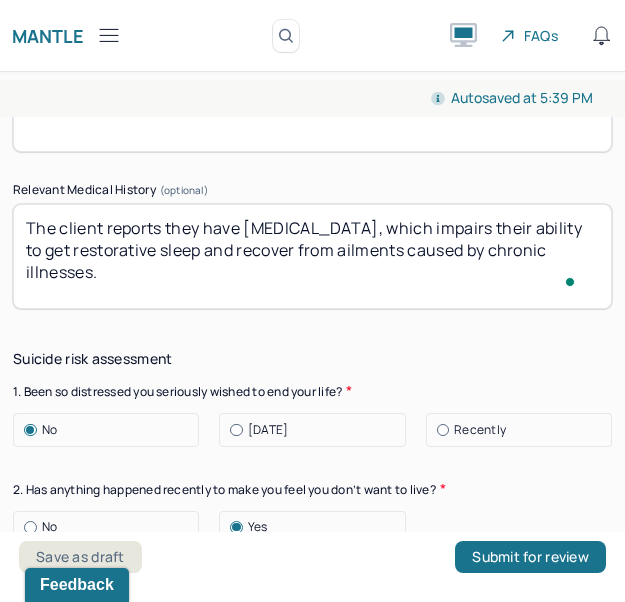 scroll, scrollTop: 8441, scrollLeft: 0, axis: vertical 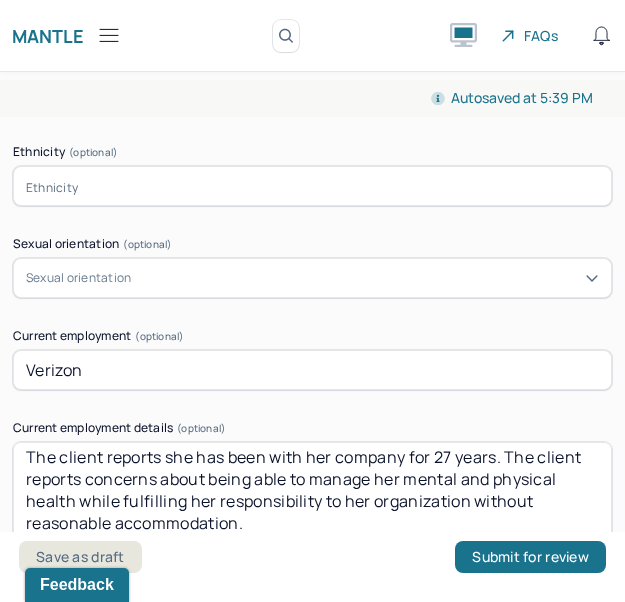 click at bounding box center (312, 186) 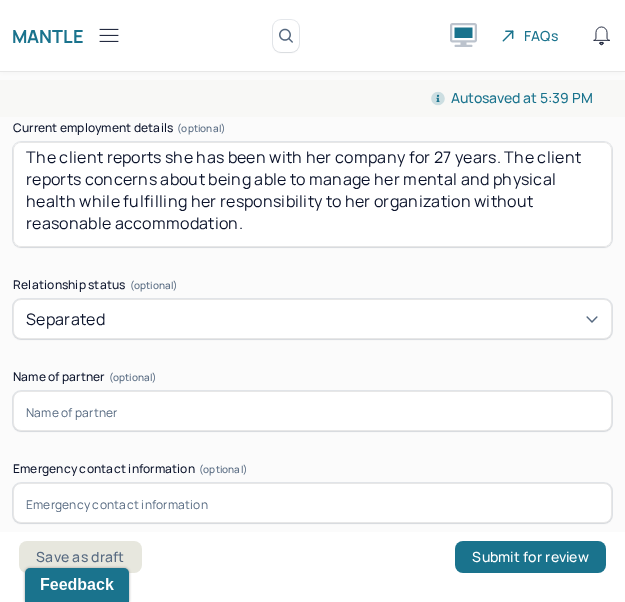 click on "Separated" at bounding box center (312, 319) 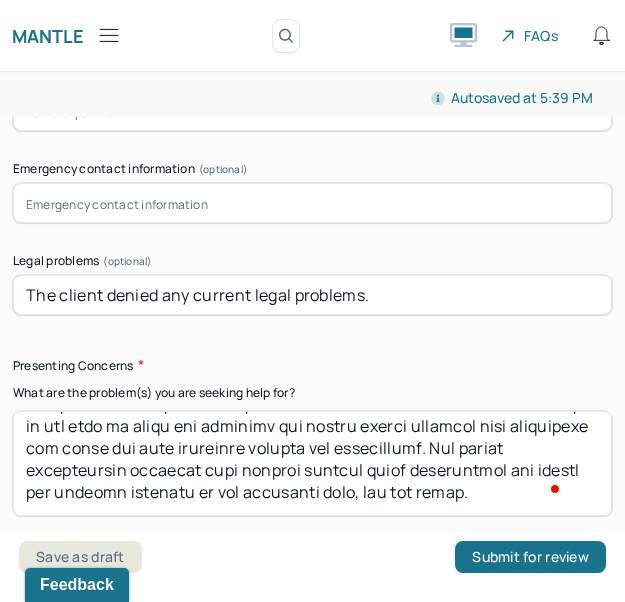 click at bounding box center [312, 203] 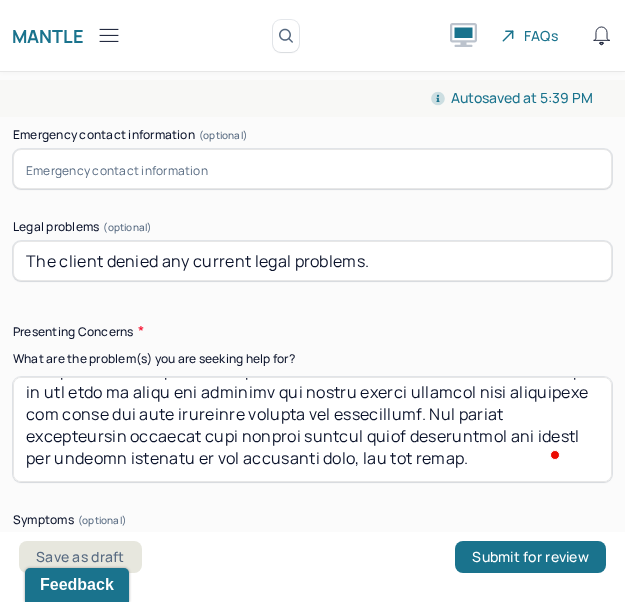 scroll, scrollTop: 2529, scrollLeft: 0, axis: vertical 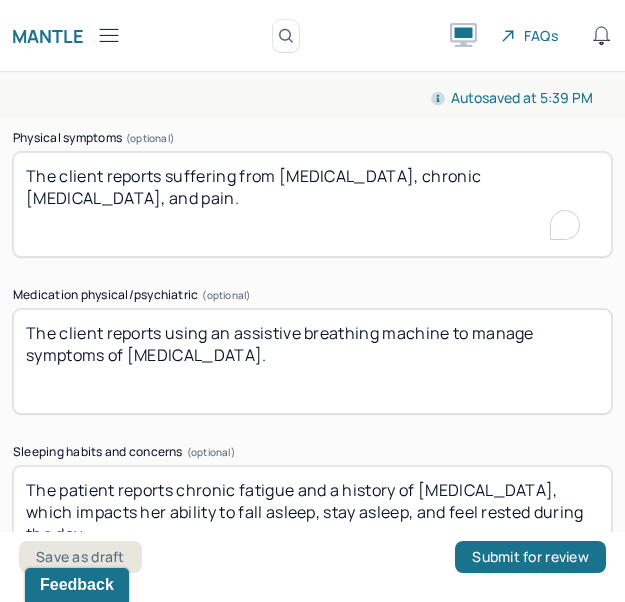 click on "The client reports suffering from [MEDICAL_DATA], chronic [MEDICAL_DATA], and pain." at bounding box center [312, 204] 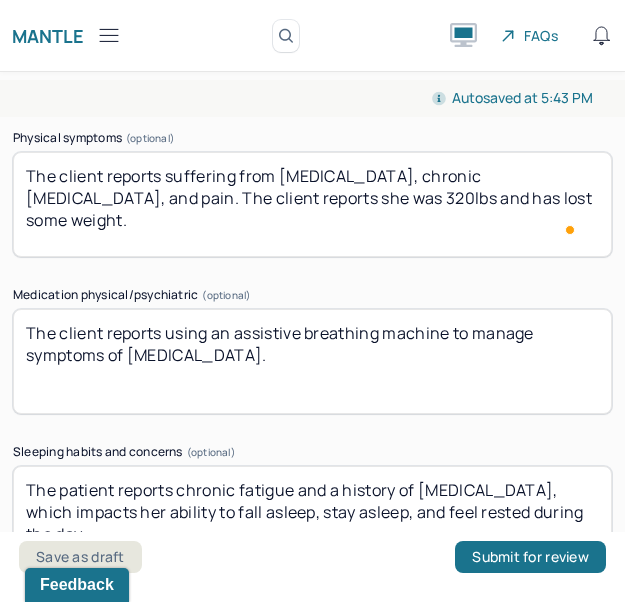 scroll, scrollTop: 4158, scrollLeft: 0, axis: vertical 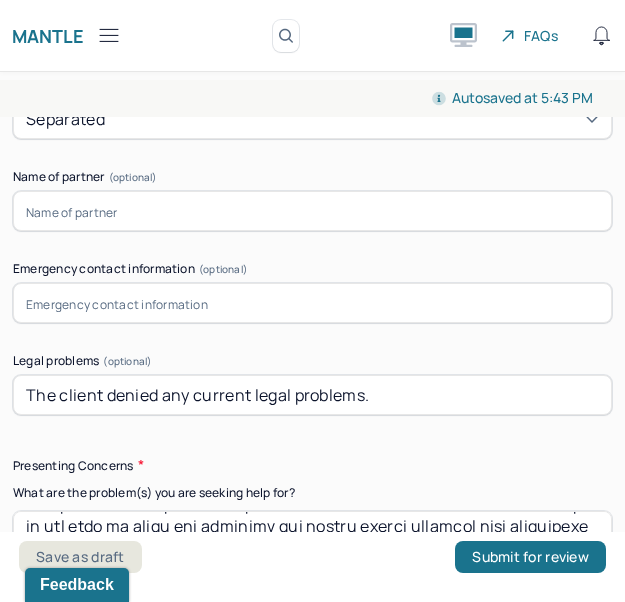 type on "The client reports suffering from [MEDICAL_DATA], chronic [MEDICAL_DATA], and pain. The client reports she was 320lbs and has lost some weight." 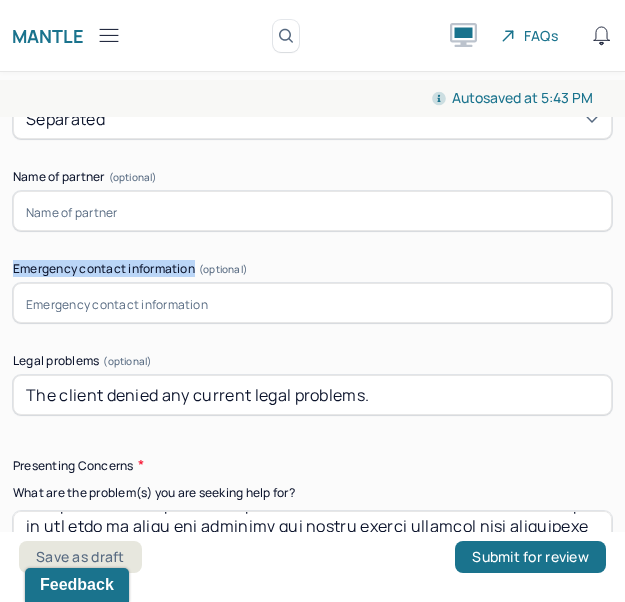 drag, startPoint x: 252, startPoint y: 268, endPoint x: 13, endPoint y: 267, distance: 239.00209 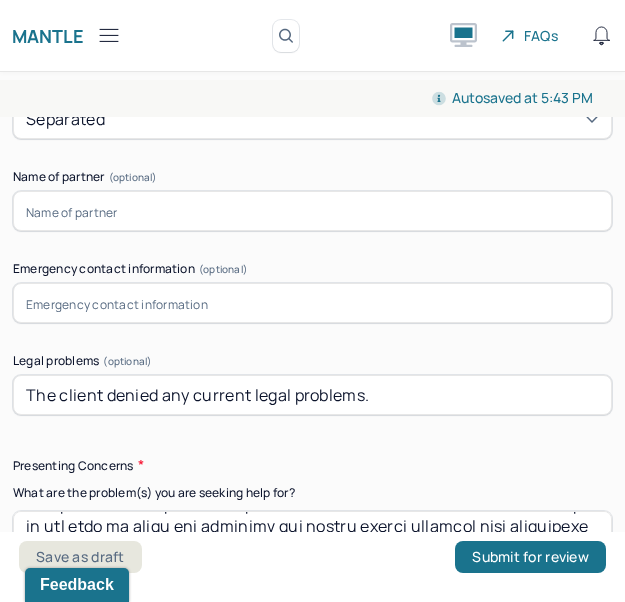 click at bounding box center [312, 303] 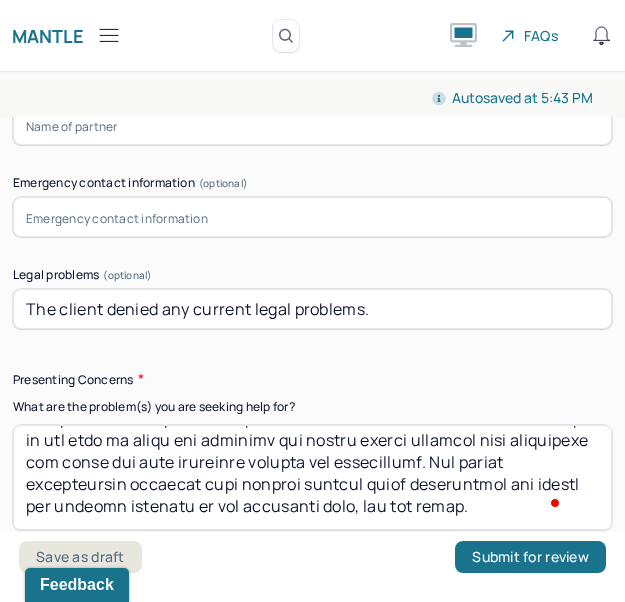 scroll, scrollTop: 2400, scrollLeft: 0, axis: vertical 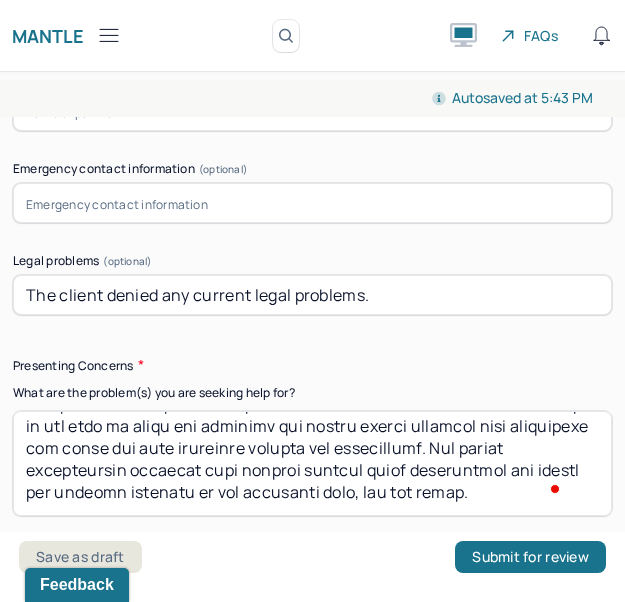 click on "Presenting Concerns" at bounding box center (312, 365) 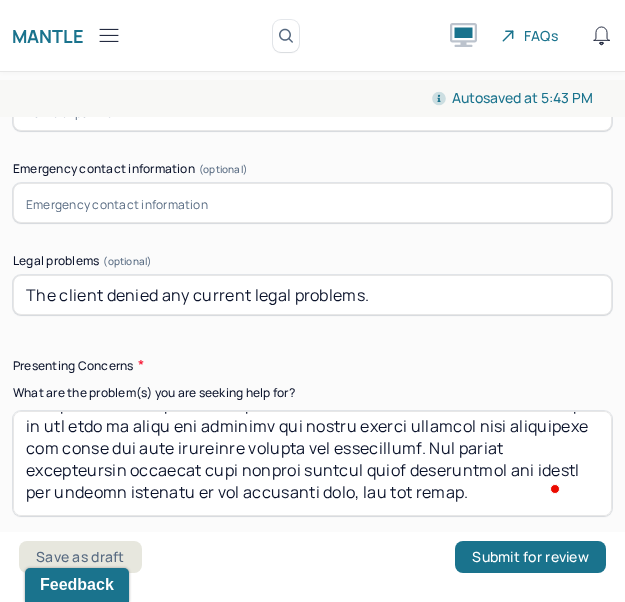 click at bounding box center (312, 203) 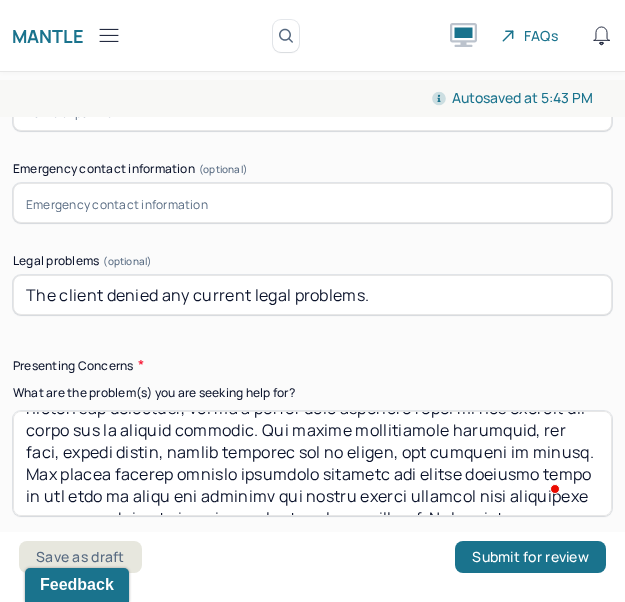scroll, scrollTop: 217, scrollLeft: 0, axis: vertical 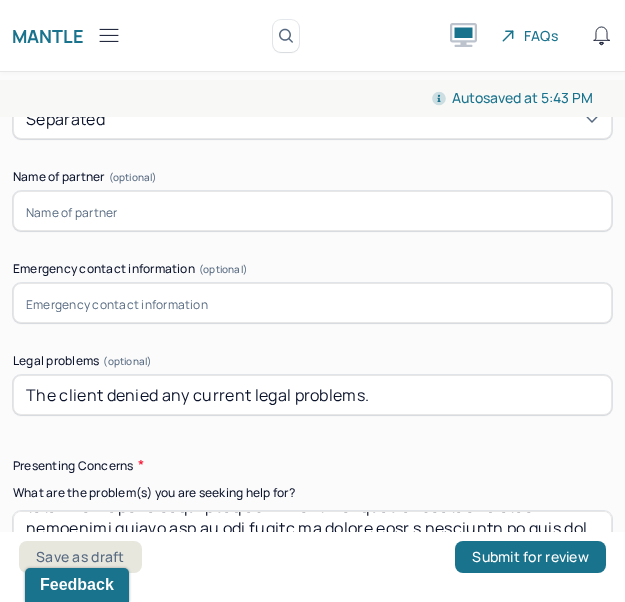 click at bounding box center (312, 303) 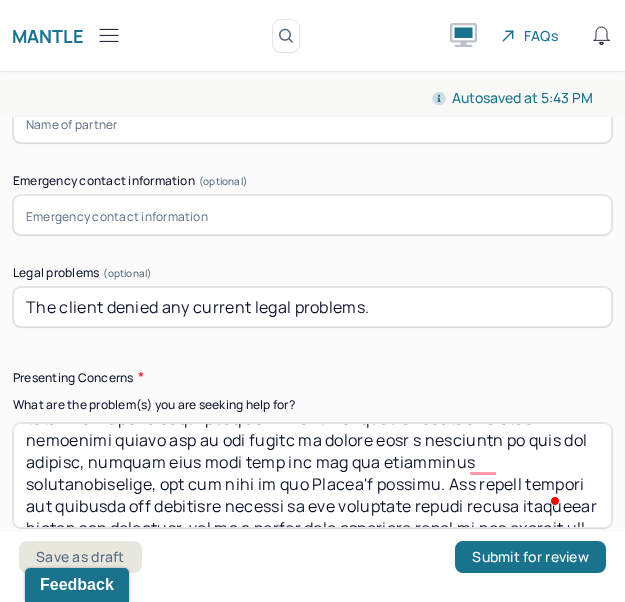 scroll, scrollTop: 2400, scrollLeft: 0, axis: vertical 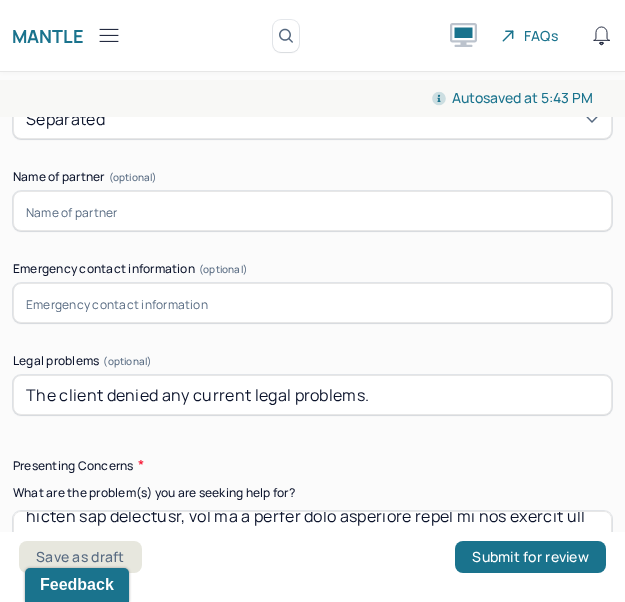 type on "The client presented to the session with concerns about the tragic loss of her Mother who was removed from [MEDICAL_DATA] about two weeks prior to the session. The client reports difficulty managing her mental health and processing the grief and trauma of the loss of her parent, and being there while her parent took their last breath. The patient reports severe financial stress due to the burden of having been a caregiver to both her parents, missing time from work due to her caregiving responsibilities, and the cost of her Mother's funeral. The client reports the physical and cognitive decline of her remaining living parent increases stress and overwhelm, and is a burden that primarily falls on her despite her being one of several siblings. The client demonstrates overwhelm, low mood, severe stress, recall concerns due to stress, and symptoms of trauma. The client reports intense [MEDICAL_DATA] and severe distress owing to the need to share her physical and mental health concerns with evaluators and bei..." 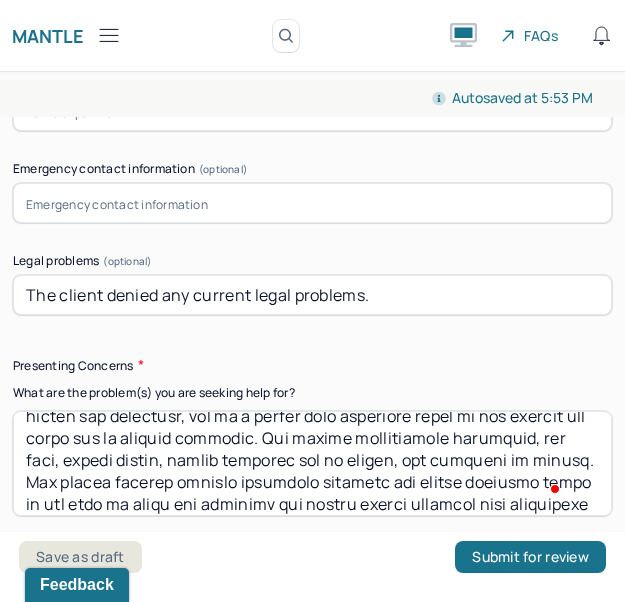 click on "The client denied any current legal problems." at bounding box center (312, 295) 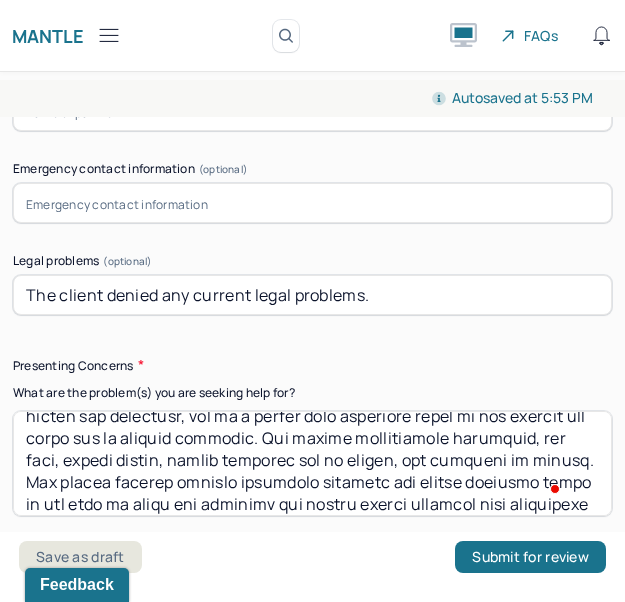 scroll, scrollTop: 2310, scrollLeft: 0, axis: vertical 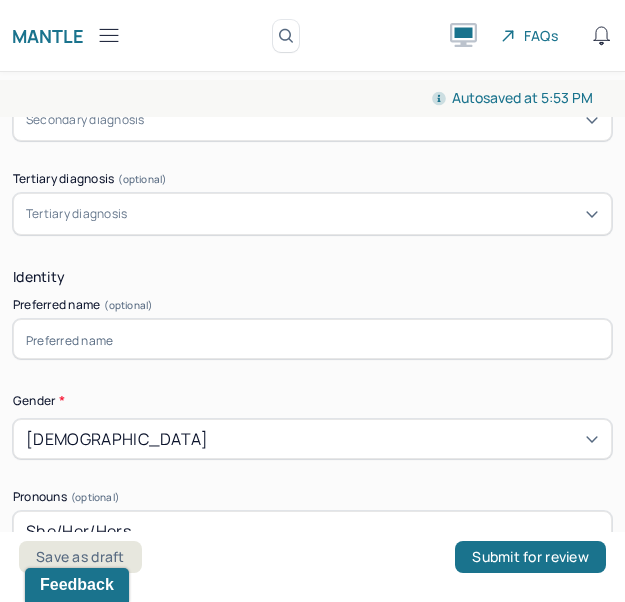 click at bounding box center [312, 339] 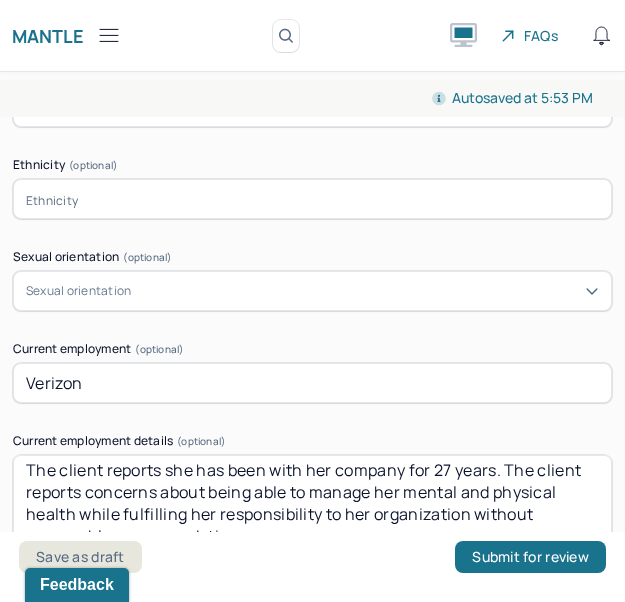 click at bounding box center (312, 199) 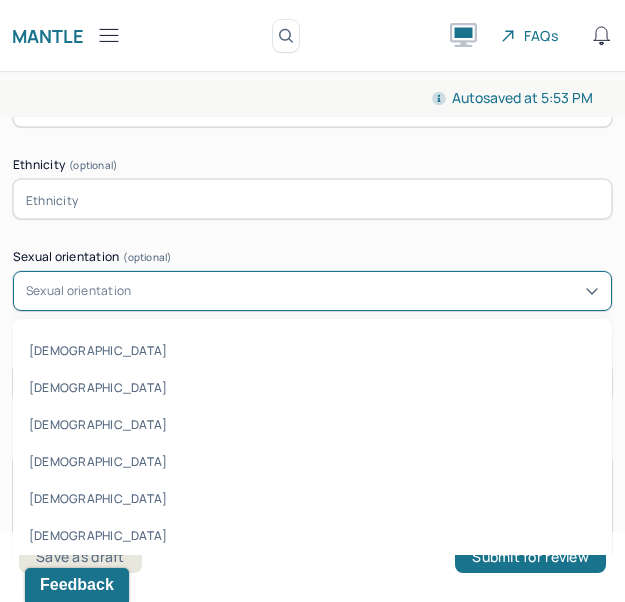 click on "Sexual orientation" at bounding box center [312, 291] 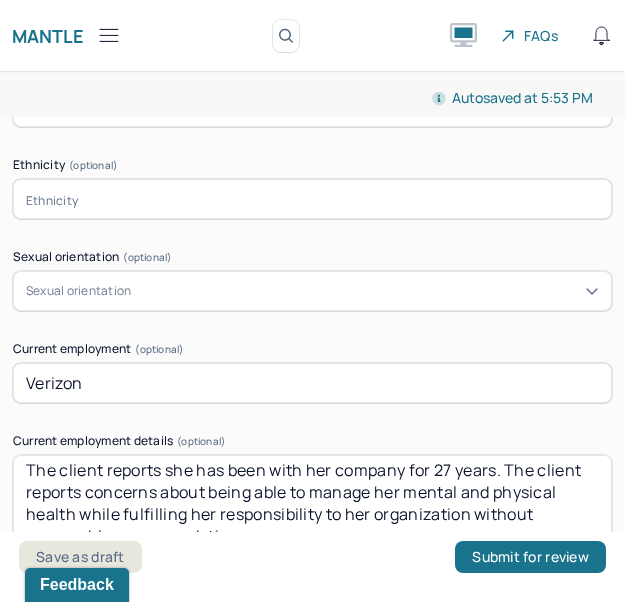 click on "Appointment location * Teletherapy Client Teletherapy Location Home Office Other Provider Teletherapy Location Home Office Other Consent was received for the teletherapy session The teletherapy session was conducted via video Primary diagnosis * F43.23 ADJUST D/O MIXED ANX & DEPRESS MOOD Secondary diagnosis (optional) Secondary diagnosis Tertiary diagnosis (optional) Tertiary diagnosis Identity Preferred name (optional) Gender * [DEMOGRAPHIC_DATA] Pronouns (optional) She/Her/Hers Religion (optional) [DEMOGRAPHIC_DATA] Education (optional) Education Race (optional) Black or [DEMOGRAPHIC_DATA] Ethnicity (optional) Sexual orientation (optional) Sexual orientation Current employment (optional) Verizon Current employment details (optional) The client reports she has been with her company for 27 years. The client reports concerns about being able to manage her mental and physical health while fulfilling her responsibility to her organization without reasonable accommodation. Relationship status (optional) Separated Name of partner" at bounding box center [312, -206] 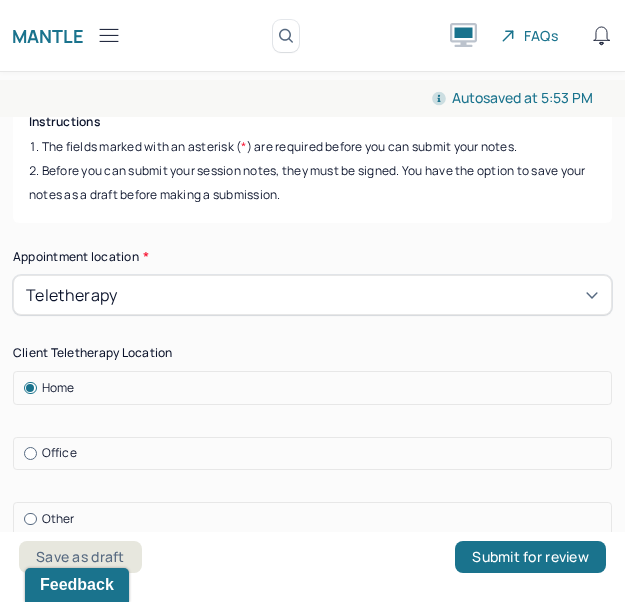 drag, startPoint x: 504, startPoint y: 207, endPoint x: 502, endPoint y: 221, distance: 14.142136 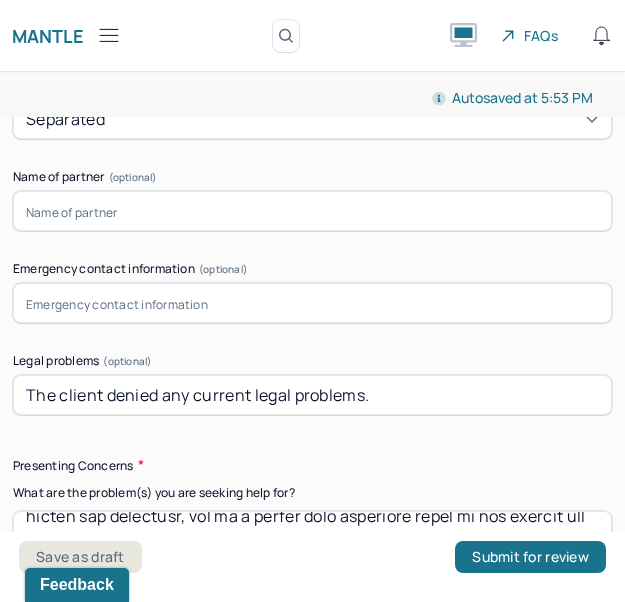 click on "Appointment location * Teletherapy Client Teletherapy Location Home Office Other Provider Teletherapy Location Home Office Other Consent was received for the teletherapy session The teletherapy session was conducted via video Primary diagnosis * F43.23 ADJUST D/O MIXED ANX & DEPRESS MOOD Secondary diagnosis (optional) Secondary diagnosis Tertiary diagnosis (optional) Tertiary diagnosis Identity Preferred name (optional) Gender * [DEMOGRAPHIC_DATA] Pronouns (optional) She/Her/Hers Religion (optional) [DEMOGRAPHIC_DATA] Education (optional) Education Race (optional) Black or [DEMOGRAPHIC_DATA] Ethnicity (optional) Sexual orientation (optional) Sexual orientation Current employment (optional) Verizon Current employment details (optional) The client reports she has been with her company for 27 years. The client reports concerns about being able to manage her mental and physical health while fulfilling her responsibility to her organization without reasonable accommodation. Relationship status (optional) Separated Name of partner" at bounding box center [312, -719] 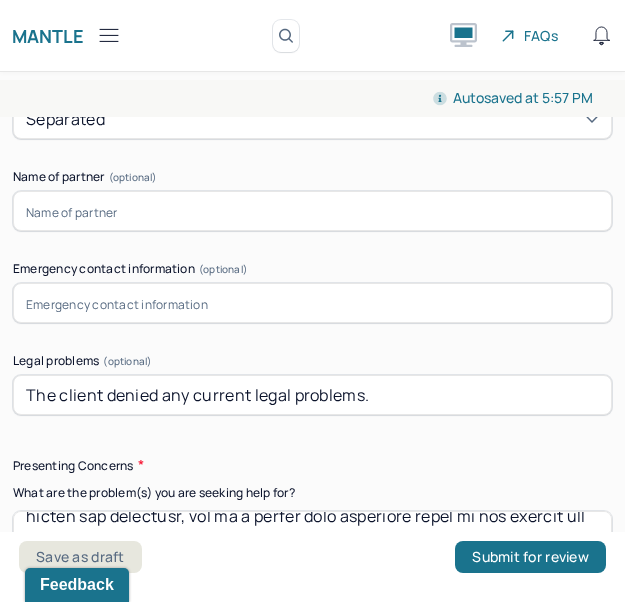 type on "B" 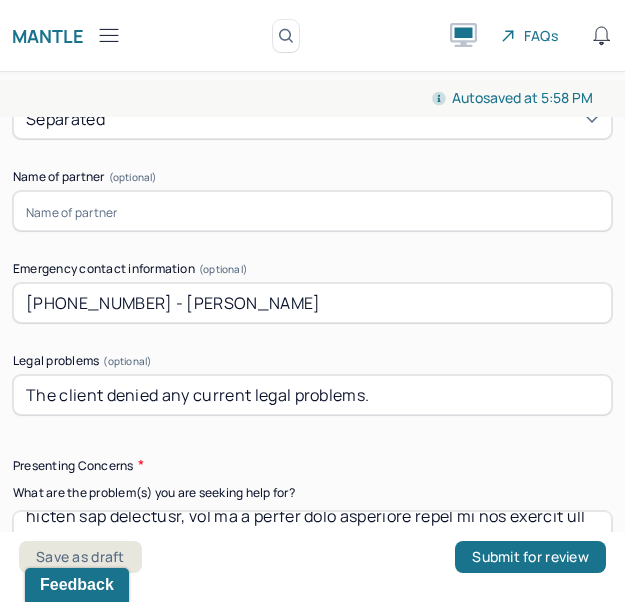 click on "[PHONE_NUMBER] - [PERSON_NAME]" at bounding box center (312, 303) 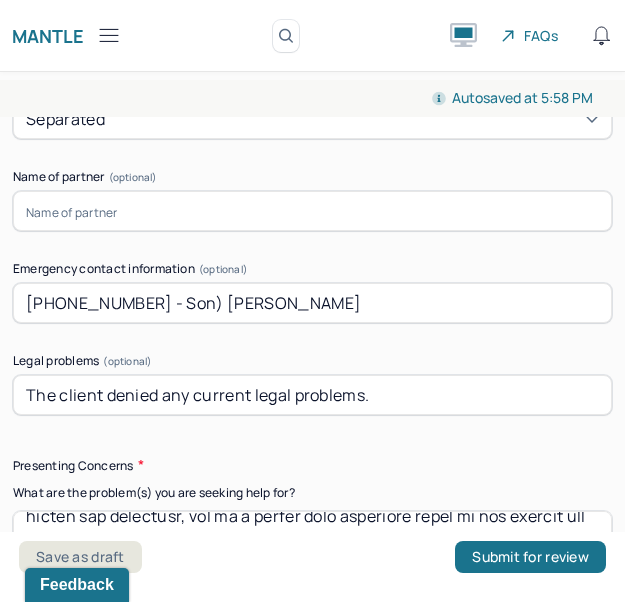 click on "[PHONE_NUMBER] - Son) [PERSON_NAME]" at bounding box center [312, 303] 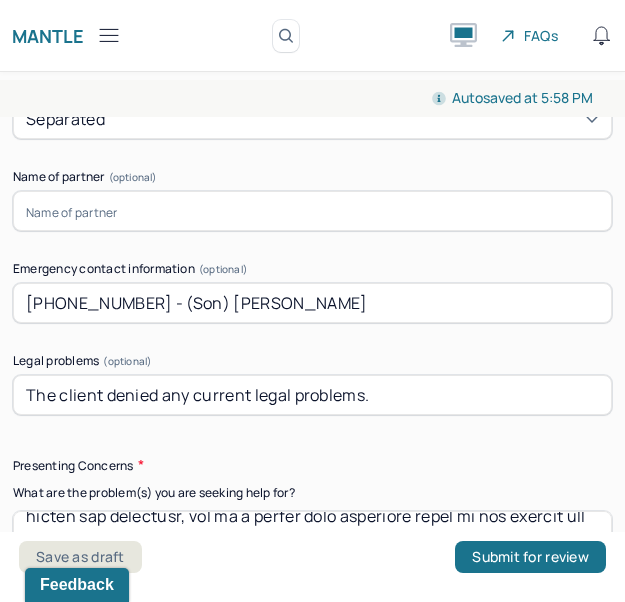 type on "[PHONE_NUMBER] - (Son) [PERSON_NAME]" 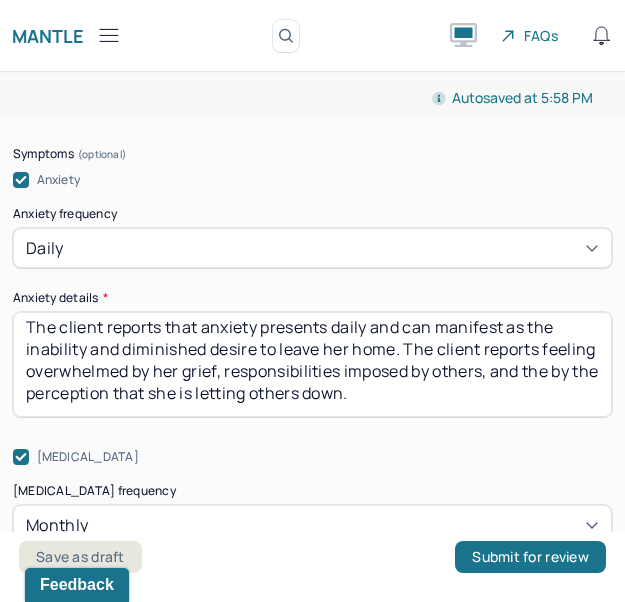 scroll, scrollTop: 3041, scrollLeft: 0, axis: vertical 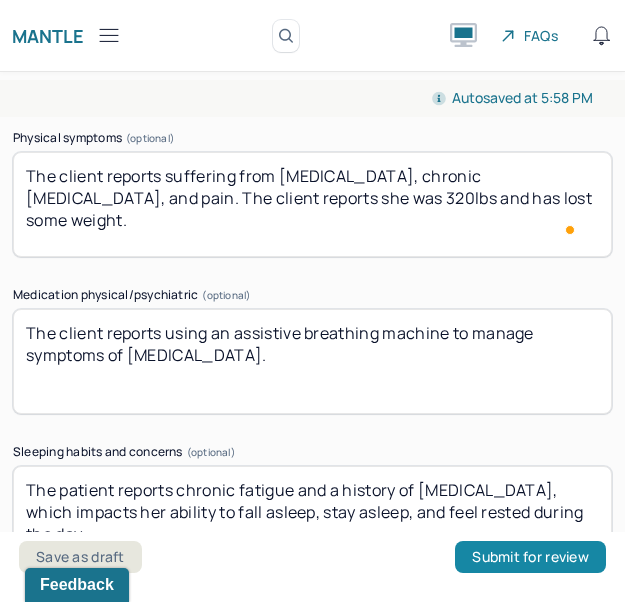 click on "Submit for review" at bounding box center [530, 557] 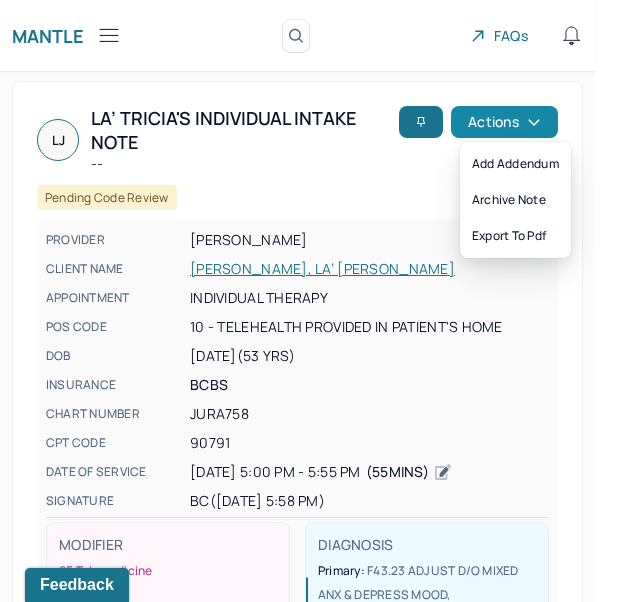 click on "Actions" at bounding box center (504, 122) 